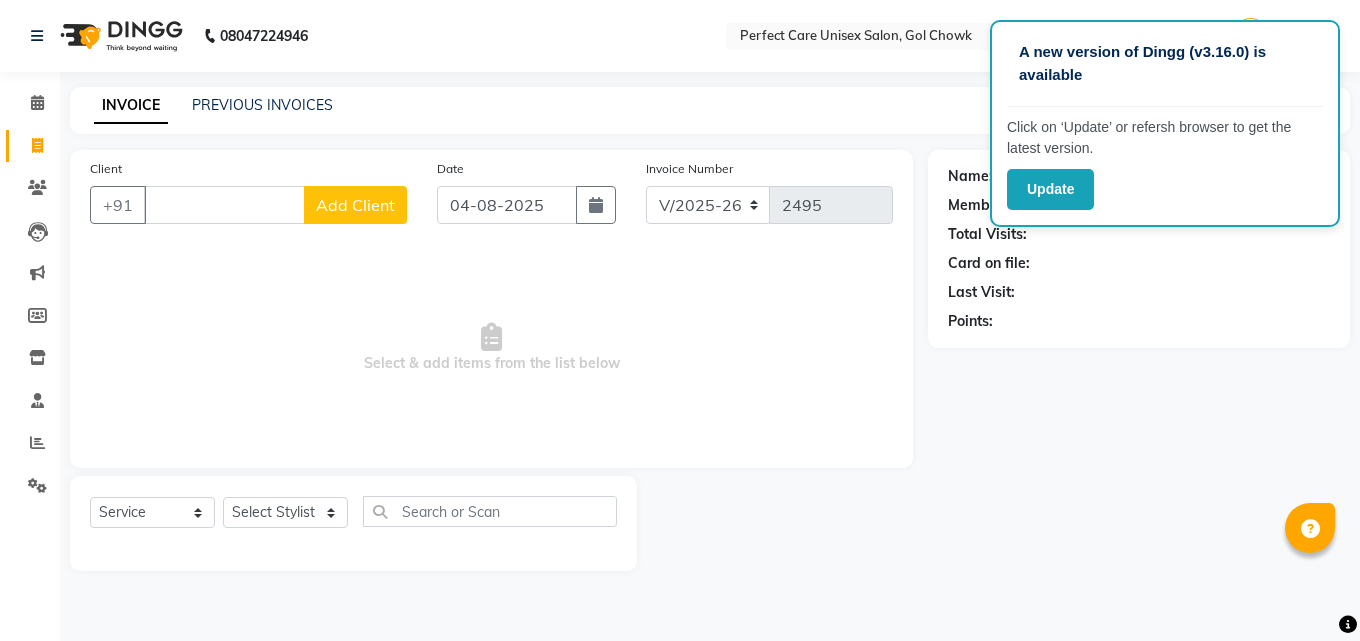 select on "4751" 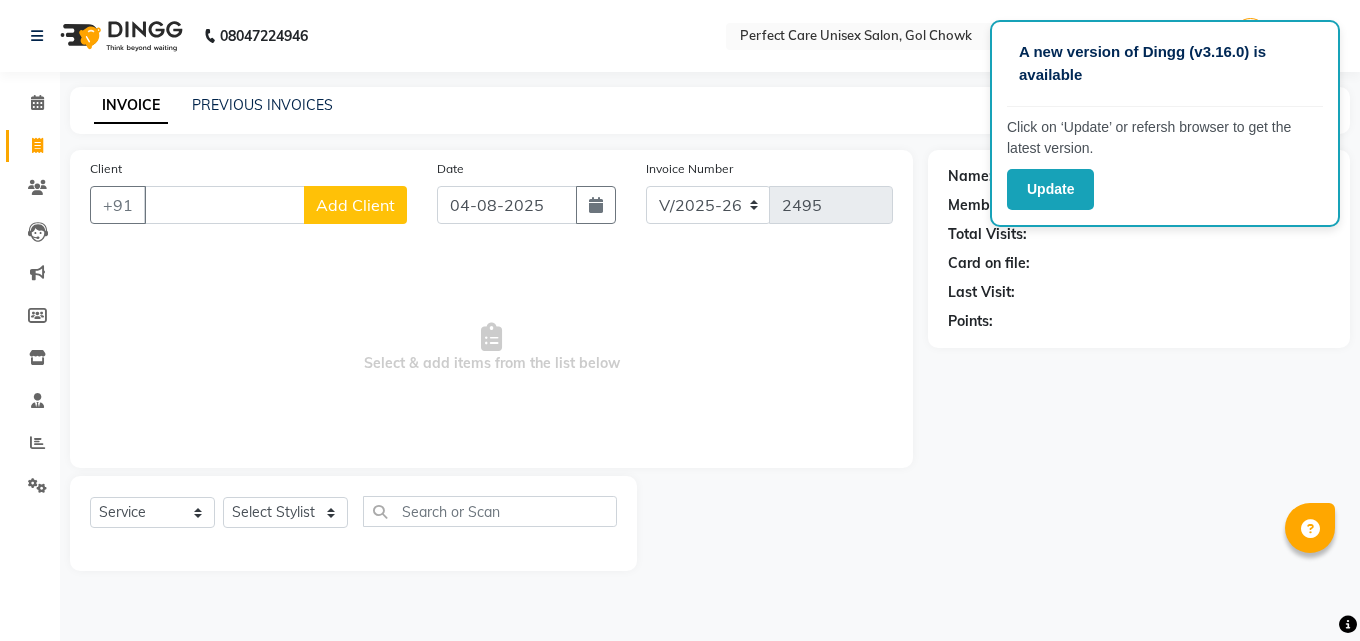scroll, scrollTop: 0, scrollLeft: 0, axis: both 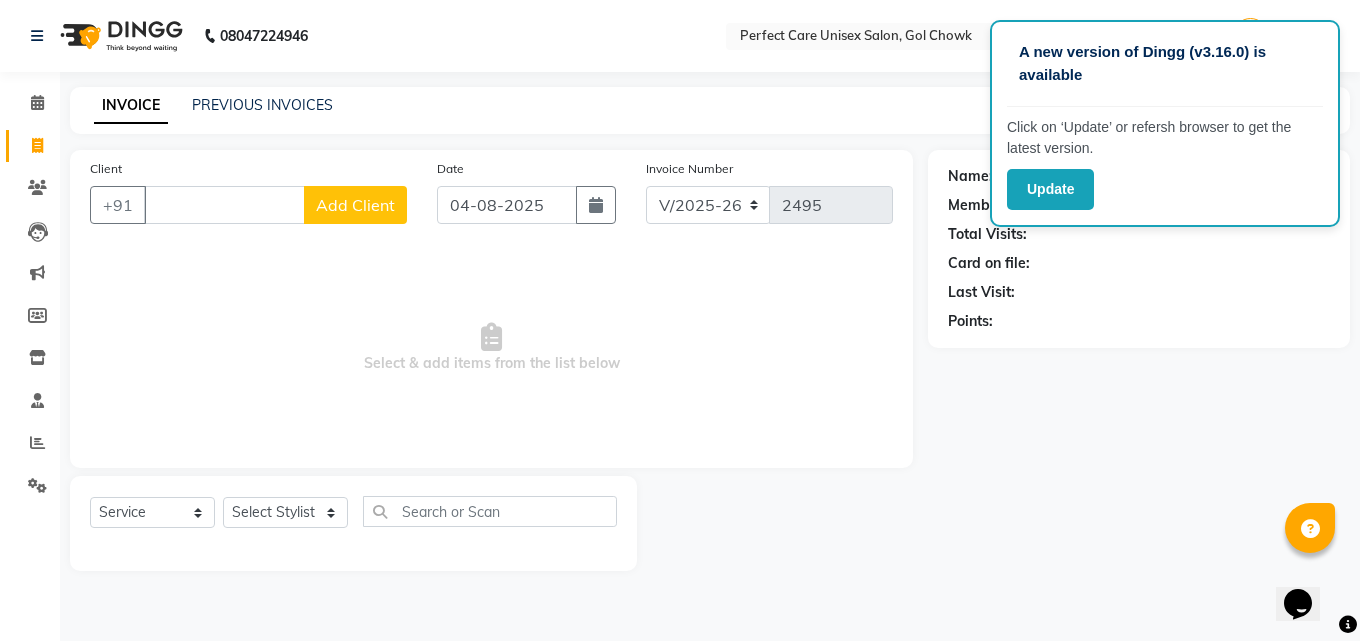 type 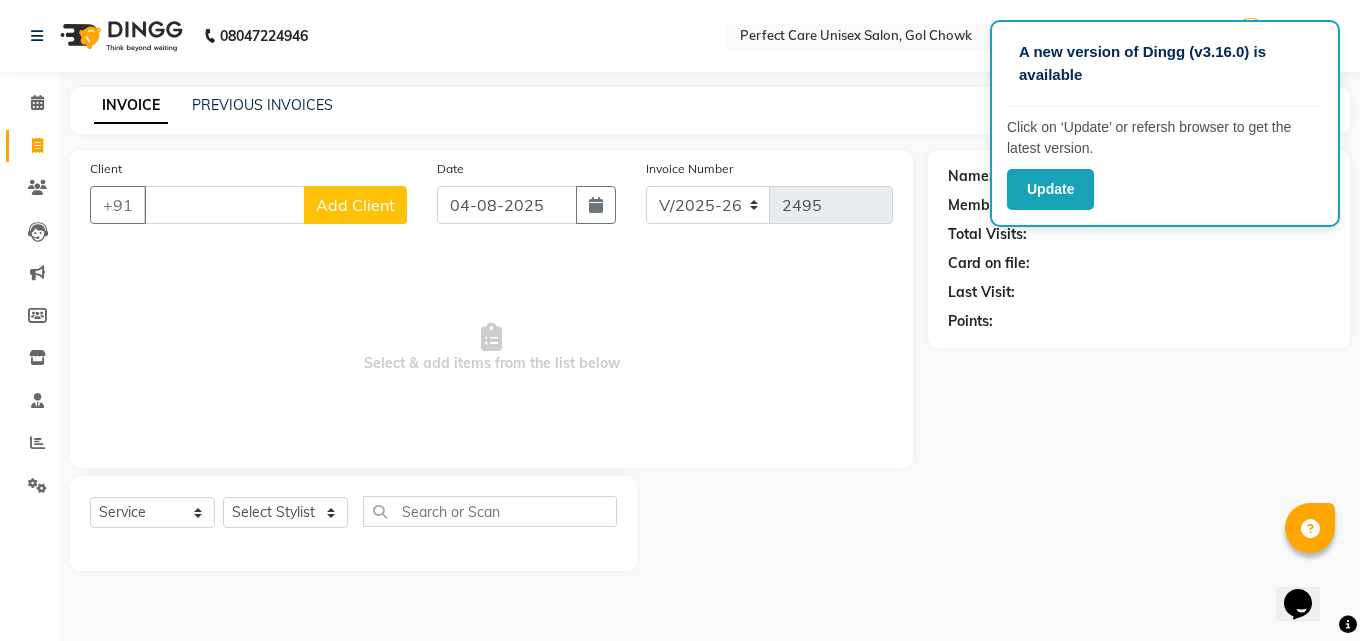 click on "Name: Membership: Total Visits: Card on file: Last Visit:  Points:" 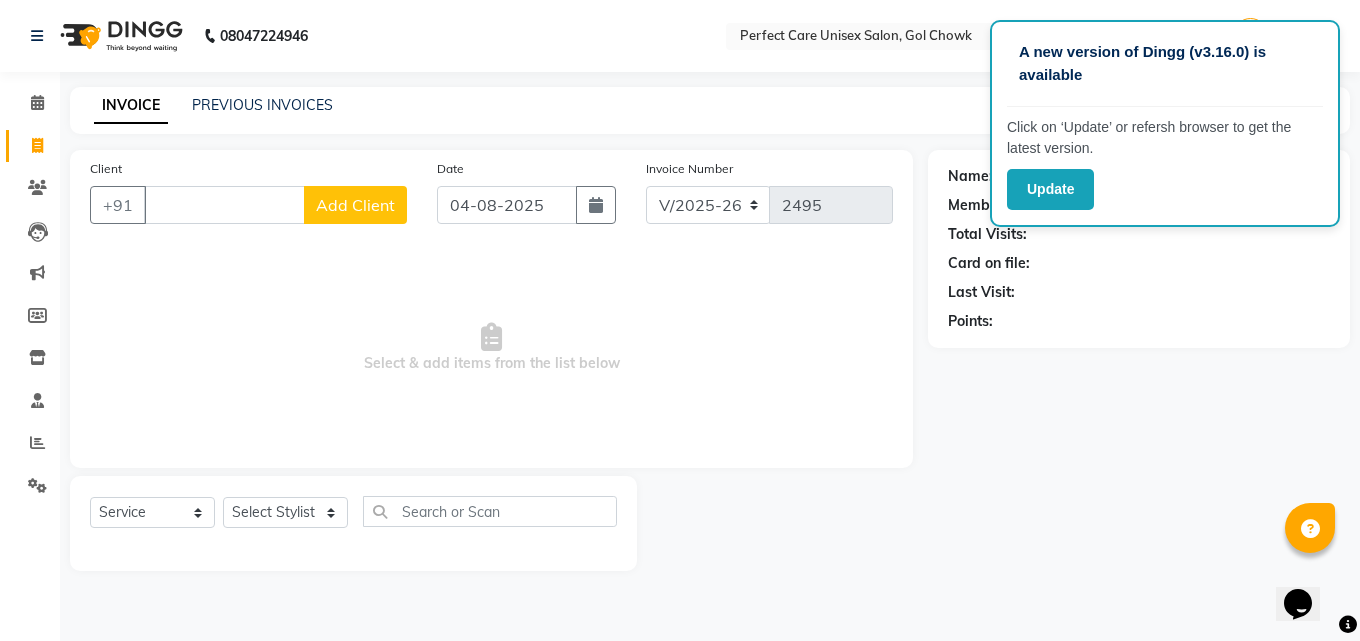 drag, startPoint x: 916, startPoint y: 452, endPoint x: 844, endPoint y: 466, distance: 73.34848 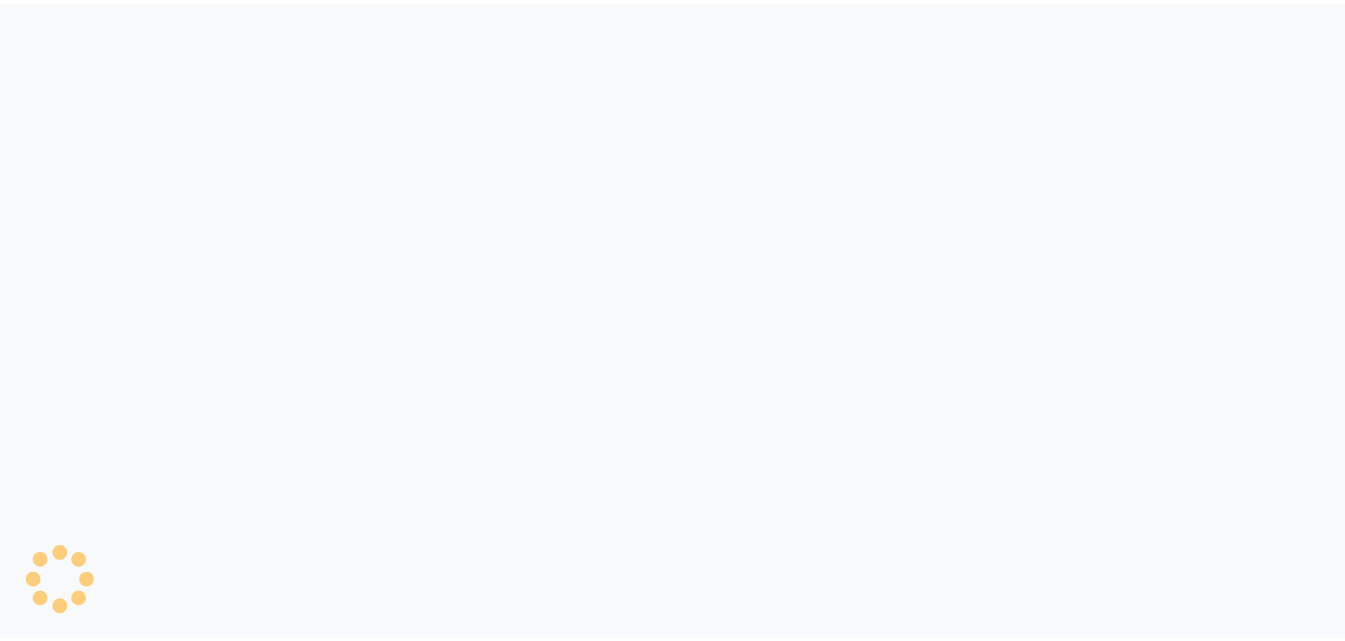 scroll, scrollTop: 0, scrollLeft: 0, axis: both 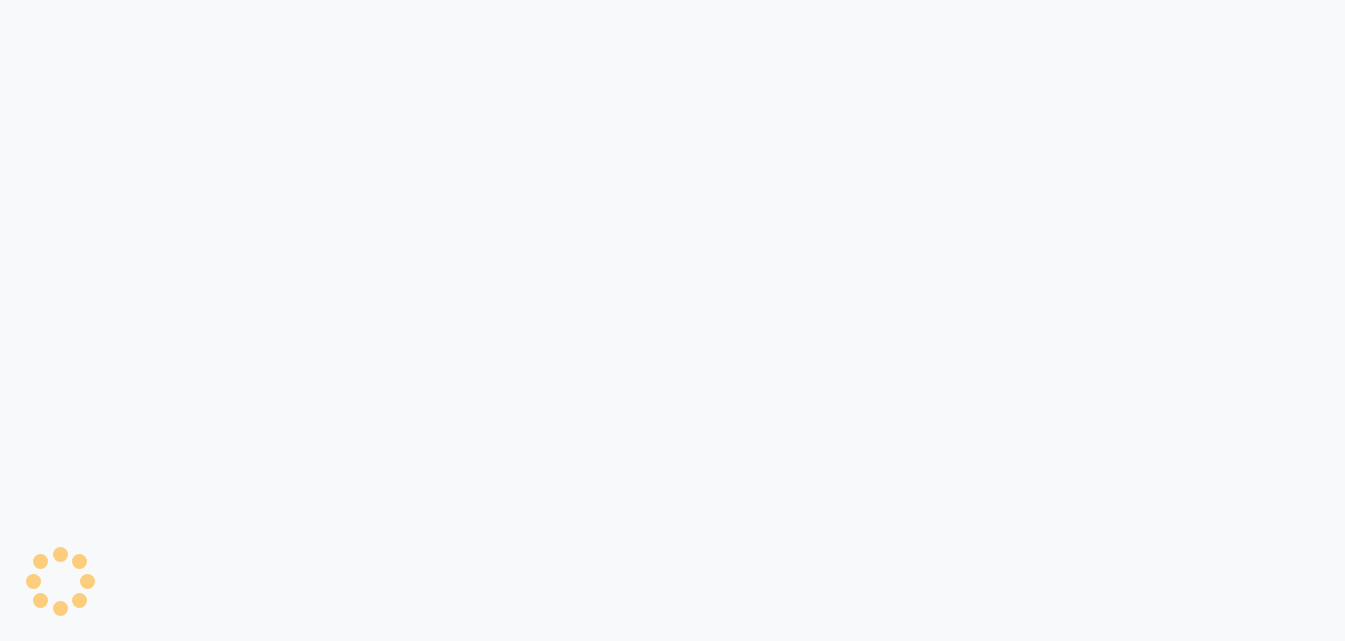 select on "service" 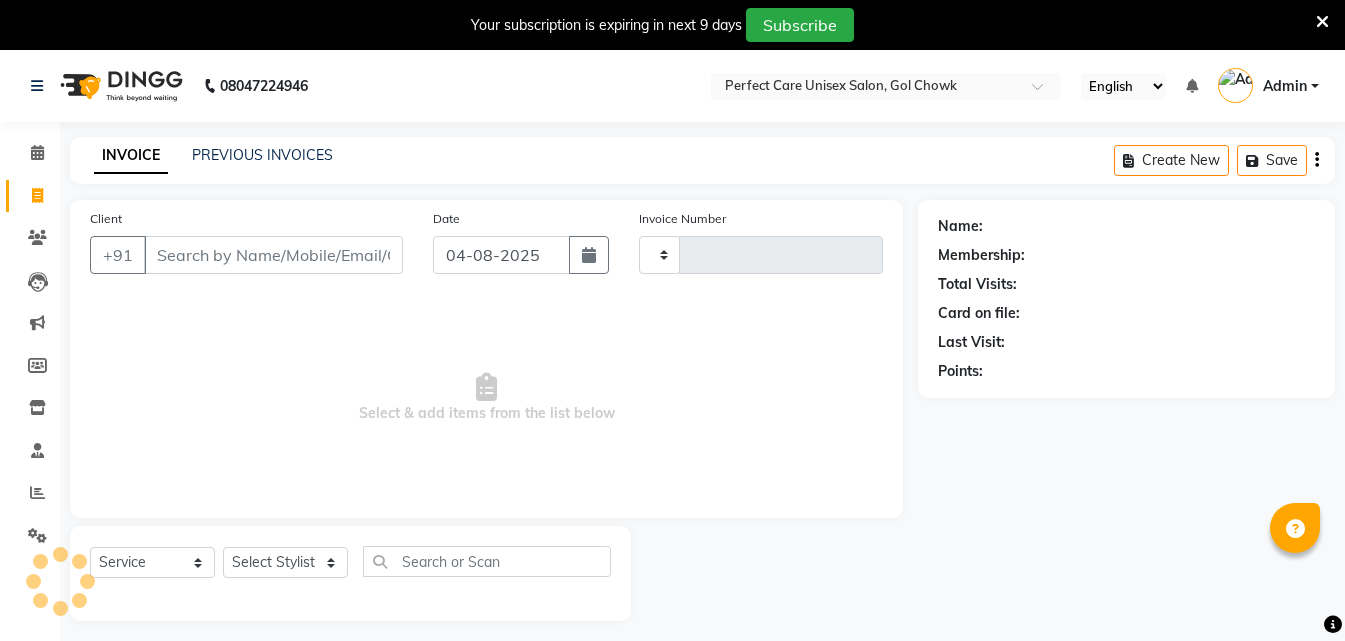 type on "2495" 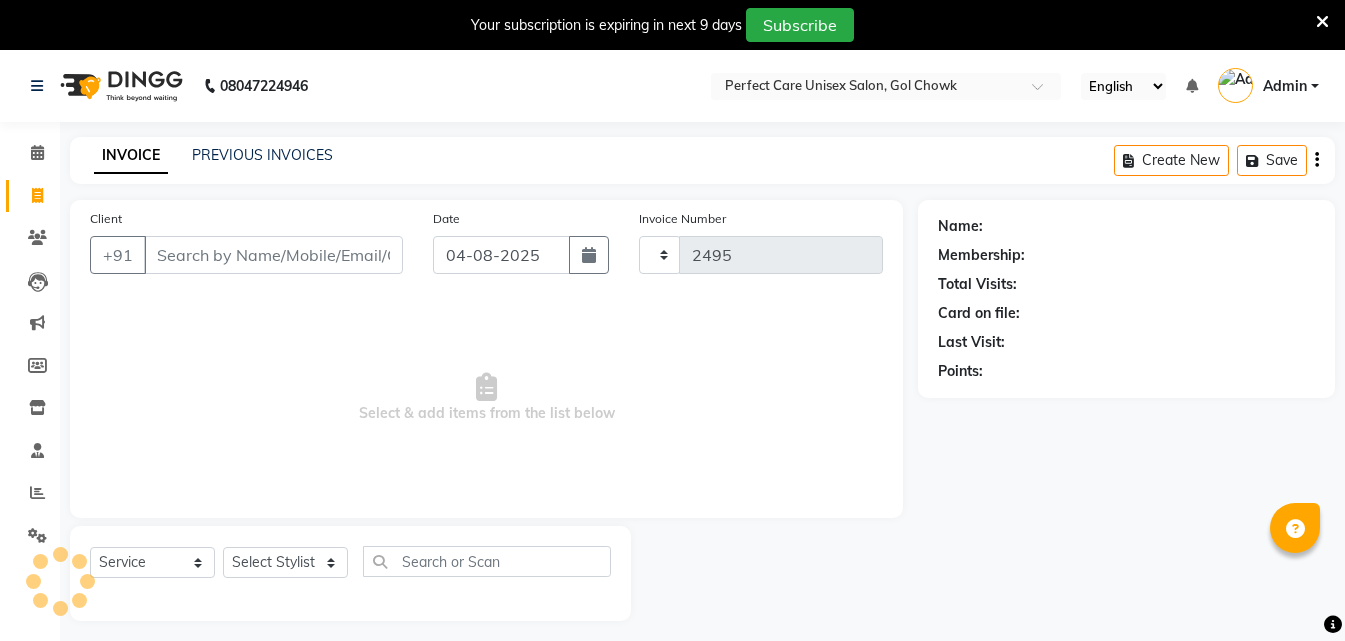 select on "4751" 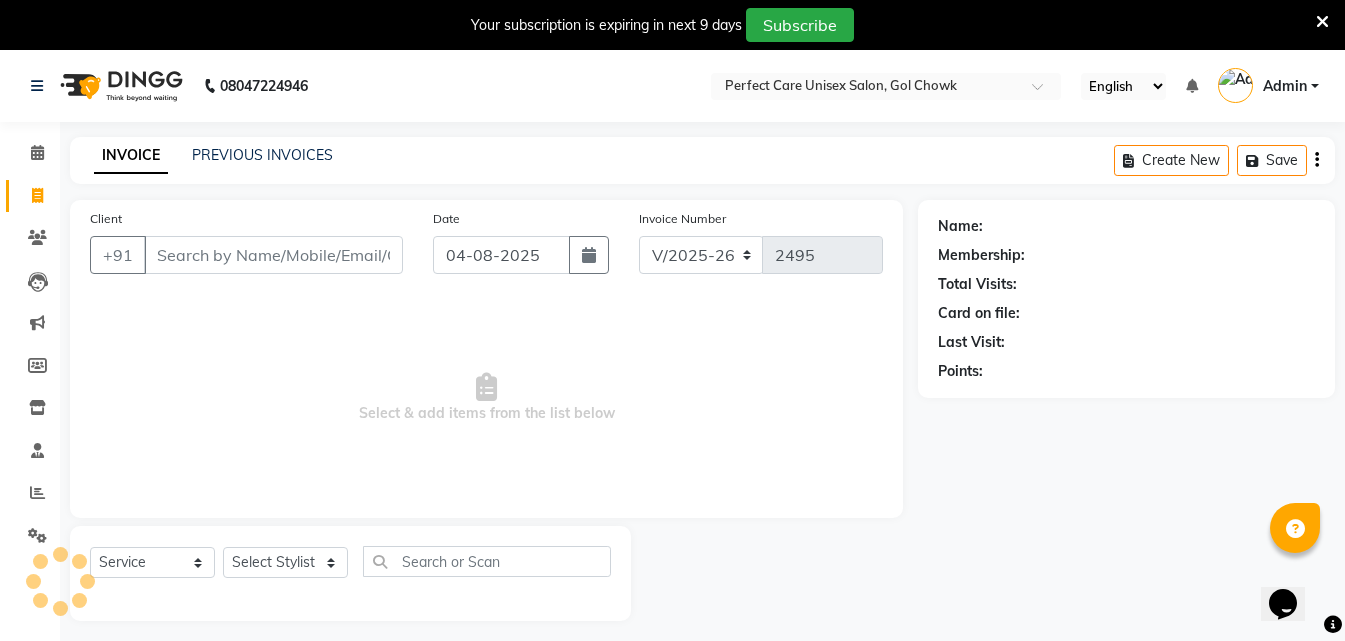 scroll, scrollTop: 0, scrollLeft: 0, axis: both 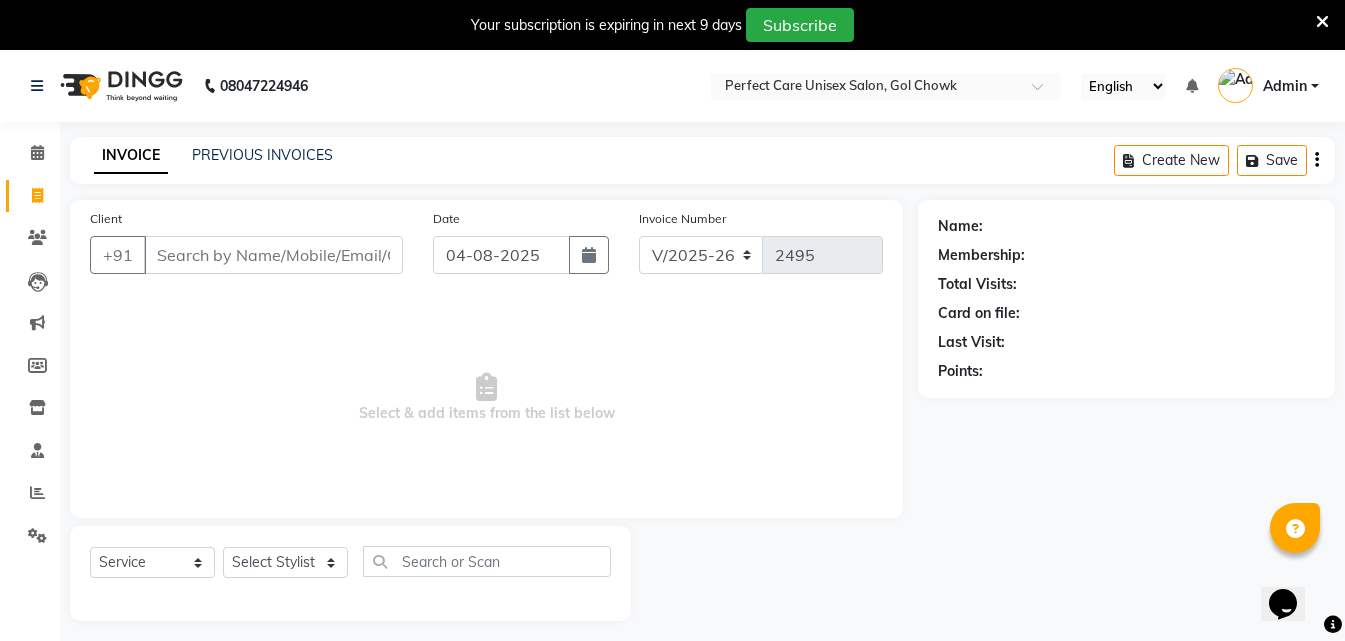 click at bounding box center [1322, 22] 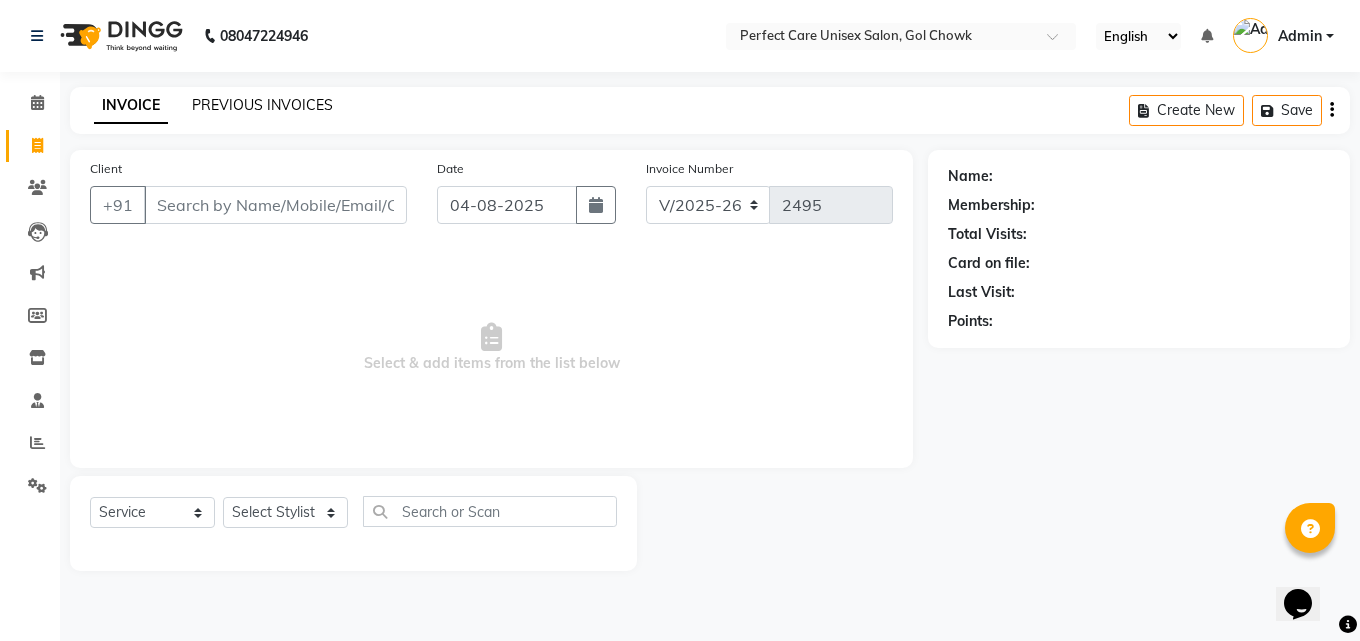 click on "PREVIOUS INVOICES" 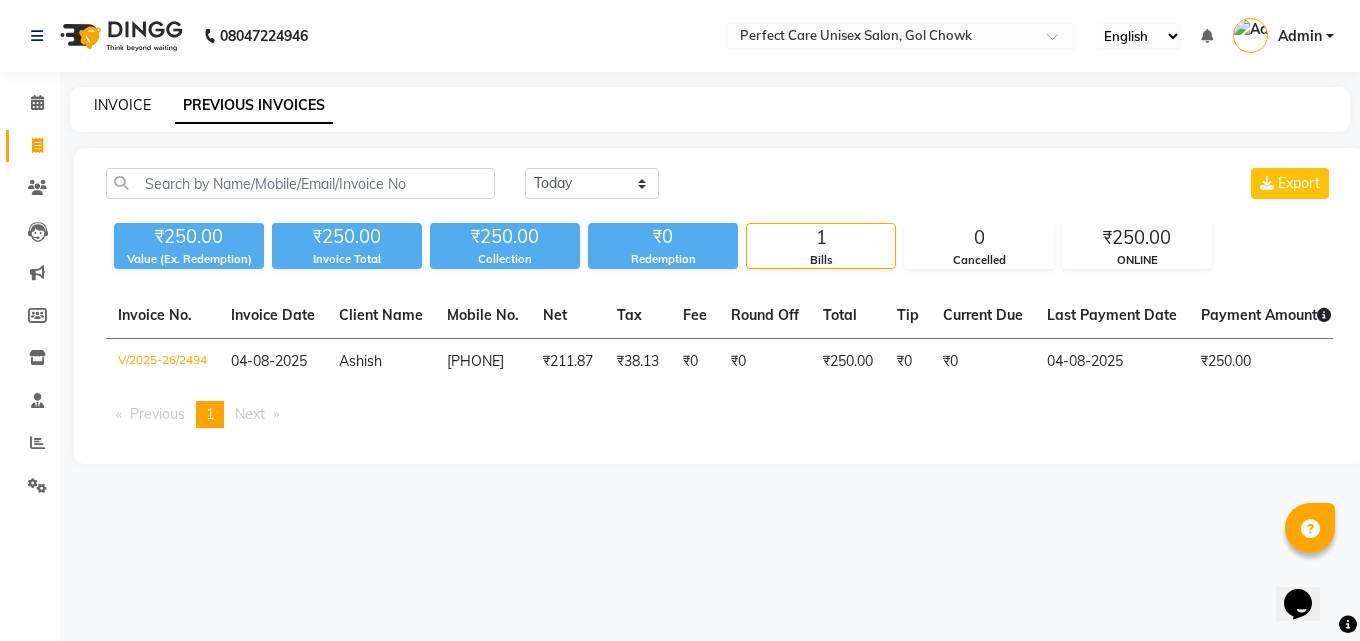 click on "INVOICE" 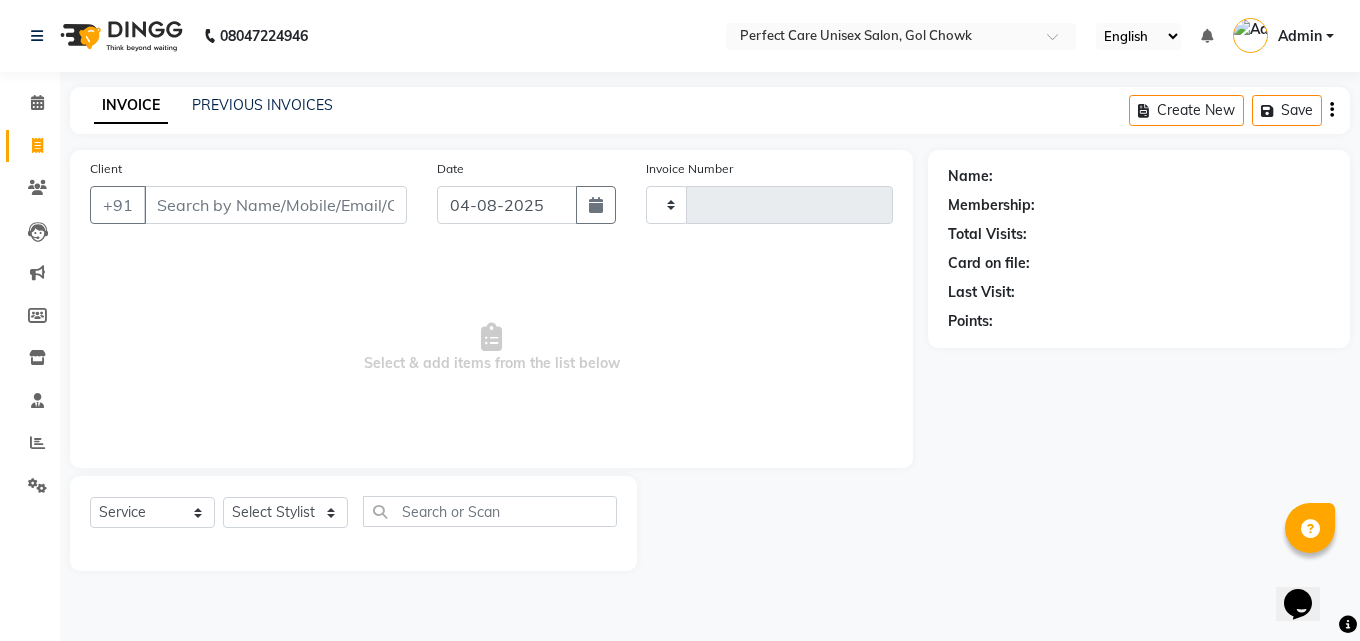type on "2495" 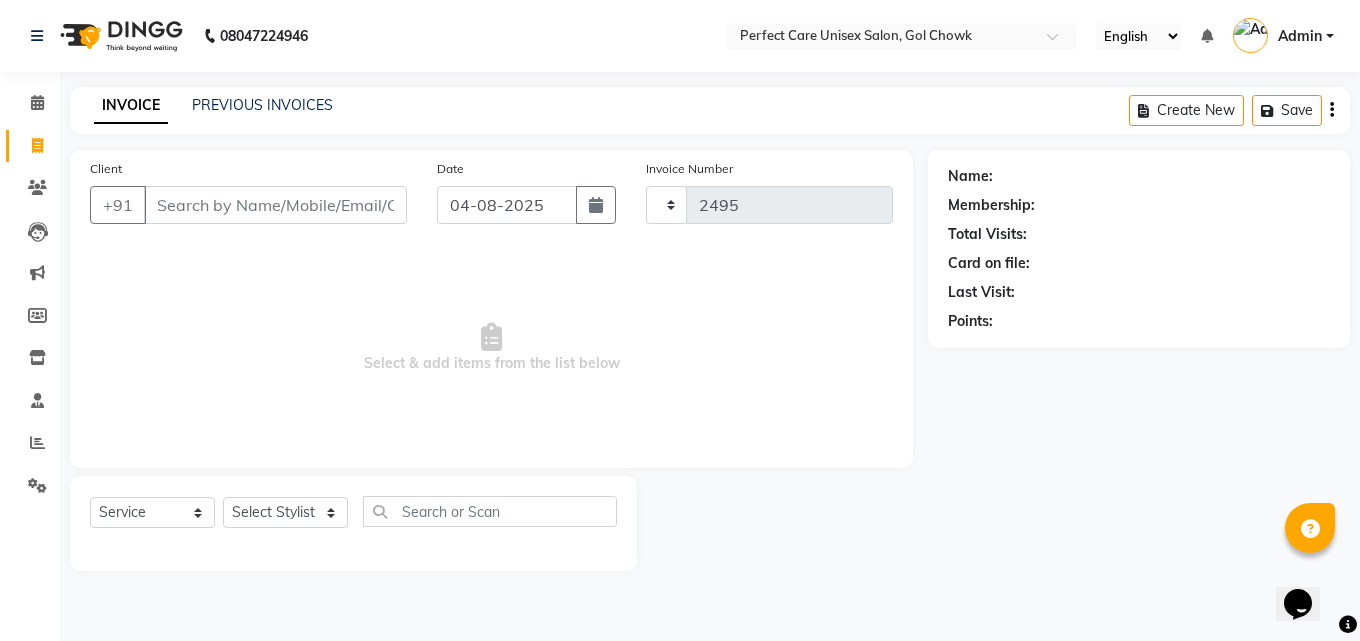 select on "4751" 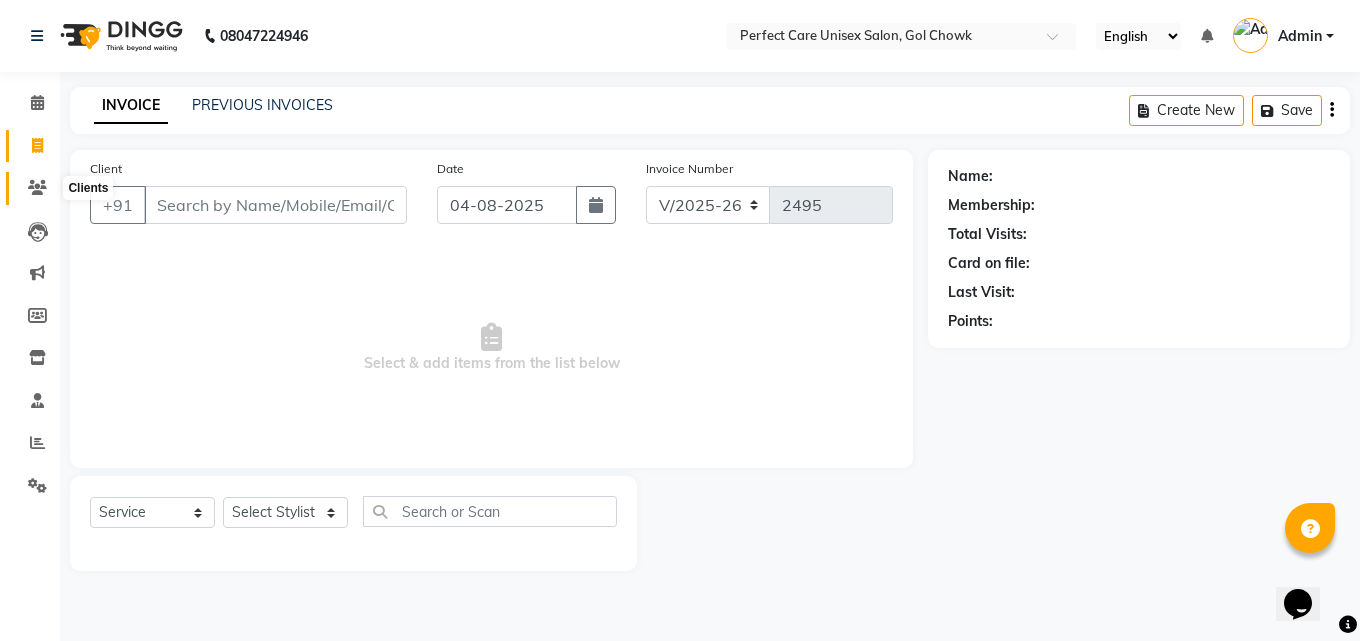 click 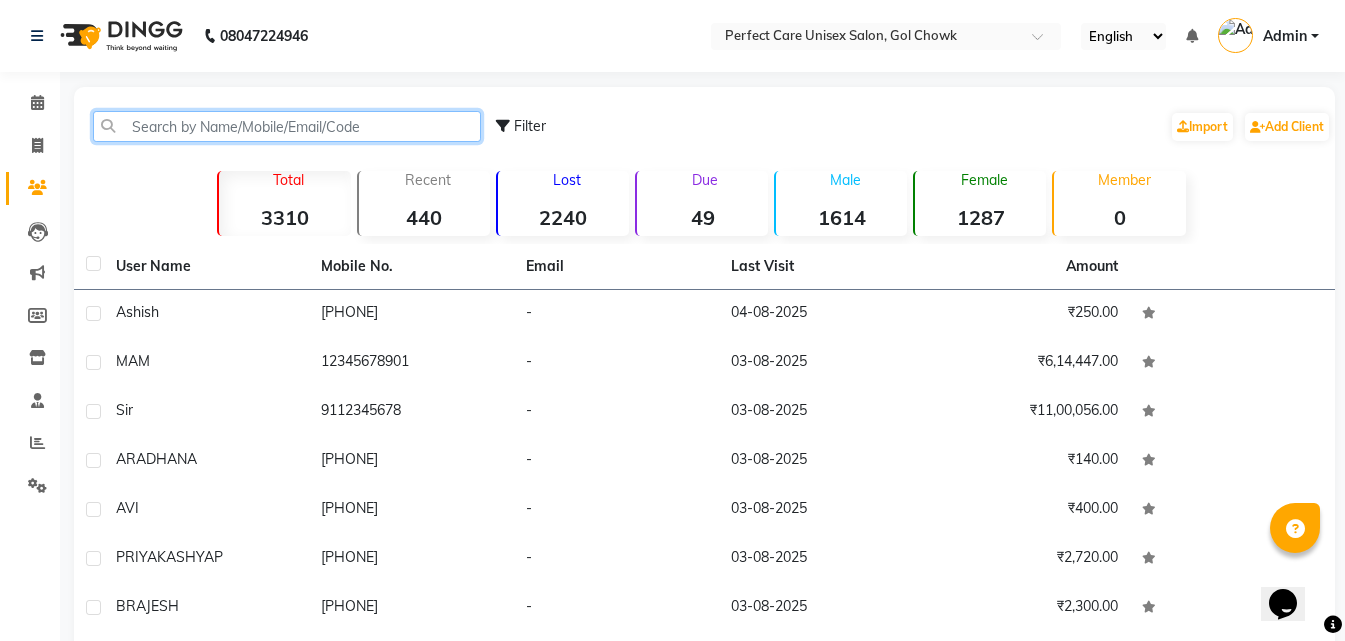 click 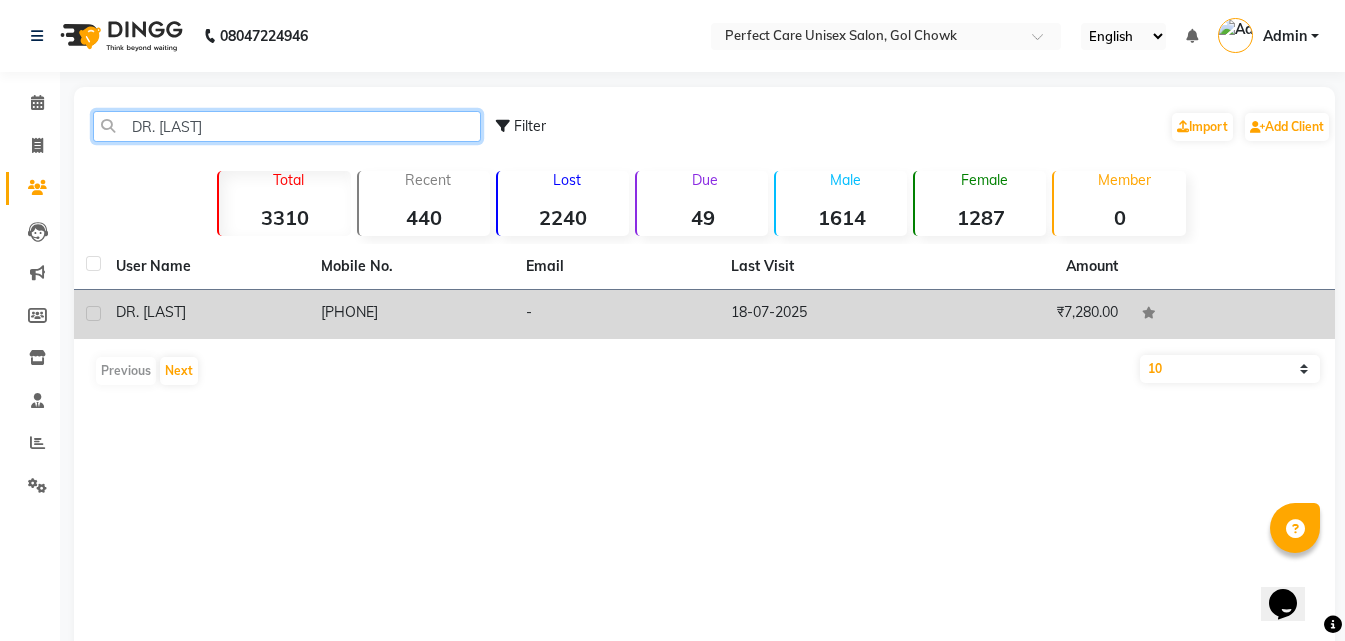 type on "DR. DEV" 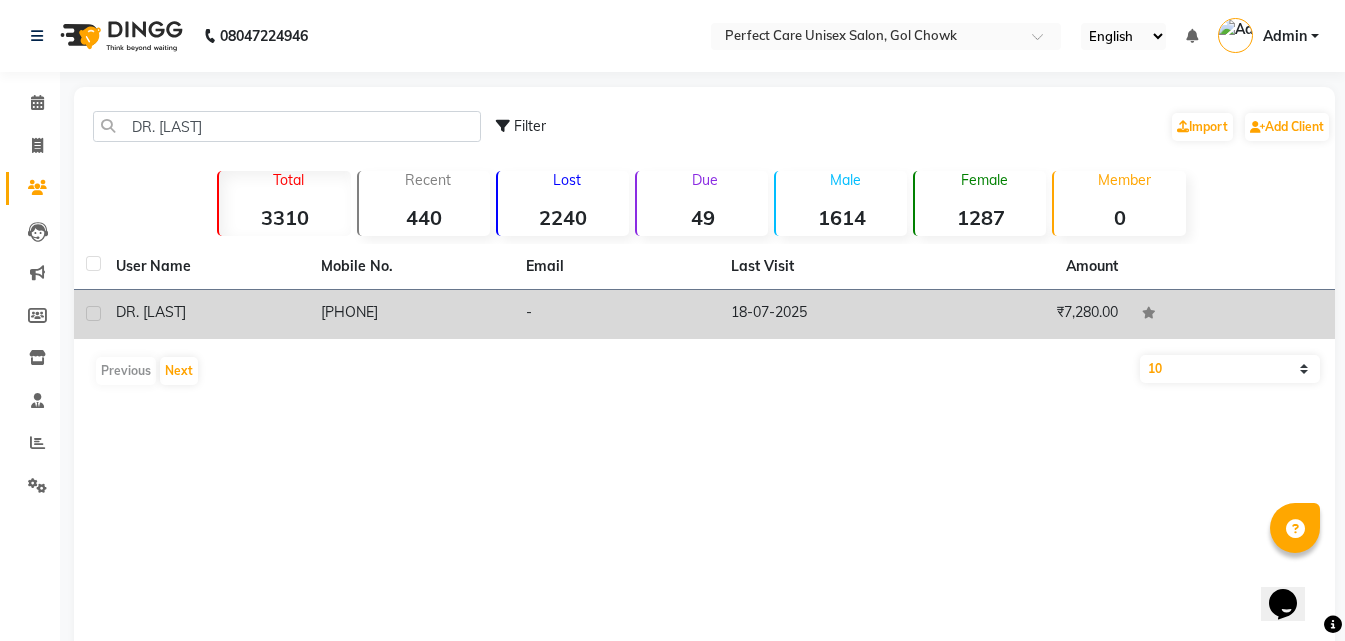 click on "DR. DEV" 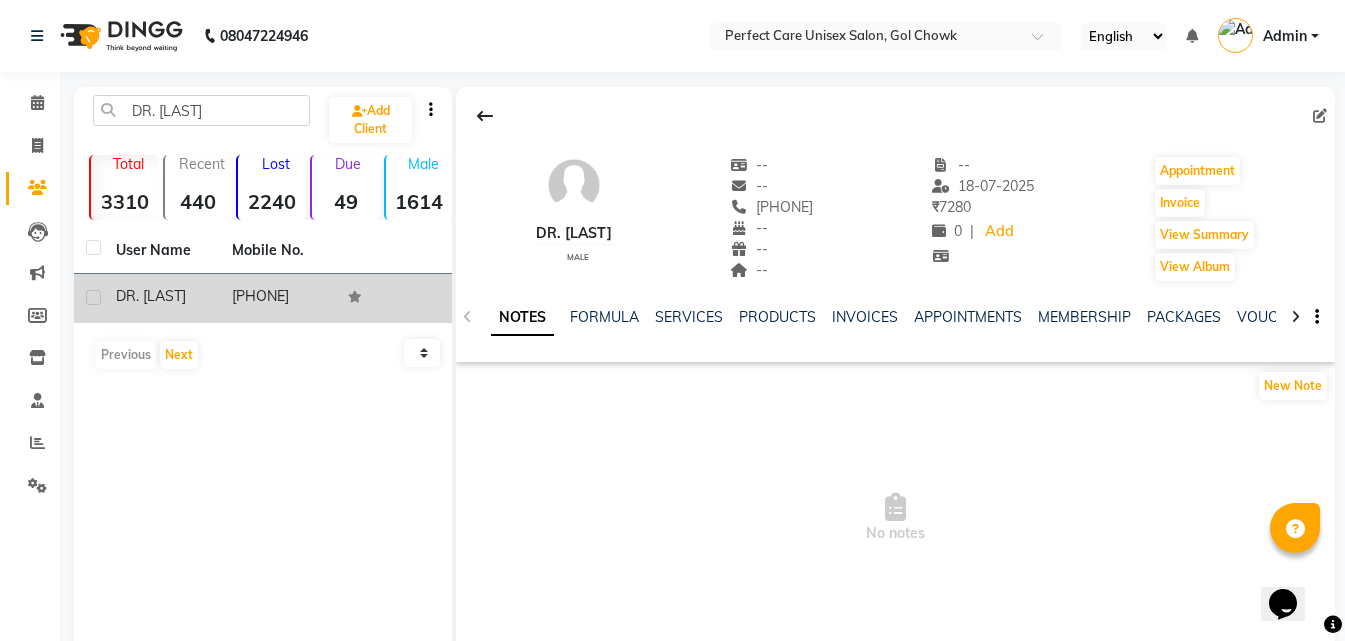 drag, startPoint x: 214, startPoint y: 296, endPoint x: 318, endPoint y: 296, distance: 104 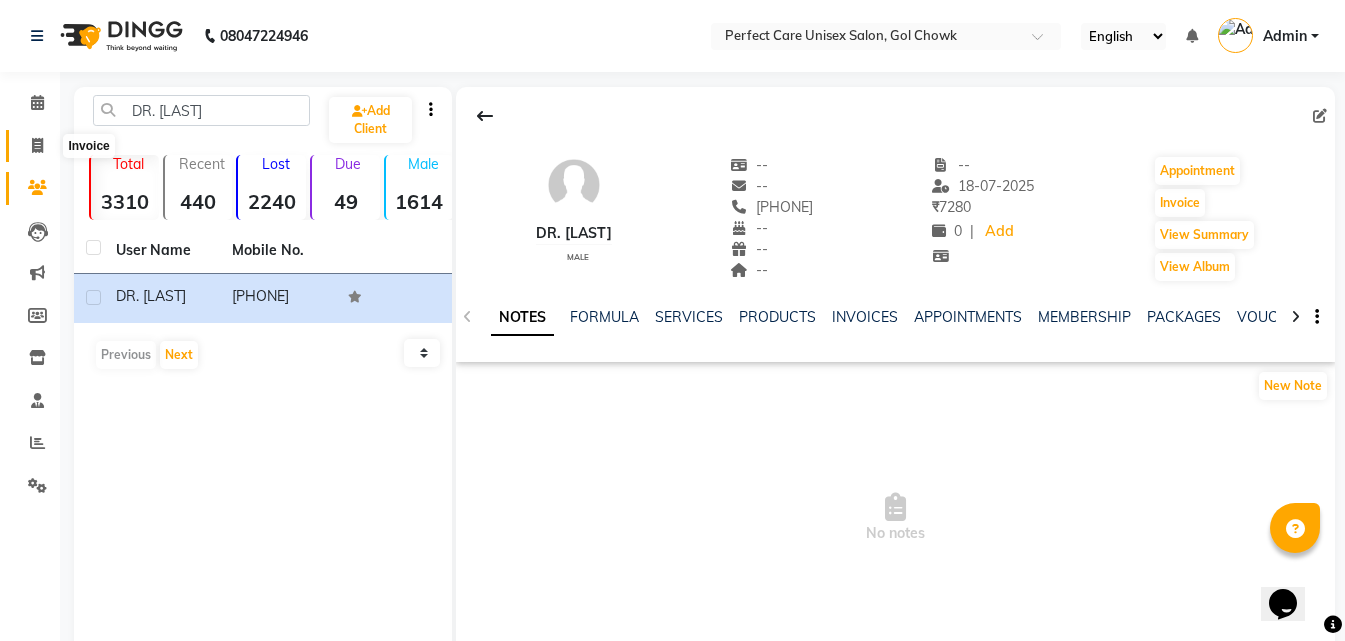 click 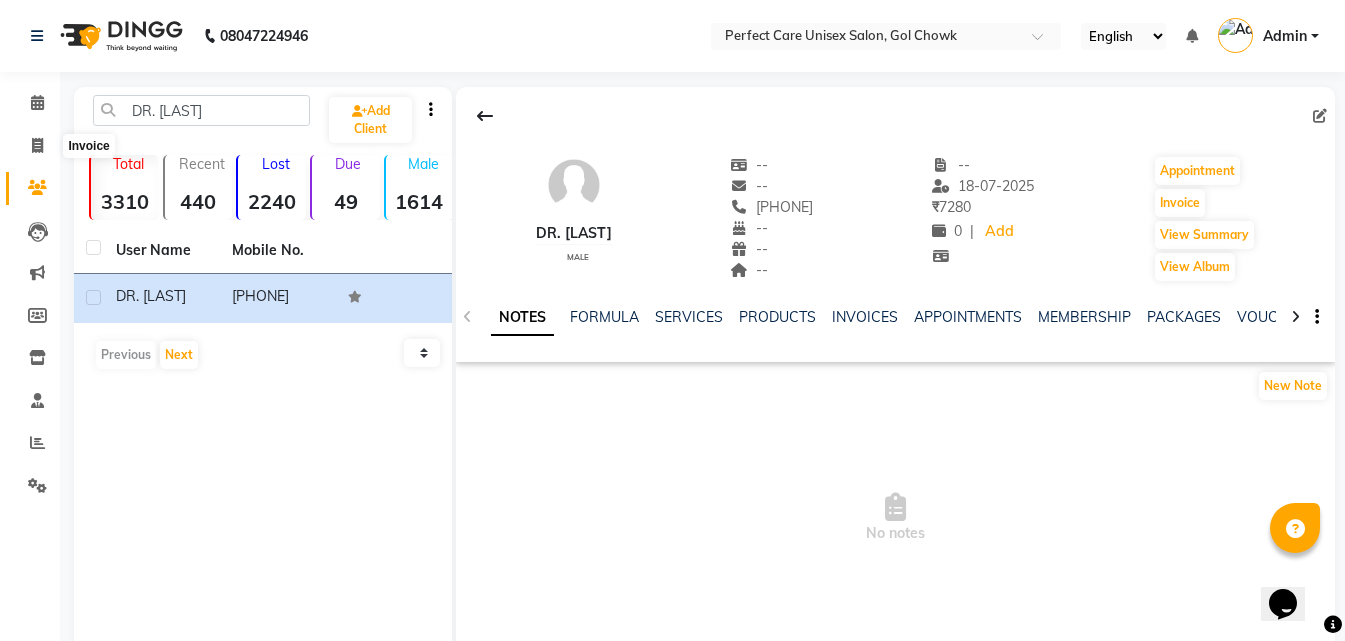 select on "service" 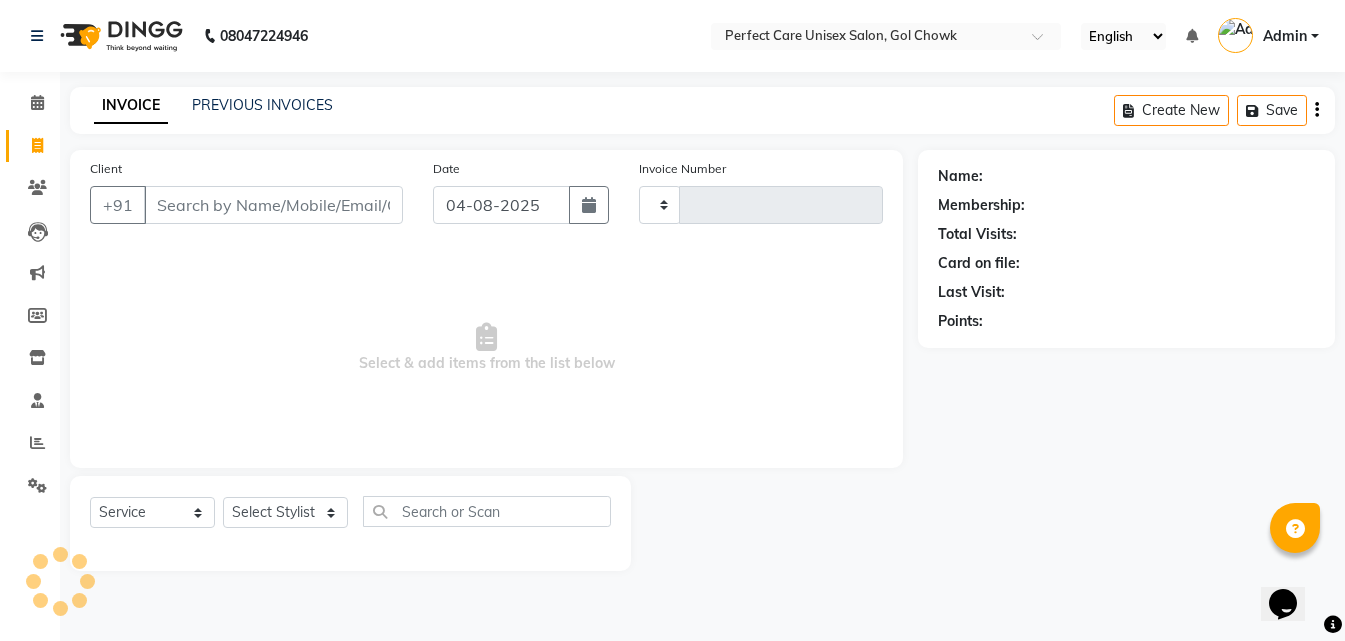 type on "2495" 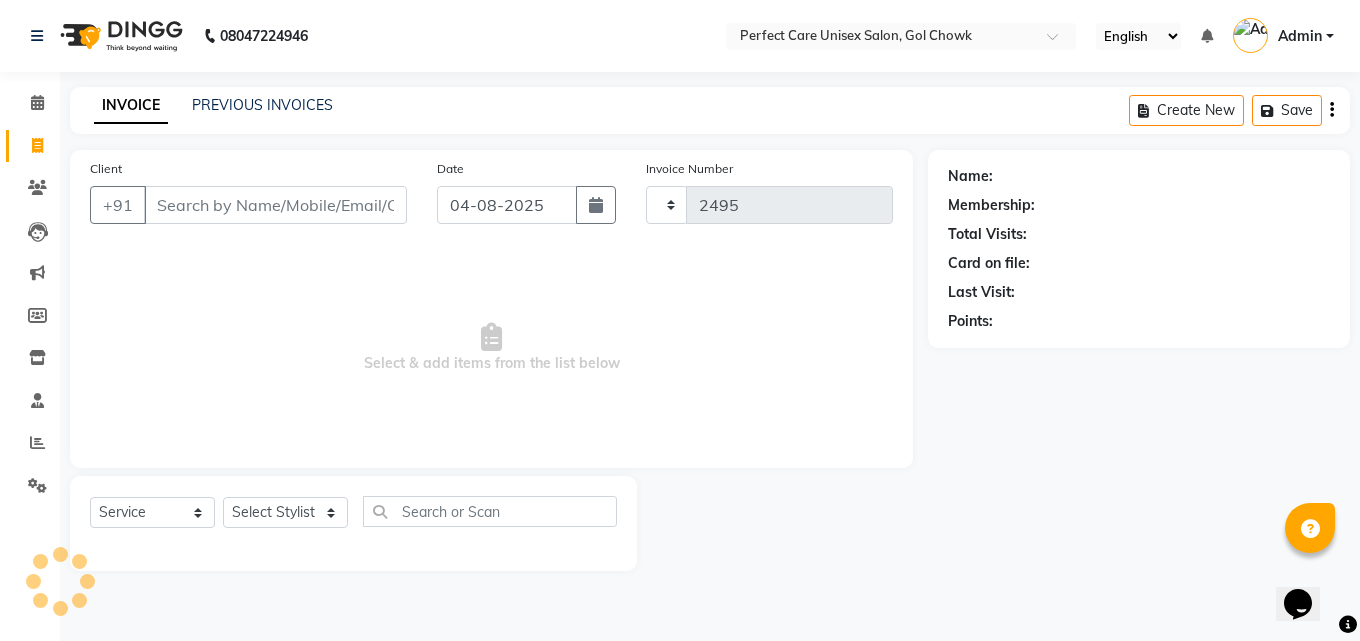 select on "4751" 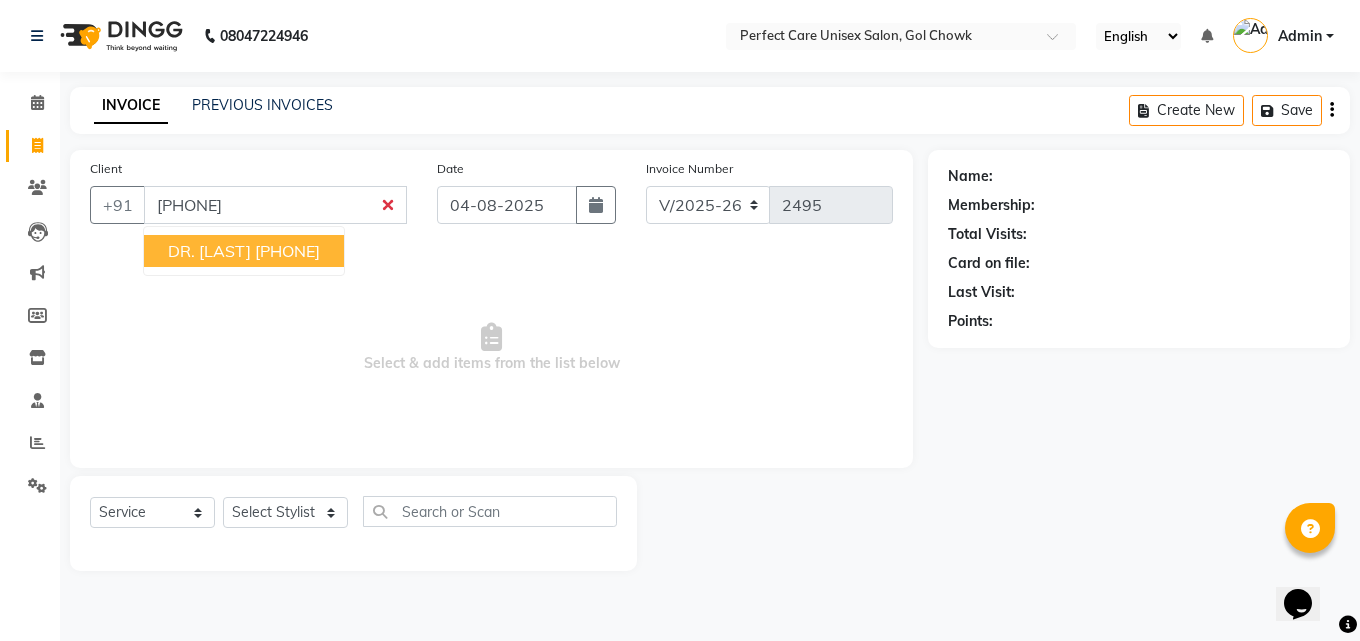 click on "8349422777" at bounding box center (287, 251) 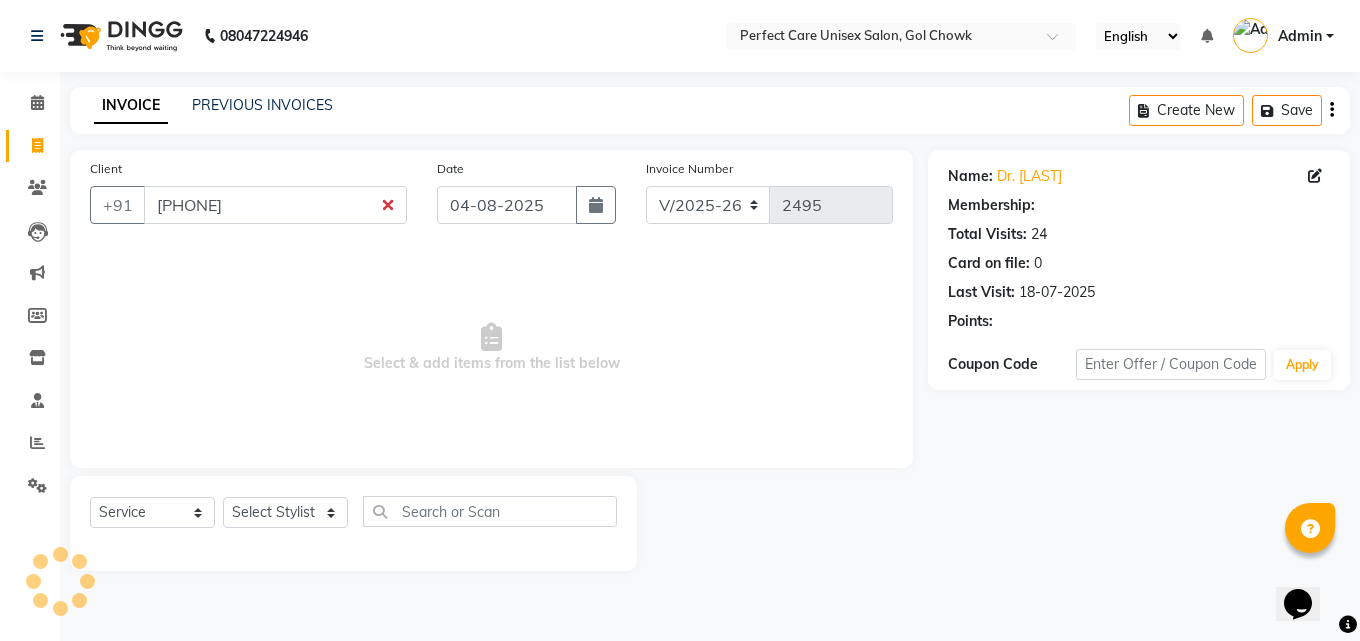 select on "1: Object" 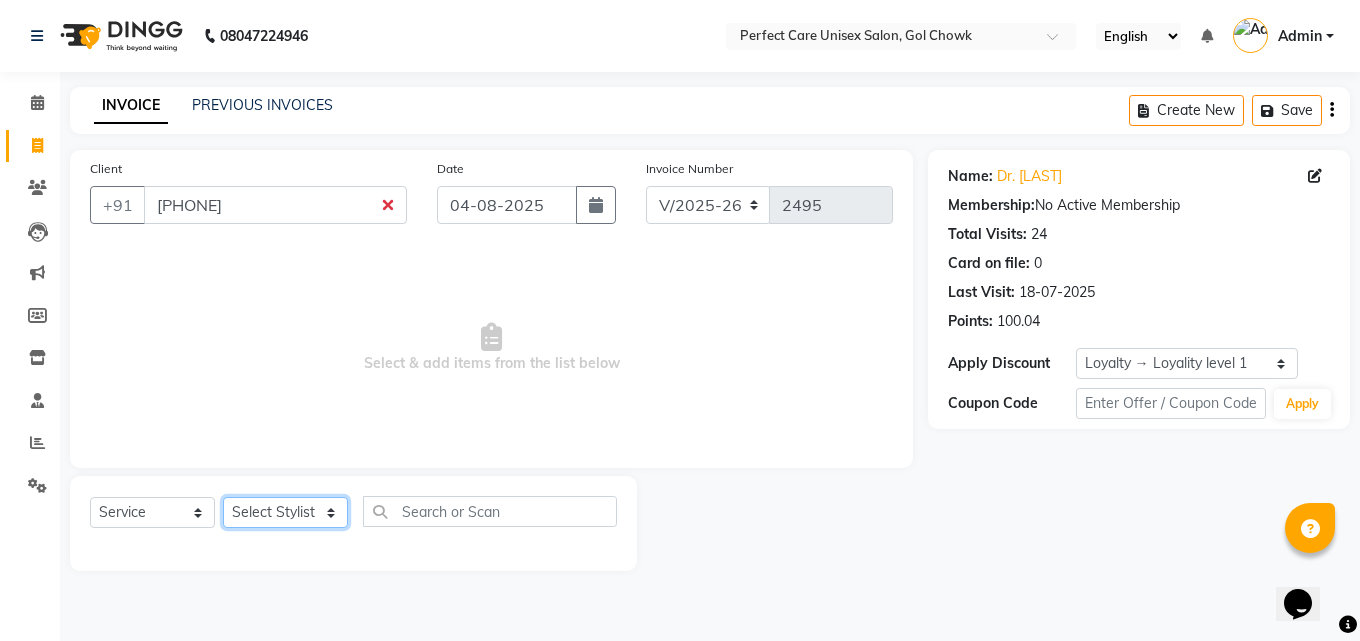click on "Select Stylist MISS [LAST] MISS [LAST] MISS [FIRST] MISS [FIRST] MISS [FIRST] MISS.[FIRST] MISS.[FIRST] MISS [LAST] MISS. [LAST] MISS [FIRST] mohbat MR. [FIRST] MR.[FIRST] MR. [FIRST] MR. [FIRST] MR [FIRST] MR. [FIRST] MR.[FIRST] MR. [FIRST] MR. [FIRST] MR. [FIRST] MR. [FIRST] MR. [FIRST] MR.[FIRST] MR.[FIRST] NONE rashmi" 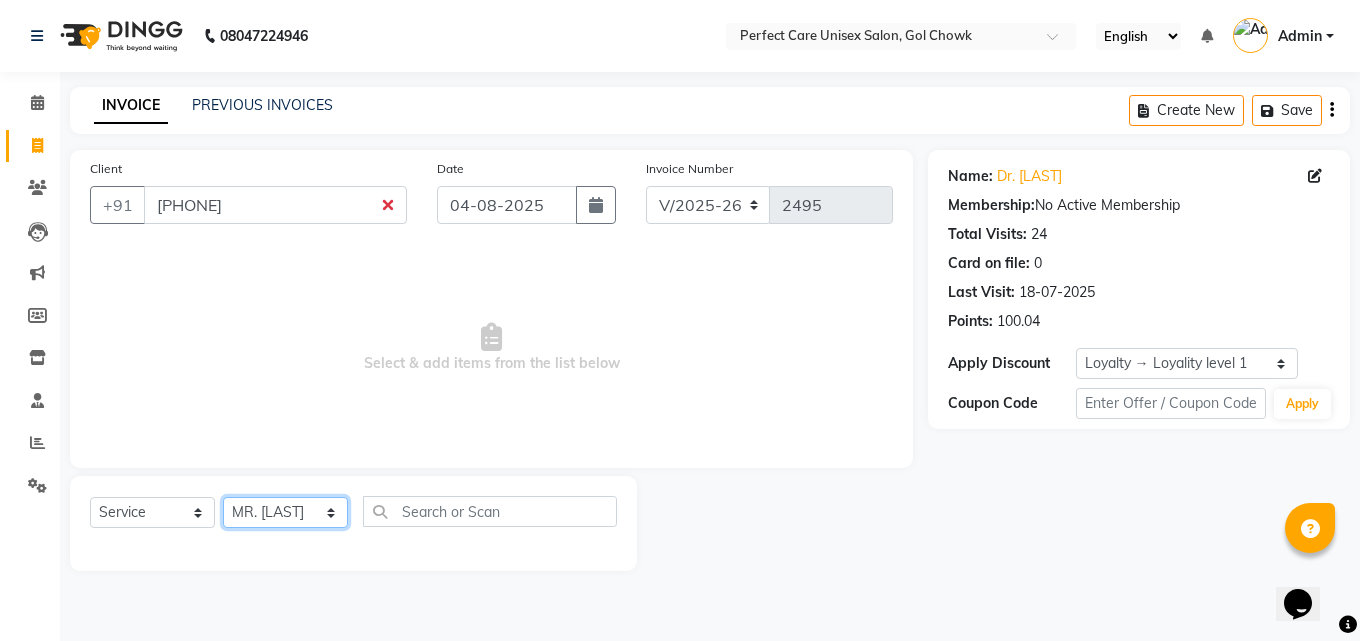 click on "Select Stylist MISS [LAST] MISS [LAST] MISS [FIRST] MISS [FIRST] MISS [FIRST] MISS.[FIRST] MISS.[FIRST] MISS [LAST] MISS. [LAST] MISS [FIRST] mohbat MR. [FIRST] MR.[FIRST] MR. [FIRST] MR. [FIRST] MR [FIRST] MR. [FIRST] MR.[FIRST] MR. [FIRST] MR. [FIRST] MR. [FIRST] MR. [FIRST] MR. [FIRST] MR.[FIRST] MR.[FIRST] NONE rashmi" 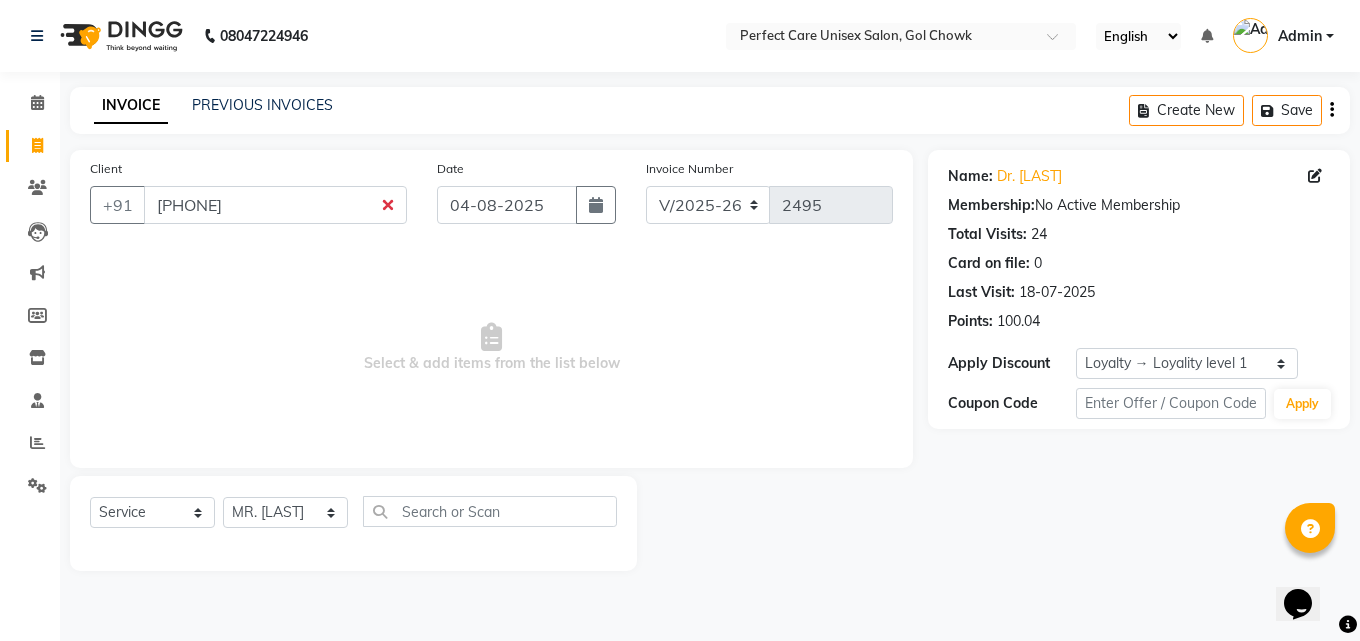 click on "Client +91 8349422777 Date 04-08-2025 Invoice Number V/2025 V/2025-26 2495  Select & add items from the list below" 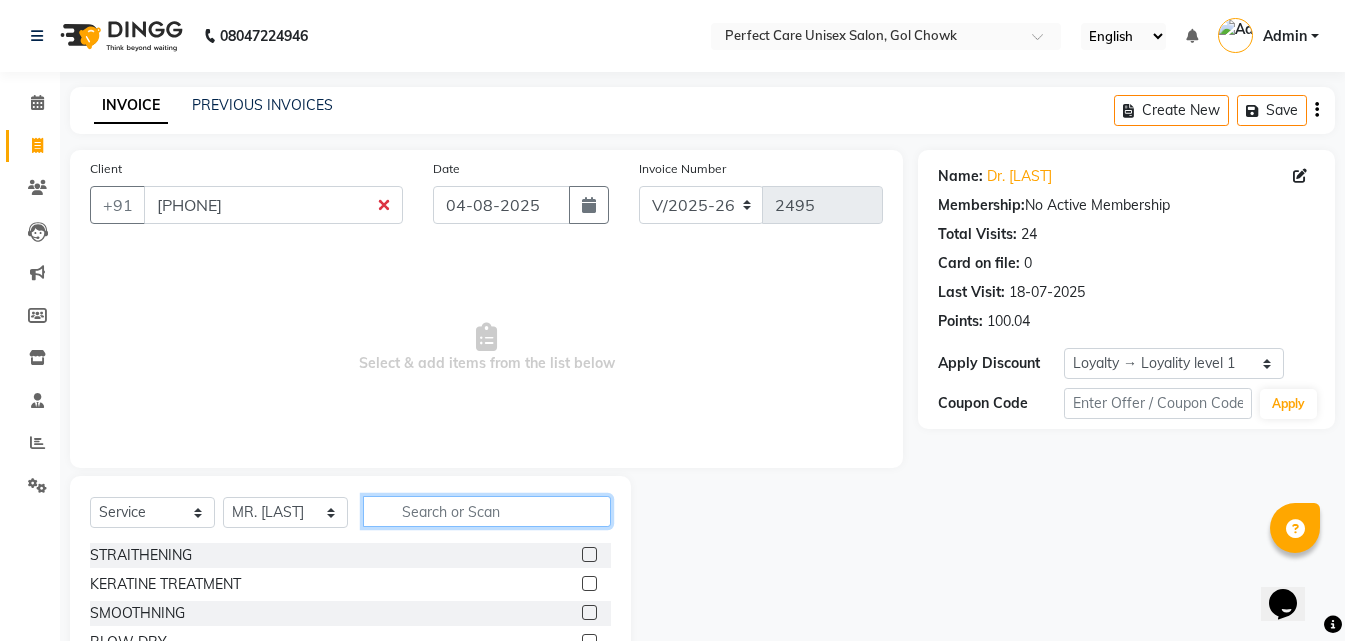 click 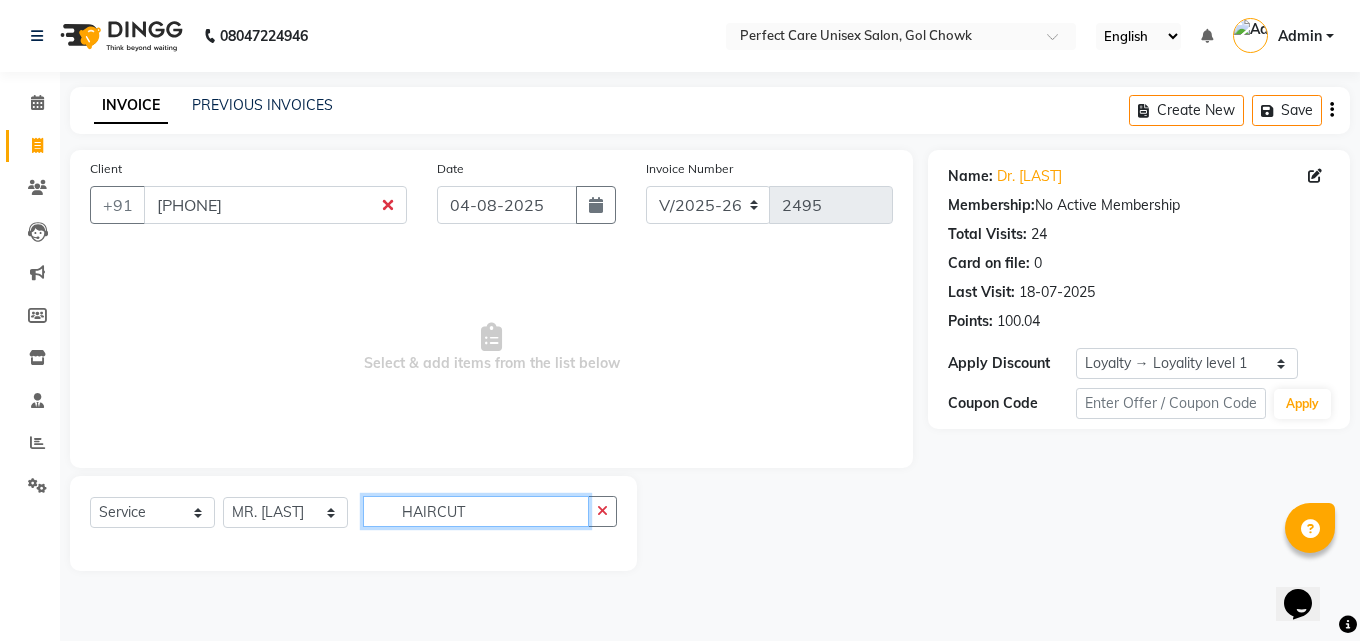 click on "HAIRCUT" 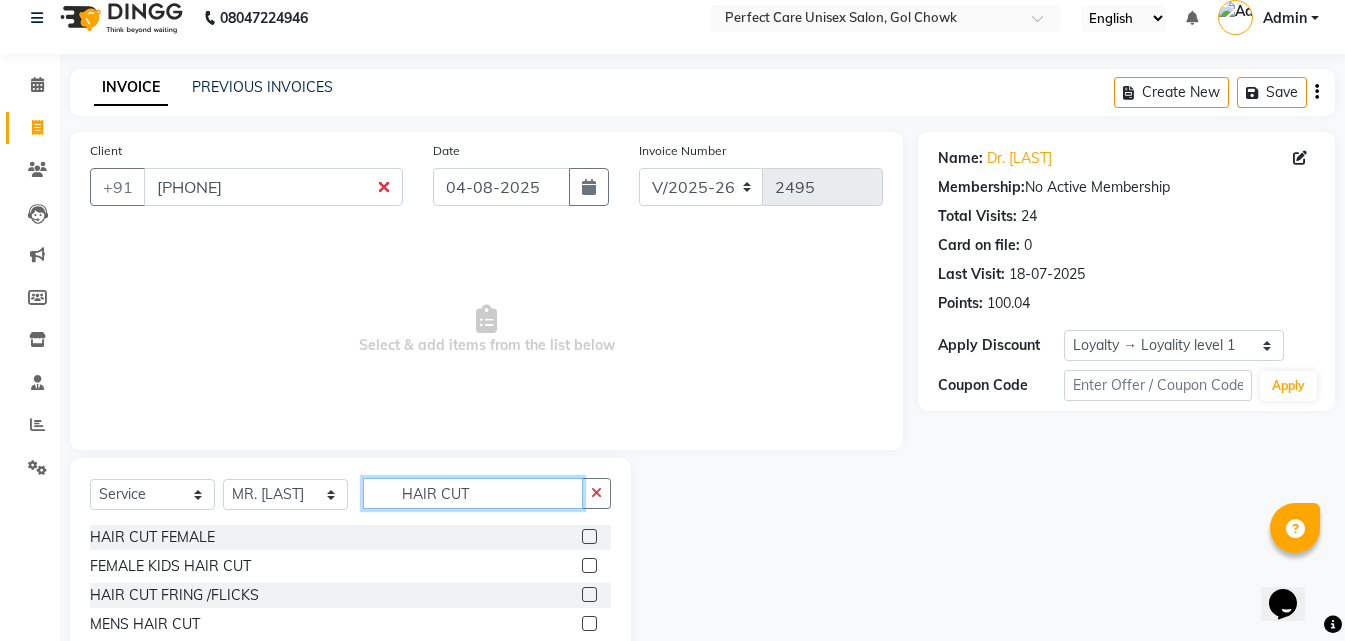 scroll, scrollTop: 76, scrollLeft: 0, axis: vertical 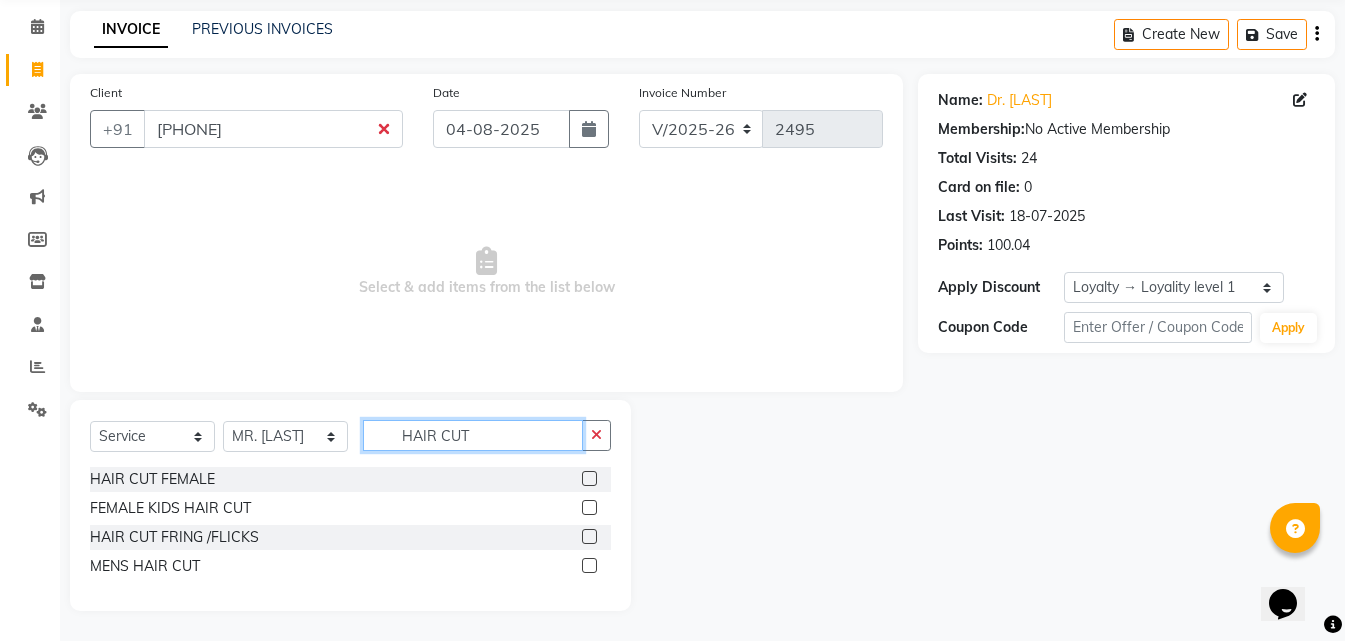type on "HAIR CUT" 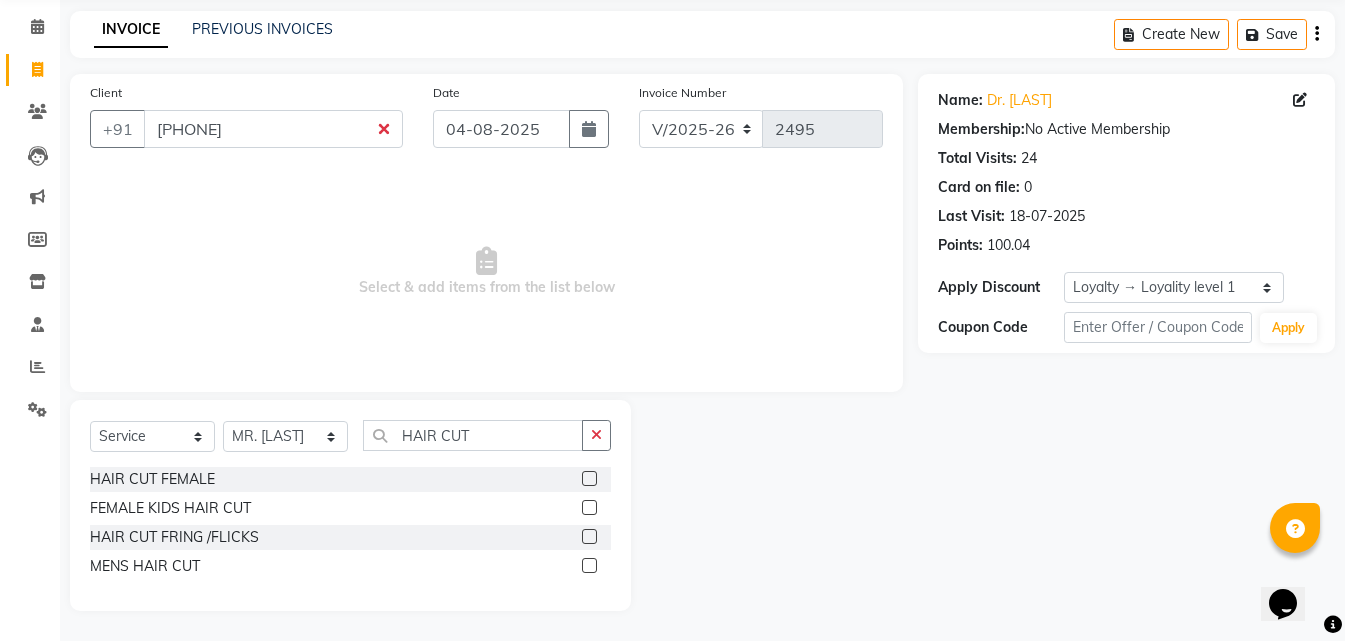 click 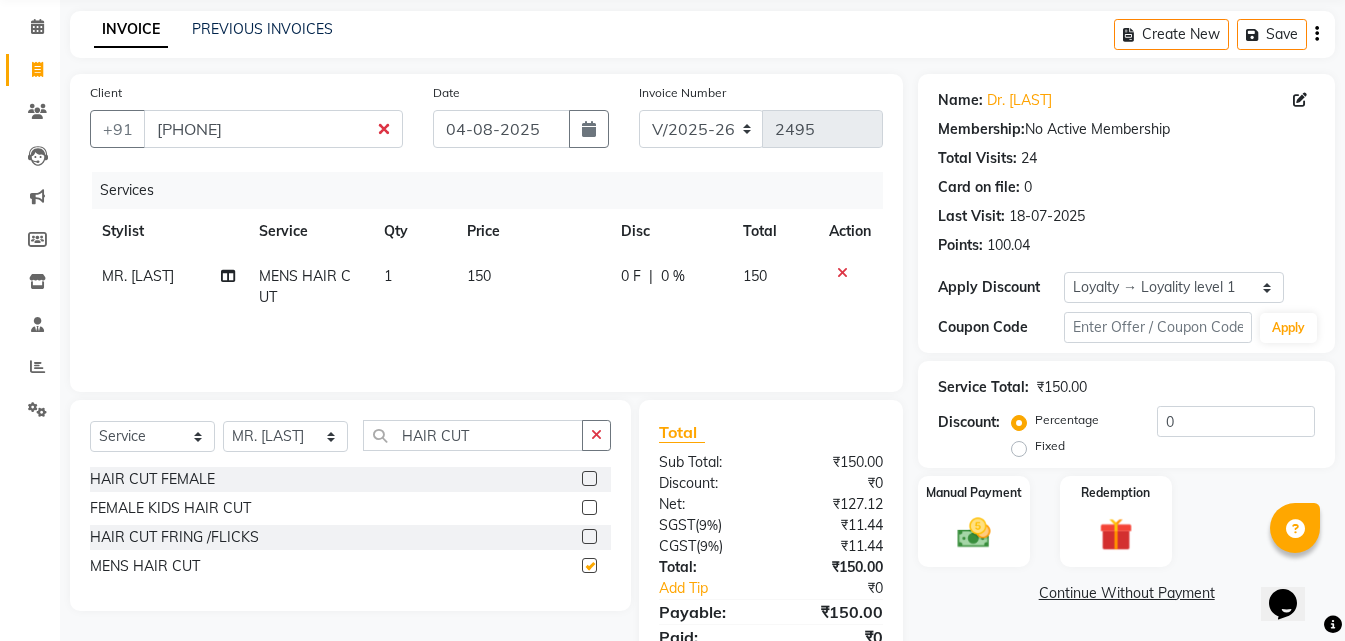 checkbox on "false" 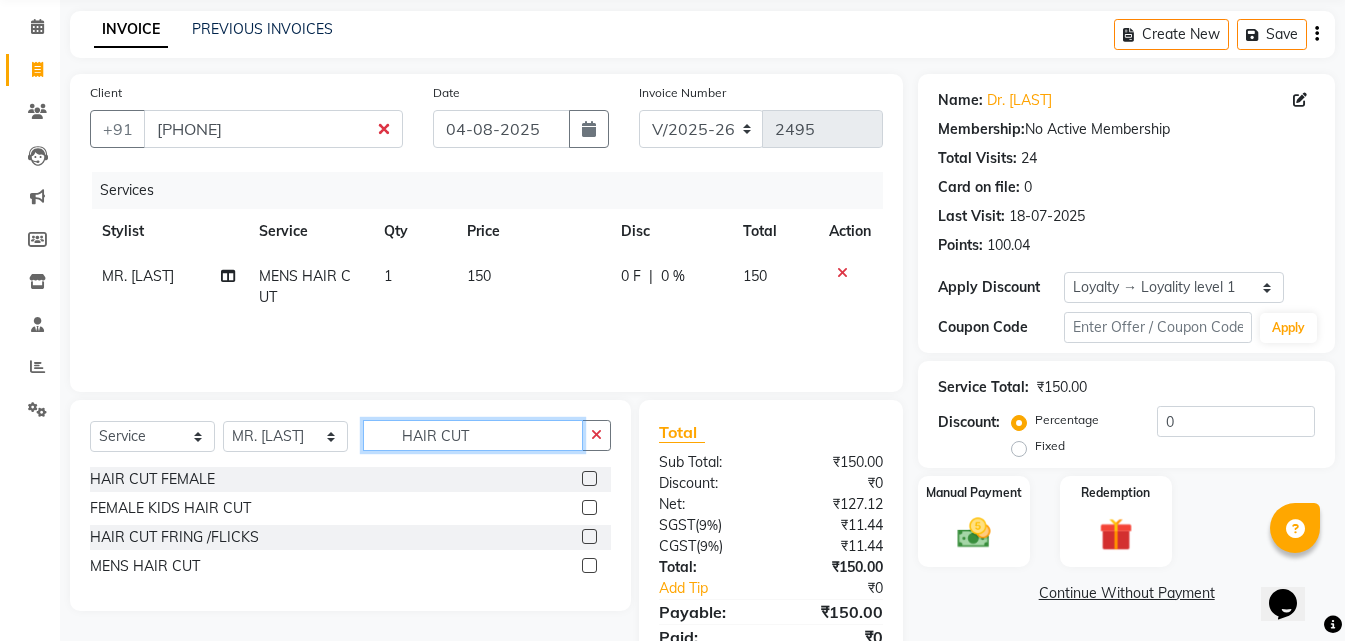 drag, startPoint x: 526, startPoint y: 440, endPoint x: 375, endPoint y: 440, distance: 151 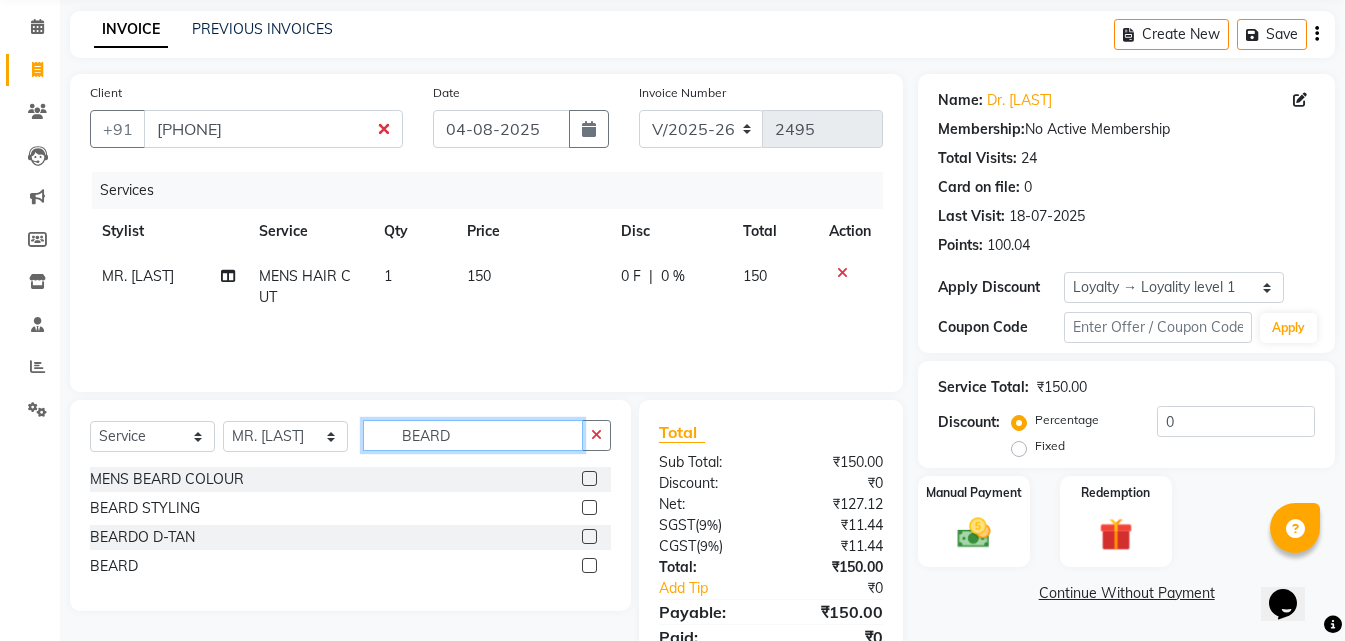 type on "BEARD" 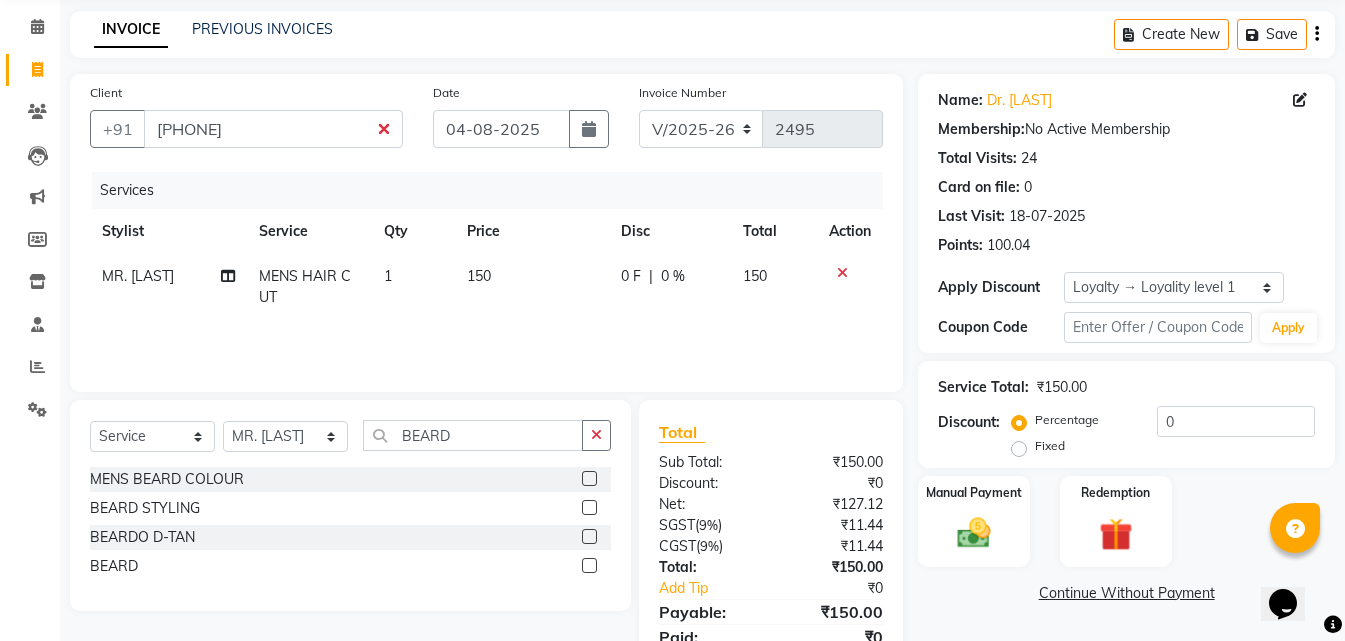 click 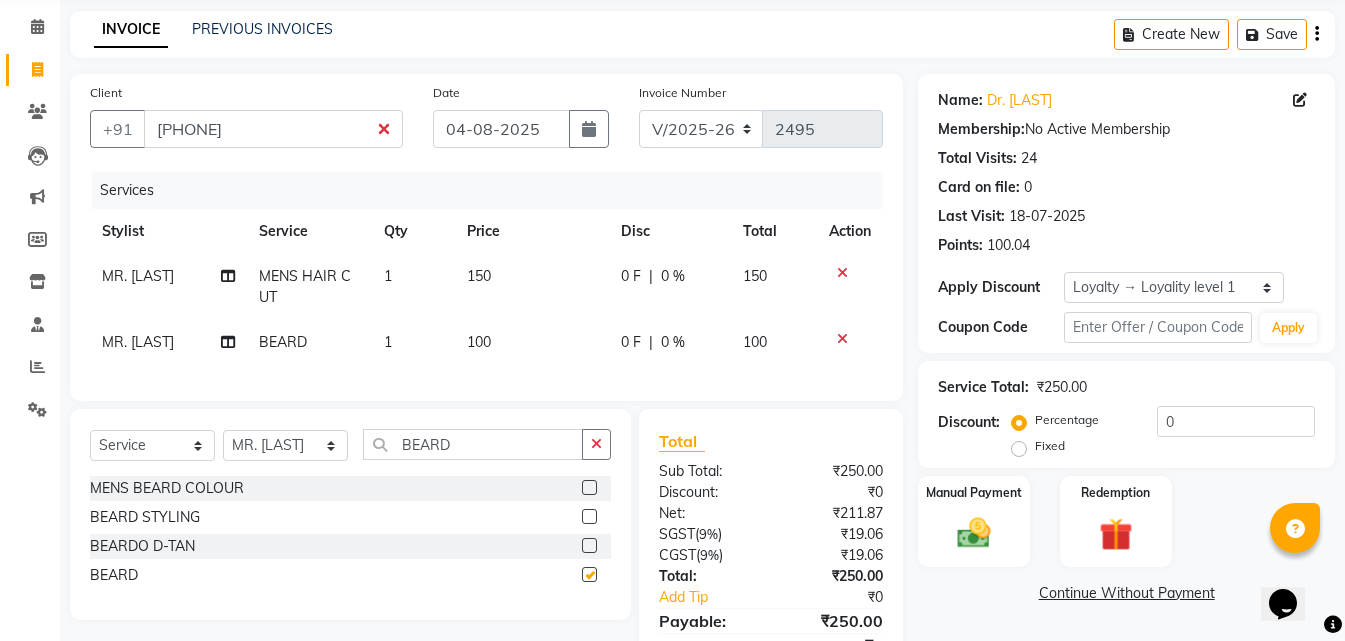checkbox on "false" 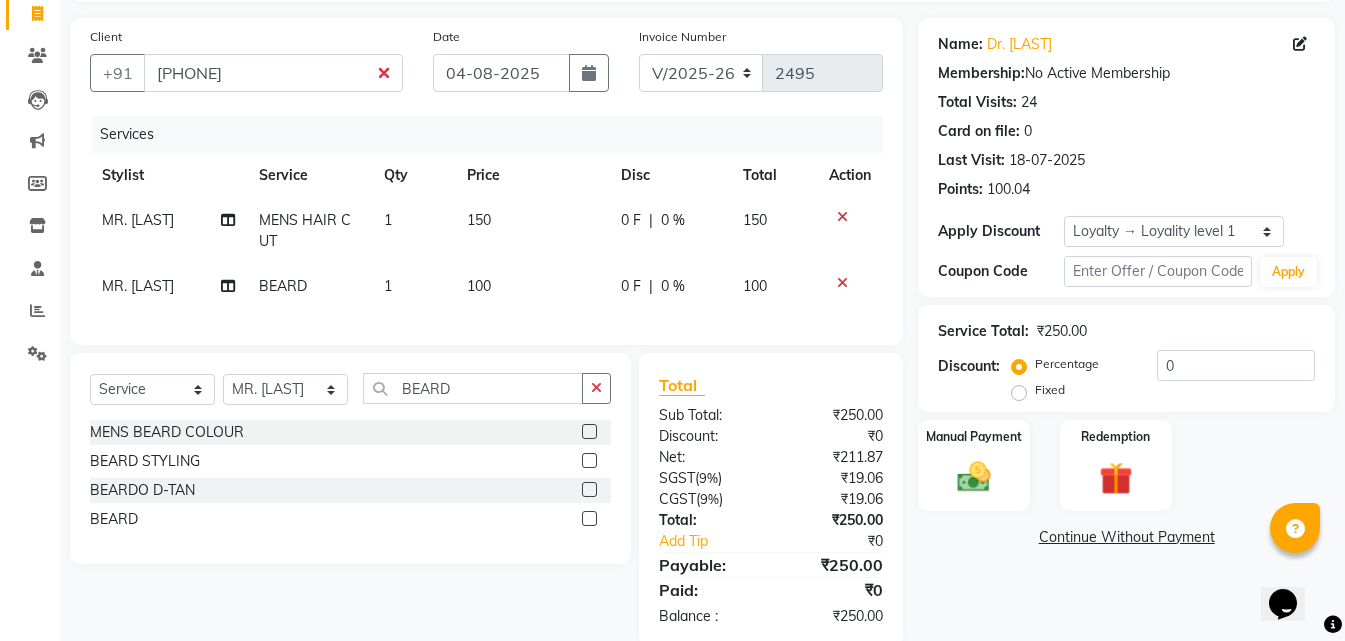 scroll, scrollTop: 176, scrollLeft: 0, axis: vertical 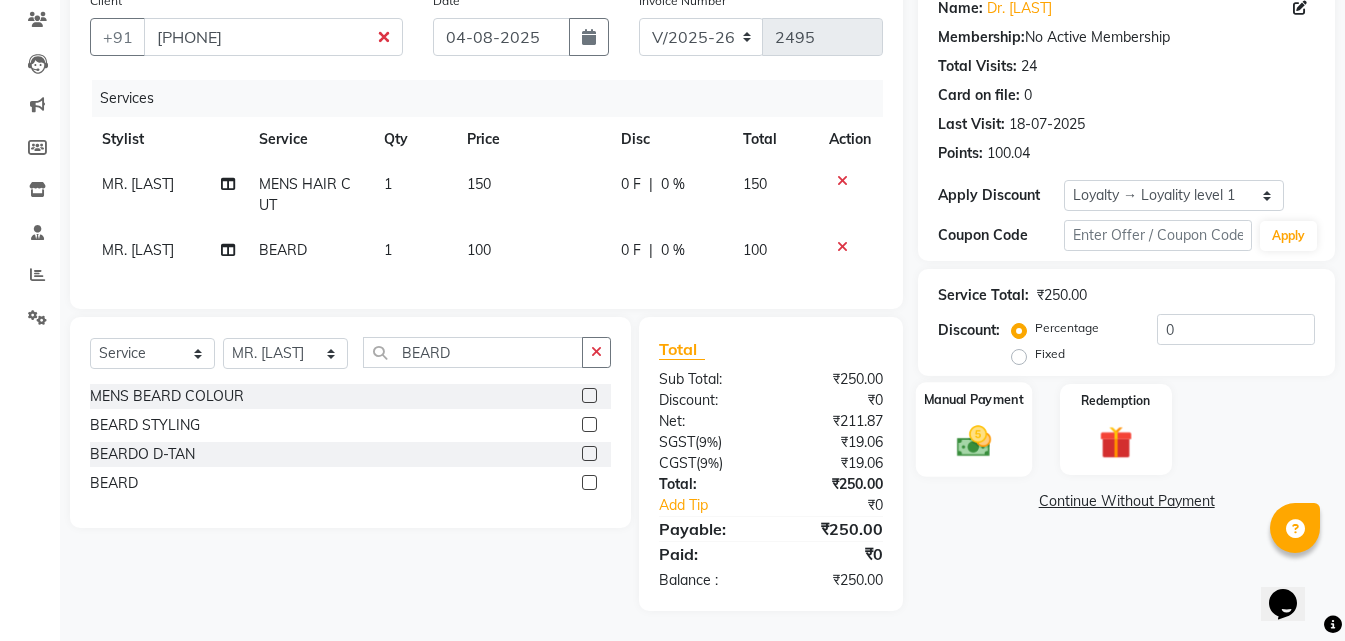 click 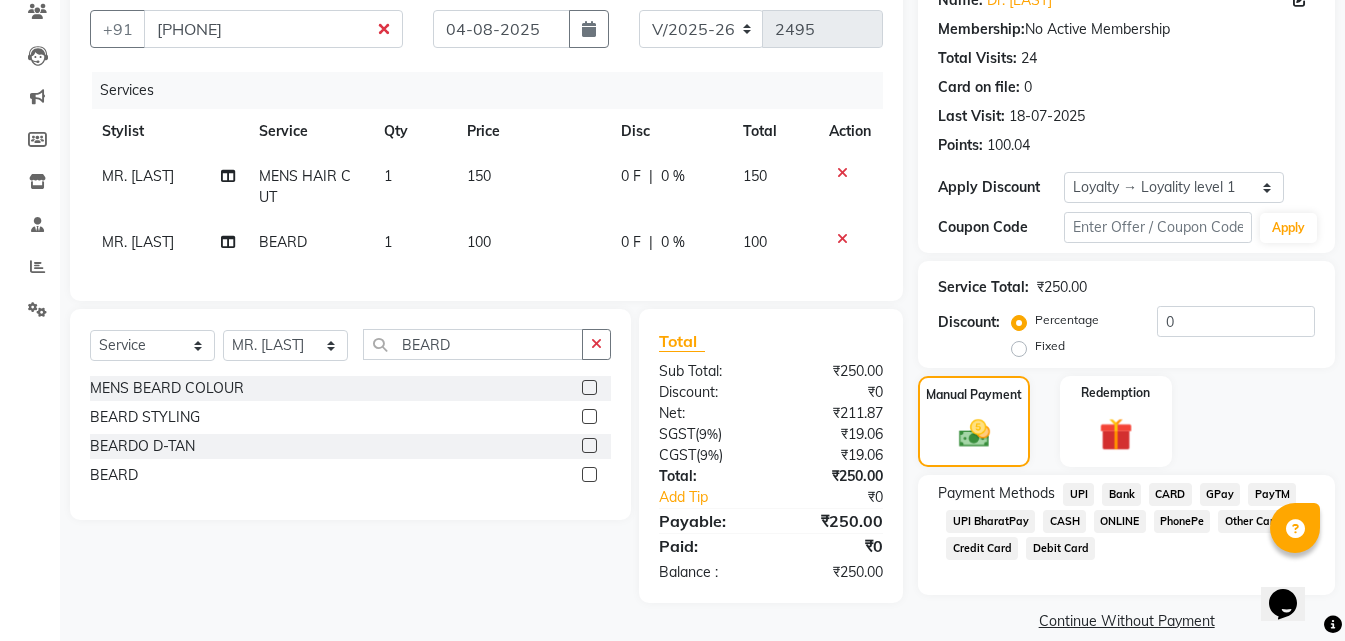 click on "CASH" 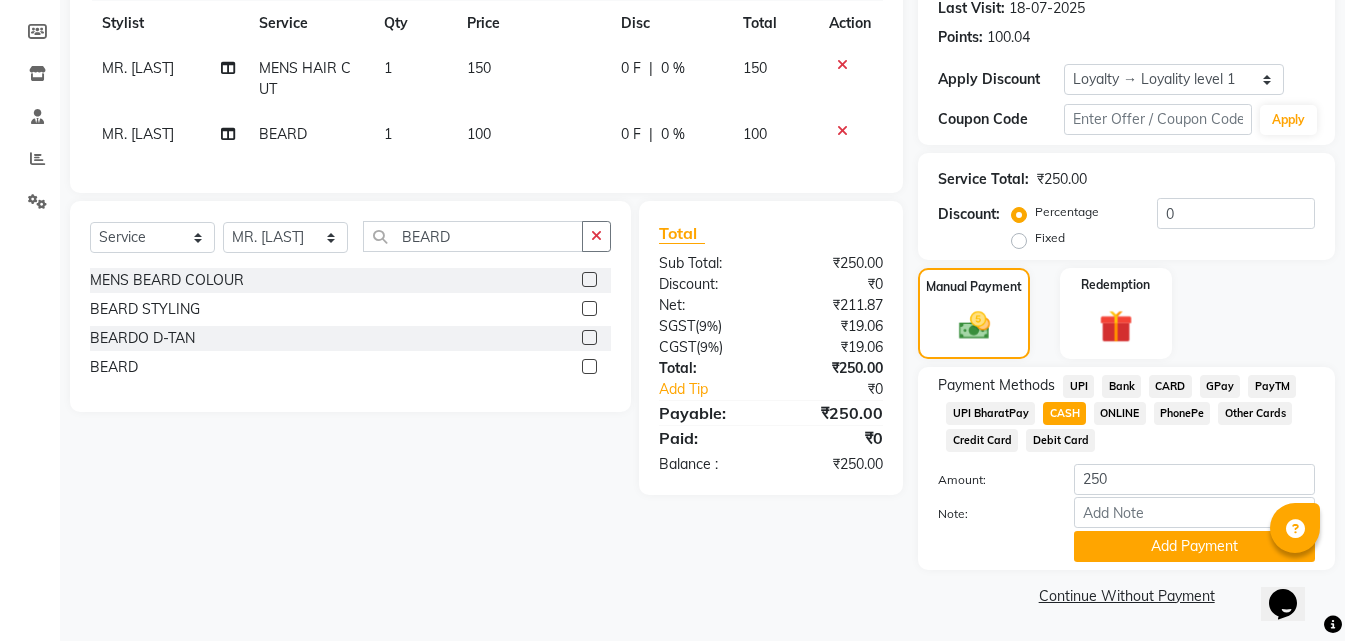 click on "Add Payment" 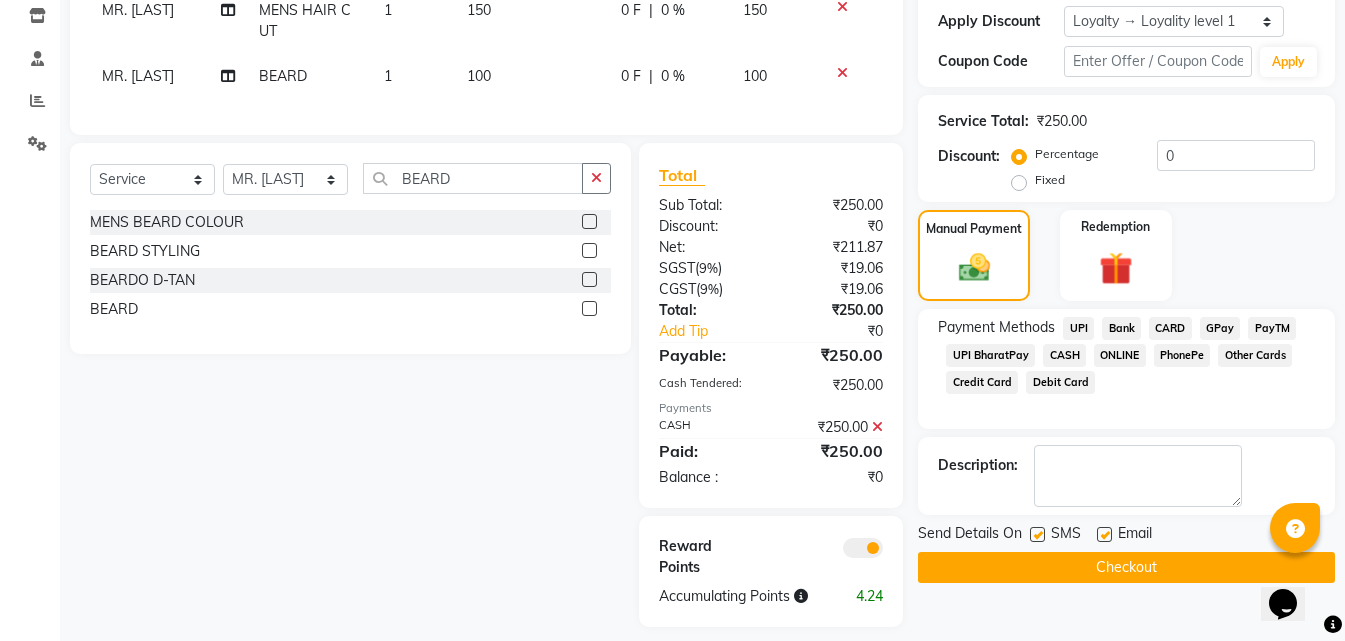 scroll, scrollTop: 373, scrollLeft: 0, axis: vertical 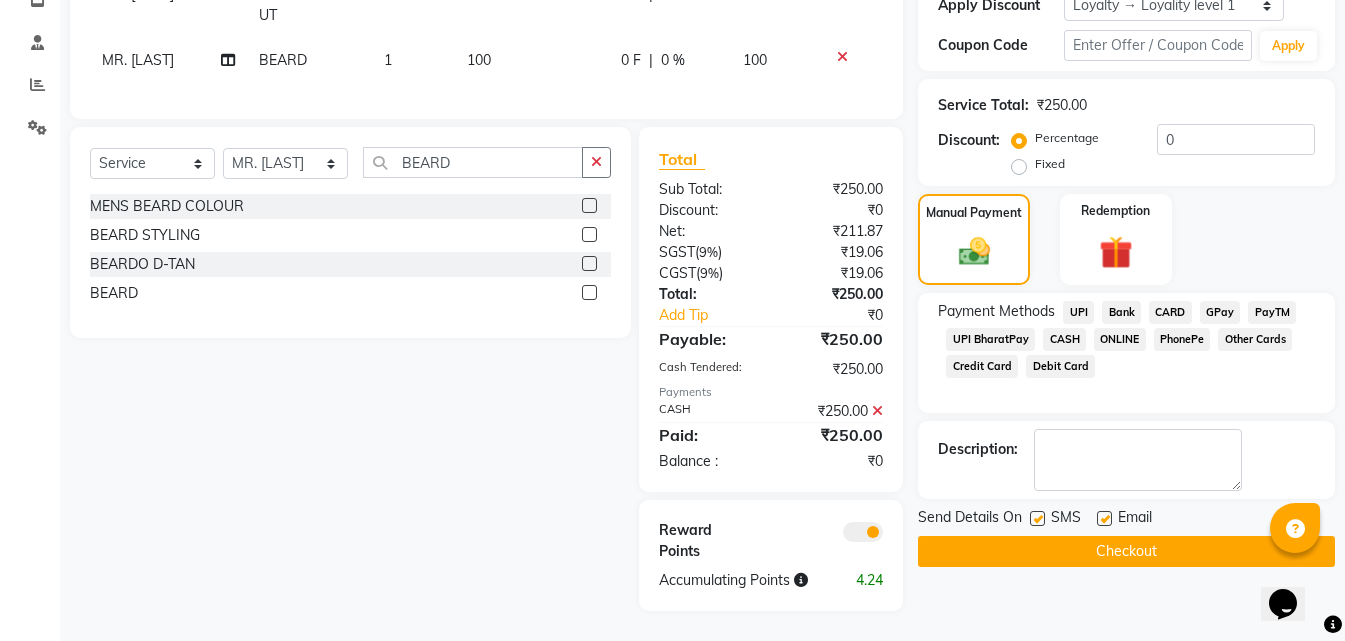 click on "Checkout" 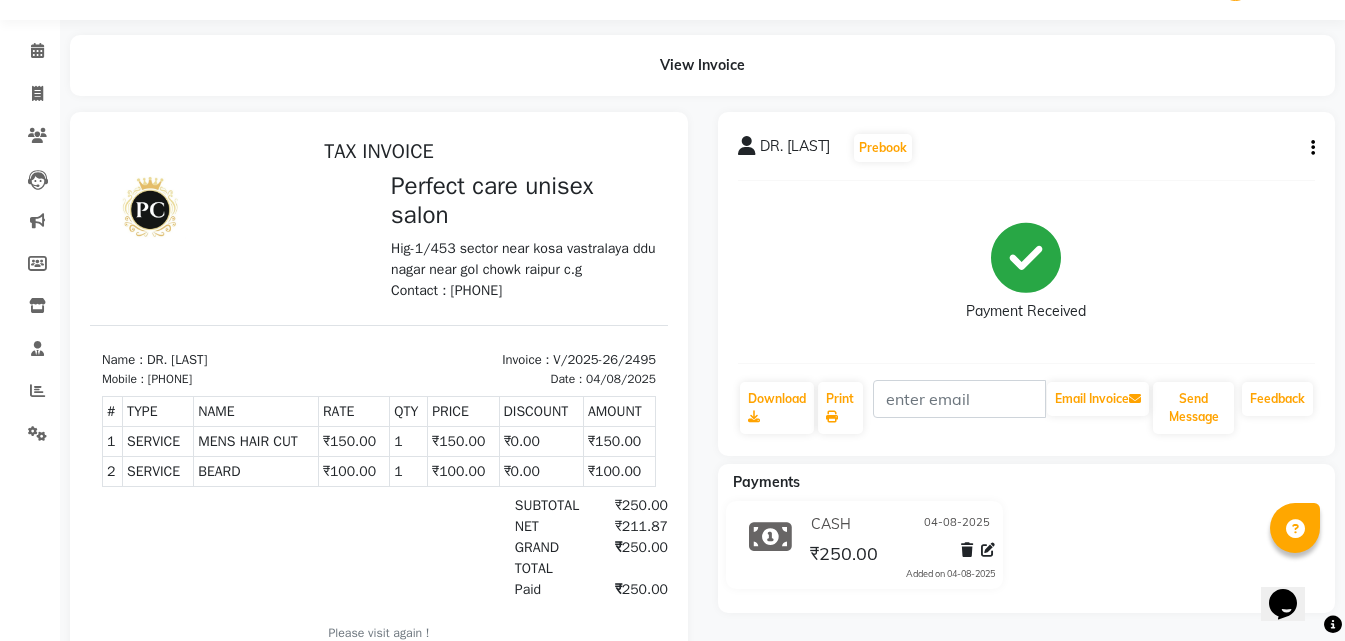 scroll, scrollTop: 142, scrollLeft: 0, axis: vertical 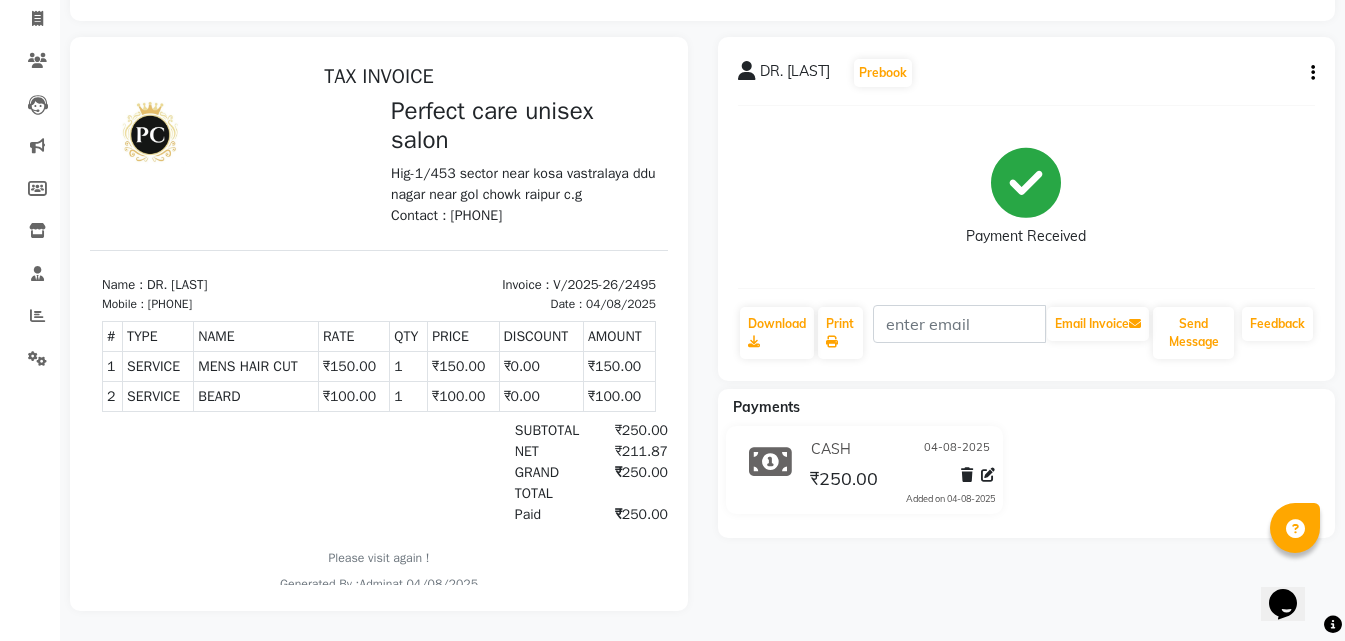 click on "918349422777" at bounding box center [170, 304] 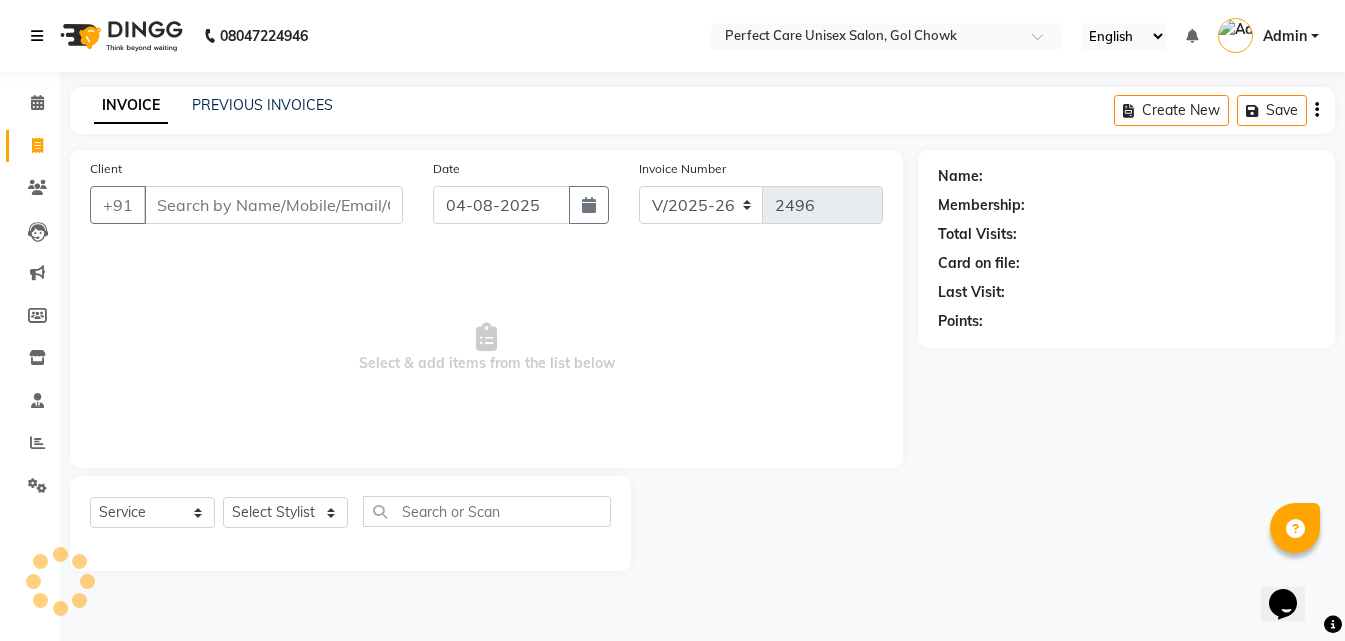 scroll, scrollTop: 0, scrollLeft: 0, axis: both 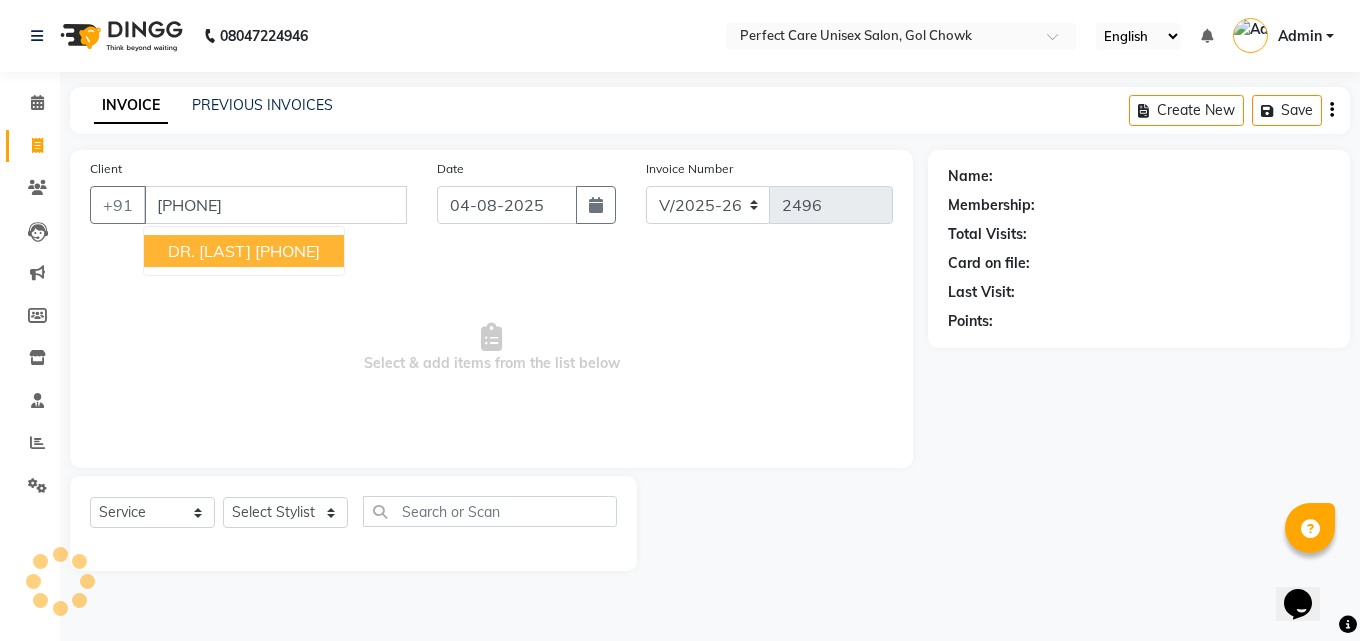 type on "918349422777" 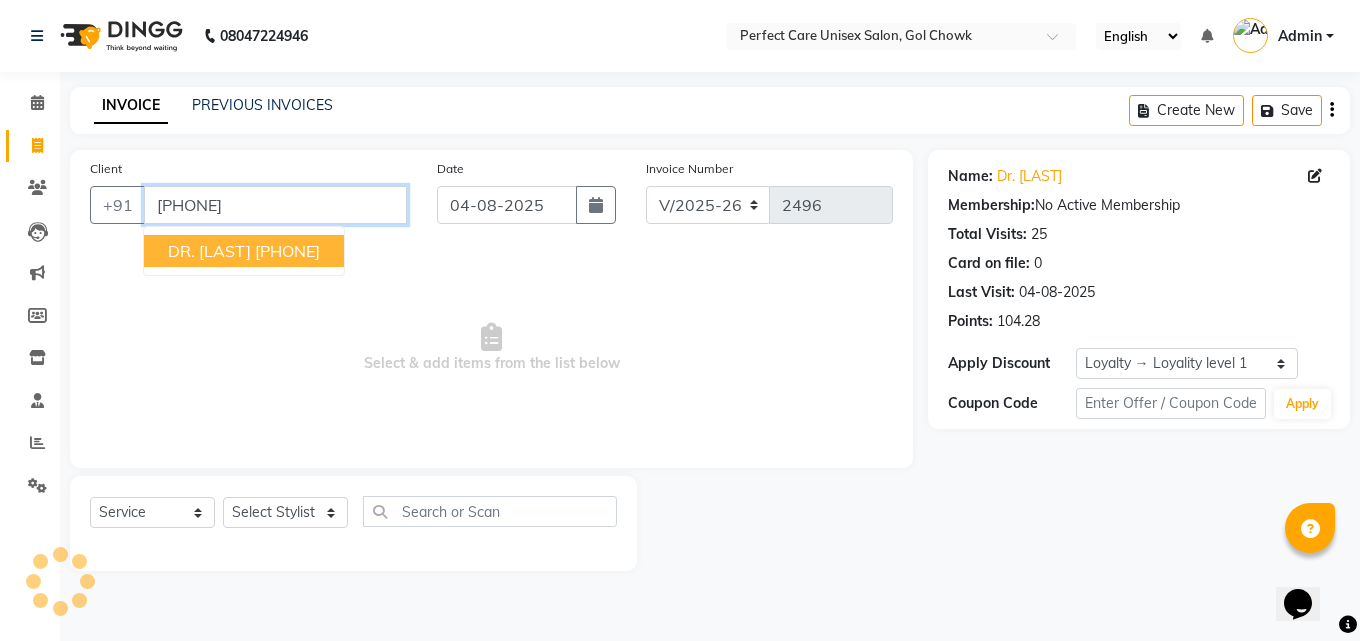 click on "918349422777" at bounding box center [275, 205] 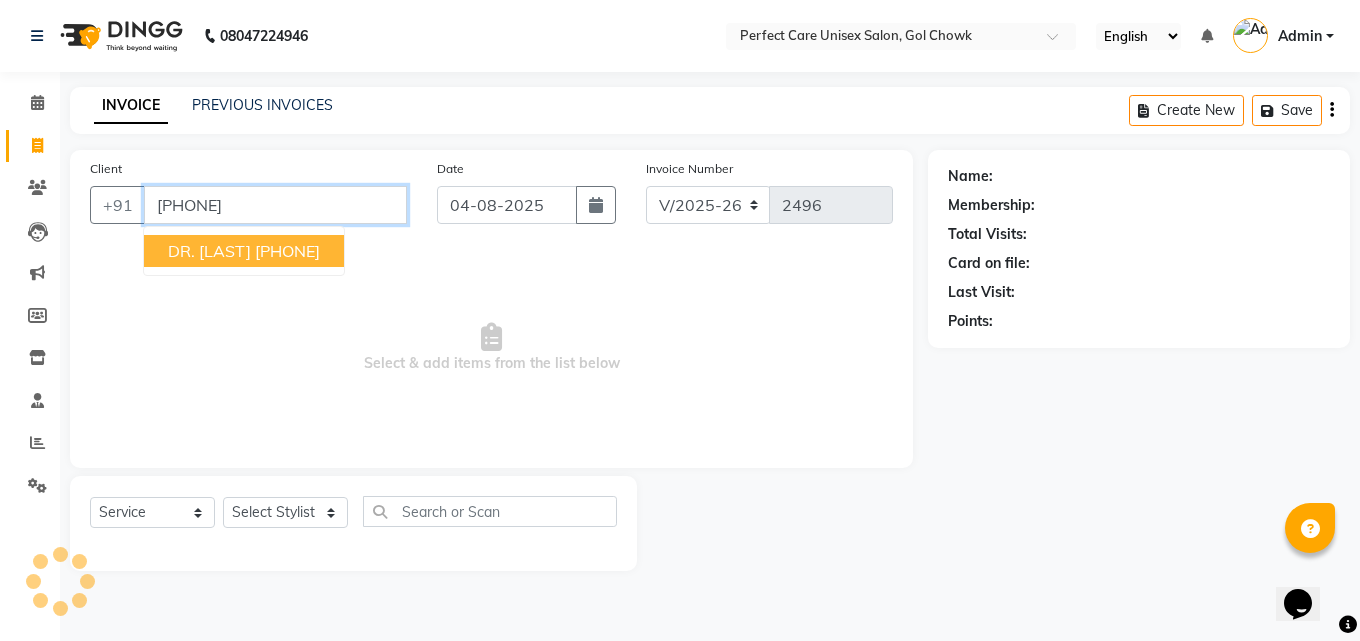 type on "[PHONE]" 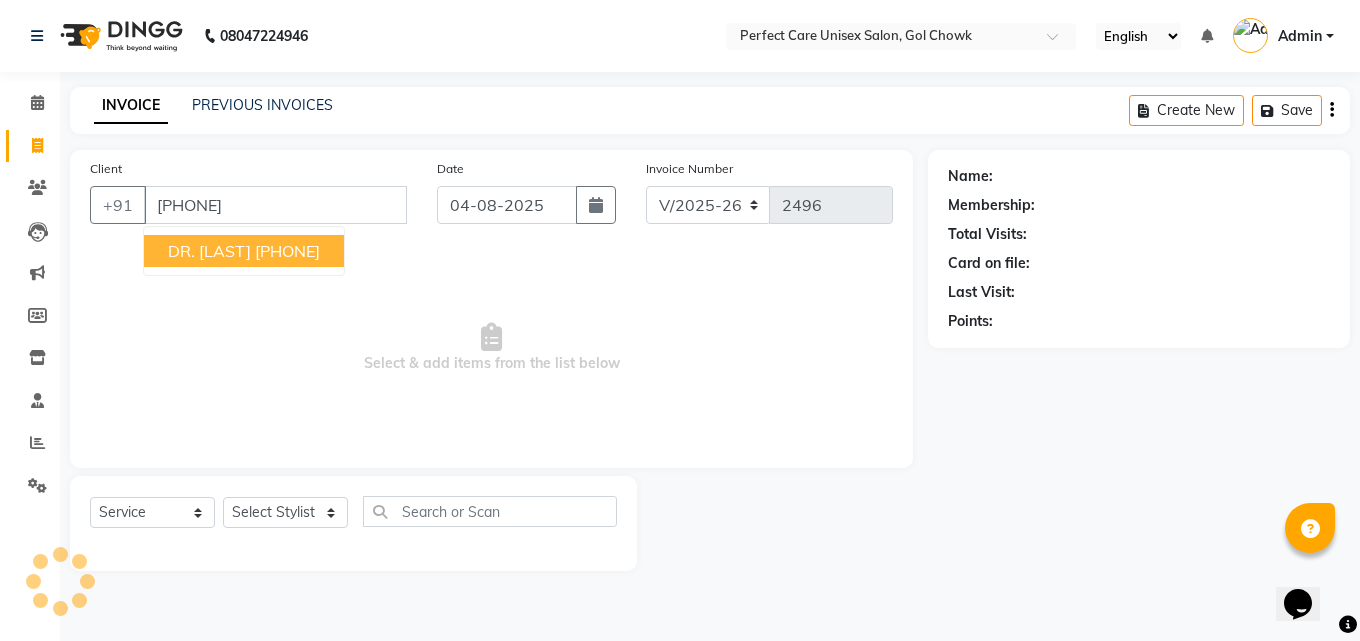 select on "1: Object" 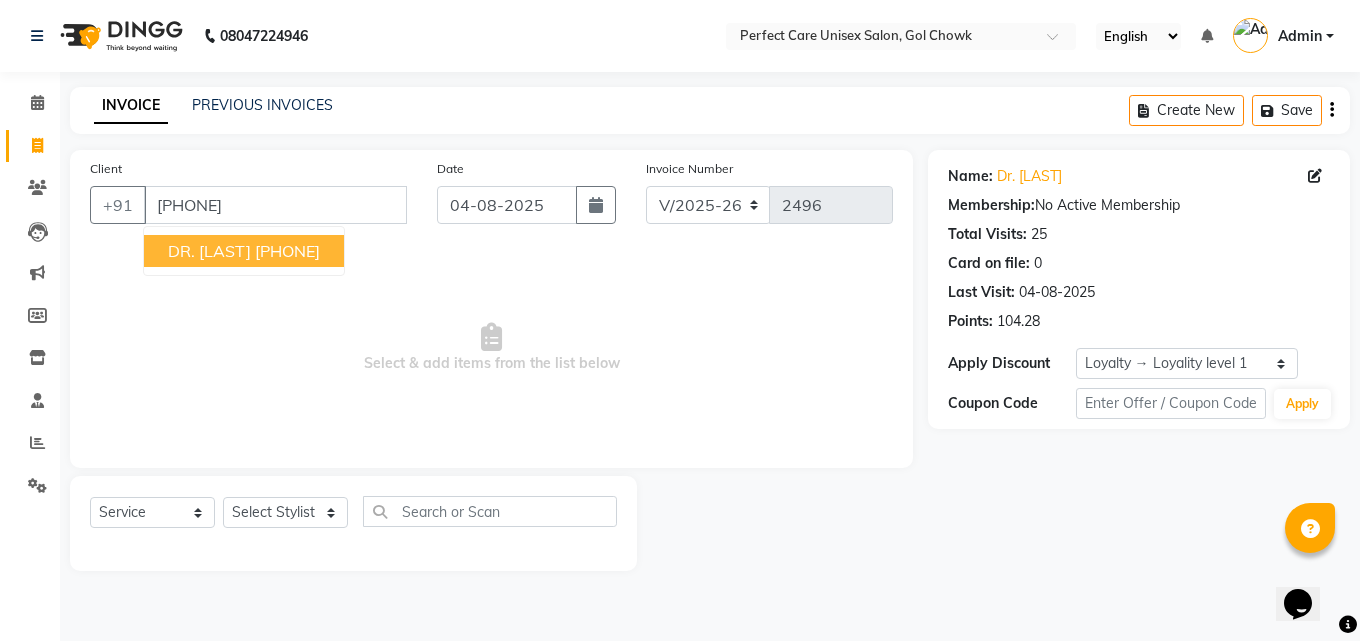click on "[PHONE]" at bounding box center [287, 251] 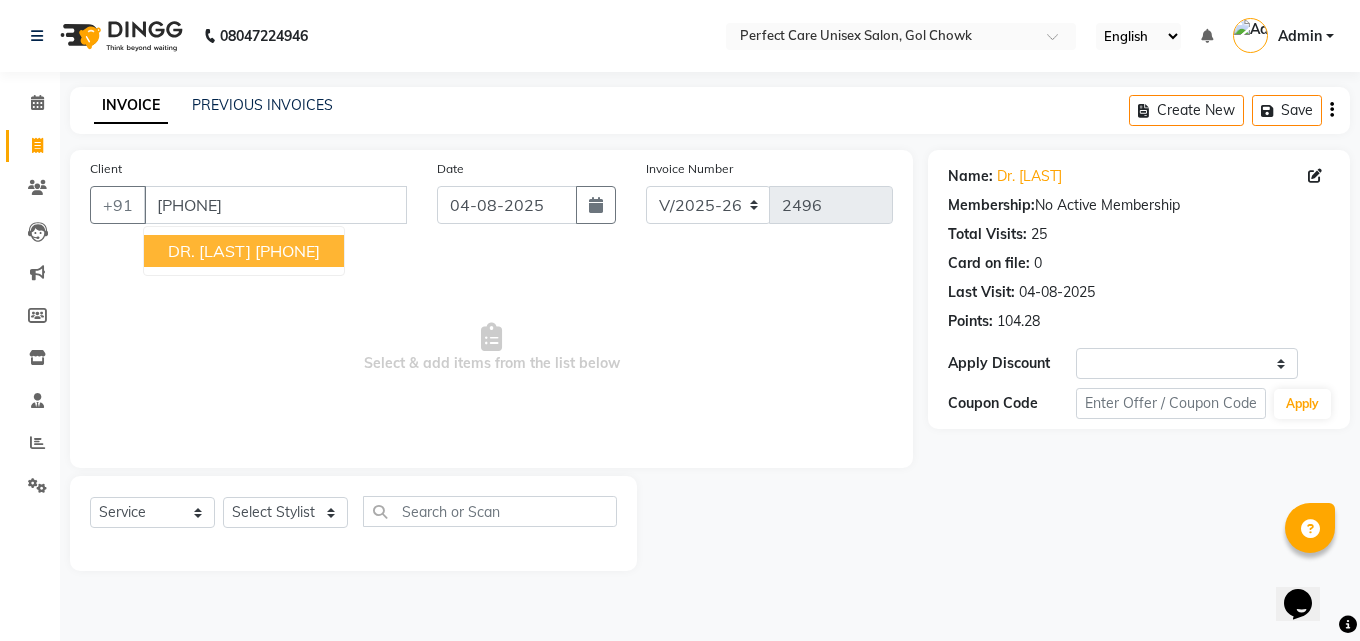 select on "1: Object" 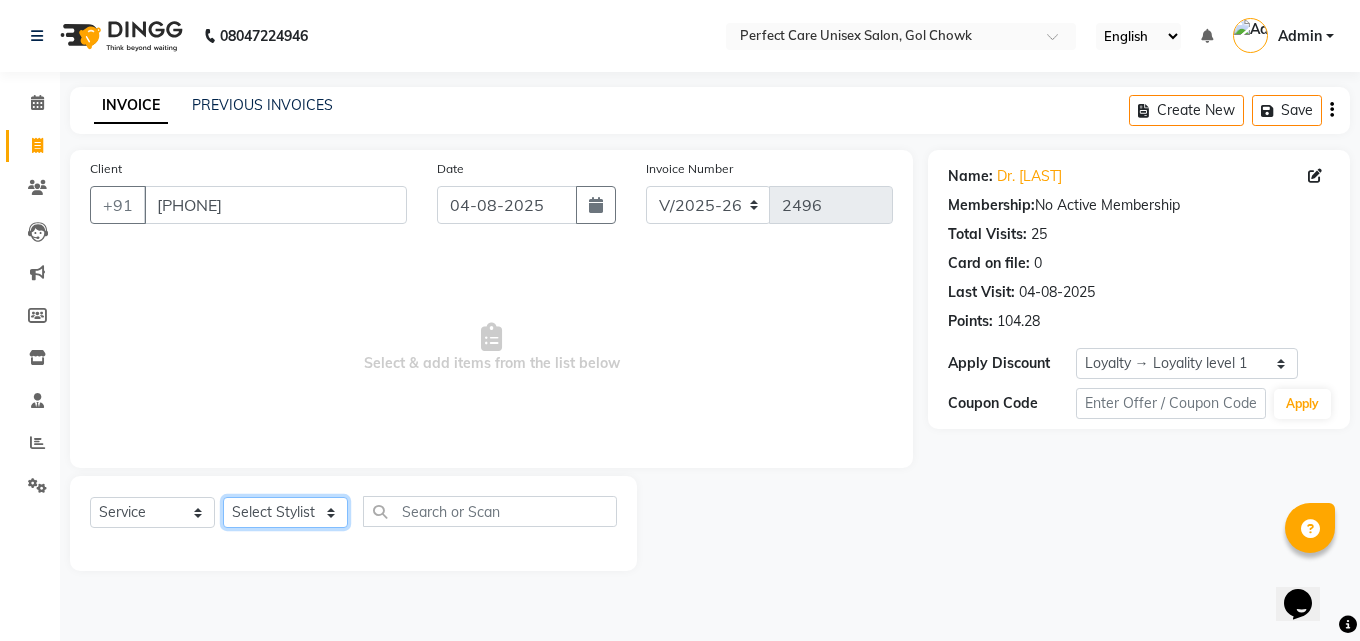 click on "Select Stylist MISS [LAST] MISS [LAST] MISS [FIRST] MISS [FIRST] MISS [FIRST] MISS.[FIRST] MISS.[FIRST] MISS [LAST] MISS. [LAST] MISS [FIRST] mohbat MR. [FIRST] MR.[FIRST] MR. [FIRST] MR. [FIRST] MR [FIRST] MR. [FIRST] MR.[FIRST] MR. [FIRST] MR. [FIRST] MR. [FIRST] MR. [FIRST] MR. [FIRST] MR.[FIRST] MR.[FIRST] NONE rashmi" 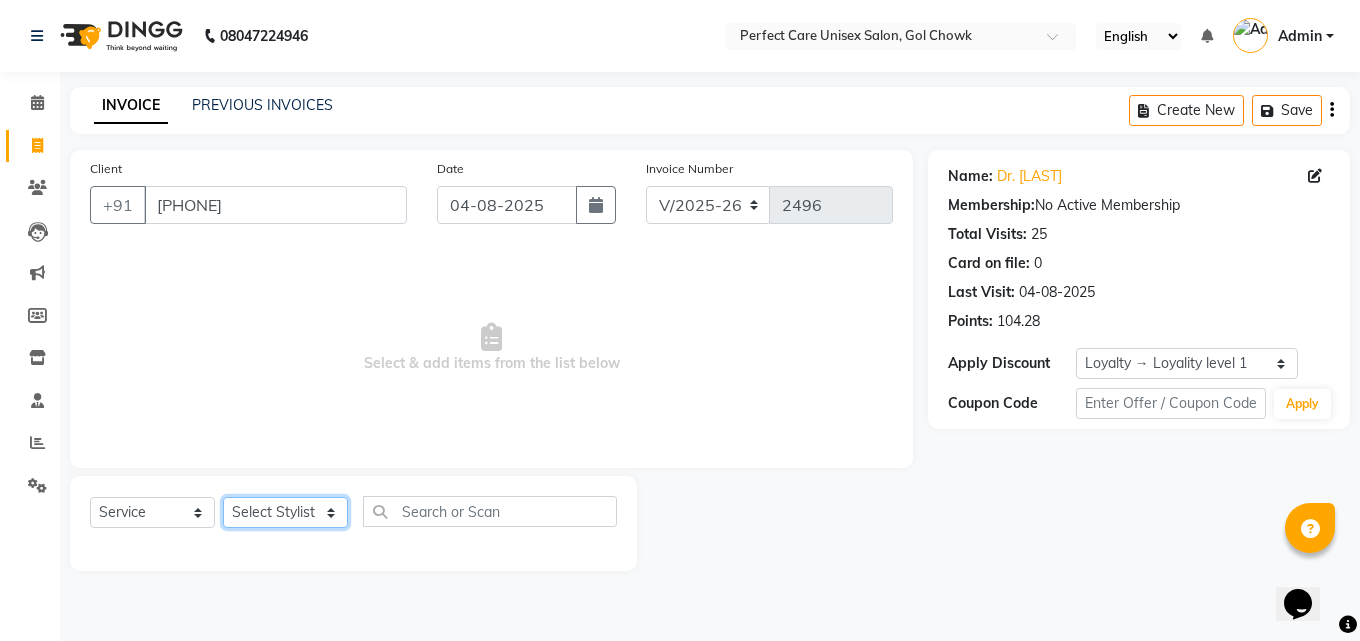 select on "86172" 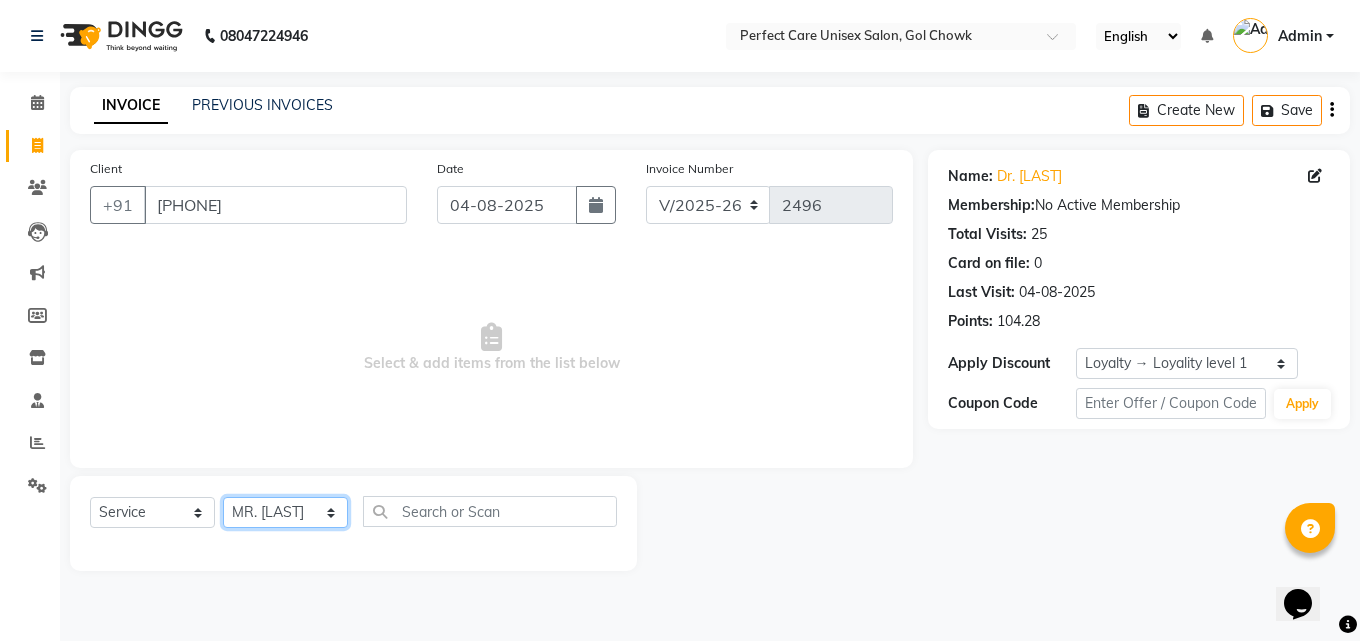 click on "Select Stylist MISS [LAST] MISS [LAST] MISS [FIRST] MISS [FIRST] MISS [FIRST] MISS.[FIRST] MISS.[FIRST] MISS [LAST] MISS. [LAST] MISS [FIRST] mohbat MR. [FIRST] MR.[FIRST] MR. [FIRST] MR. [FIRST] MR [FIRST] MR. [FIRST] MR.[FIRST] MR. [FIRST] MR. [FIRST] MR. [FIRST] MR. [FIRST] MR. [FIRST] MR.[FIRST] MR.[FIRST] NONE rashmi" 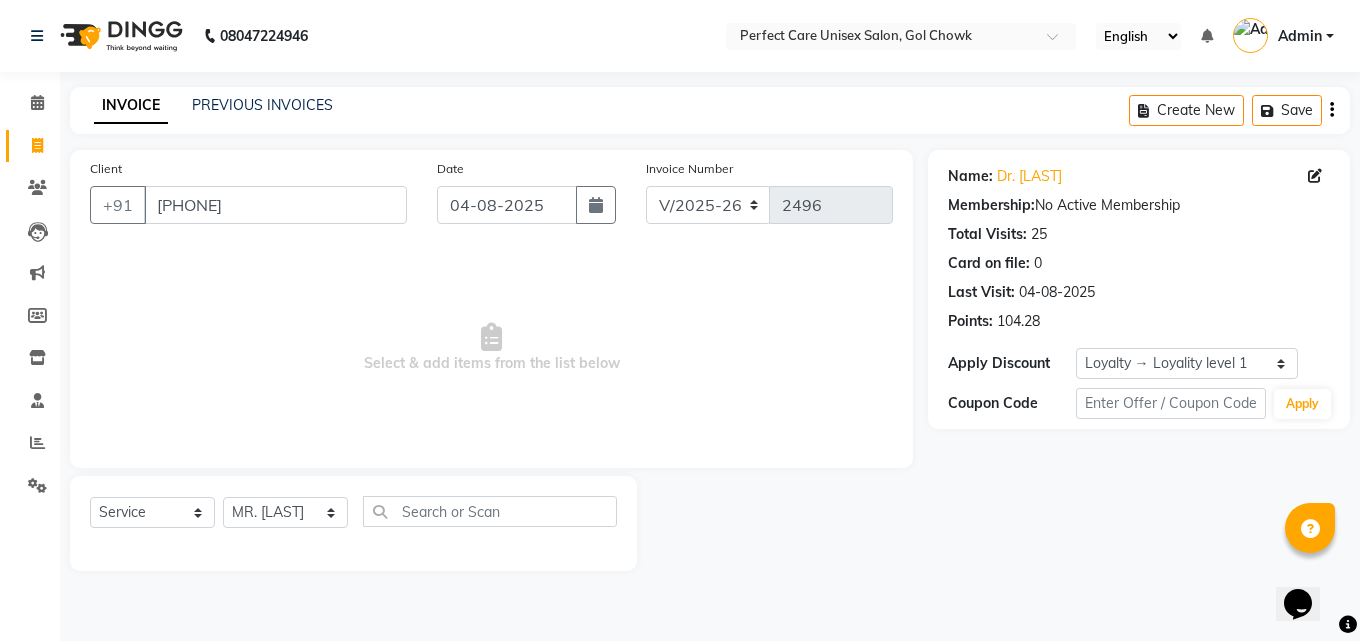 click on "Select & add items from the list below" at bounding box center [491, 348] 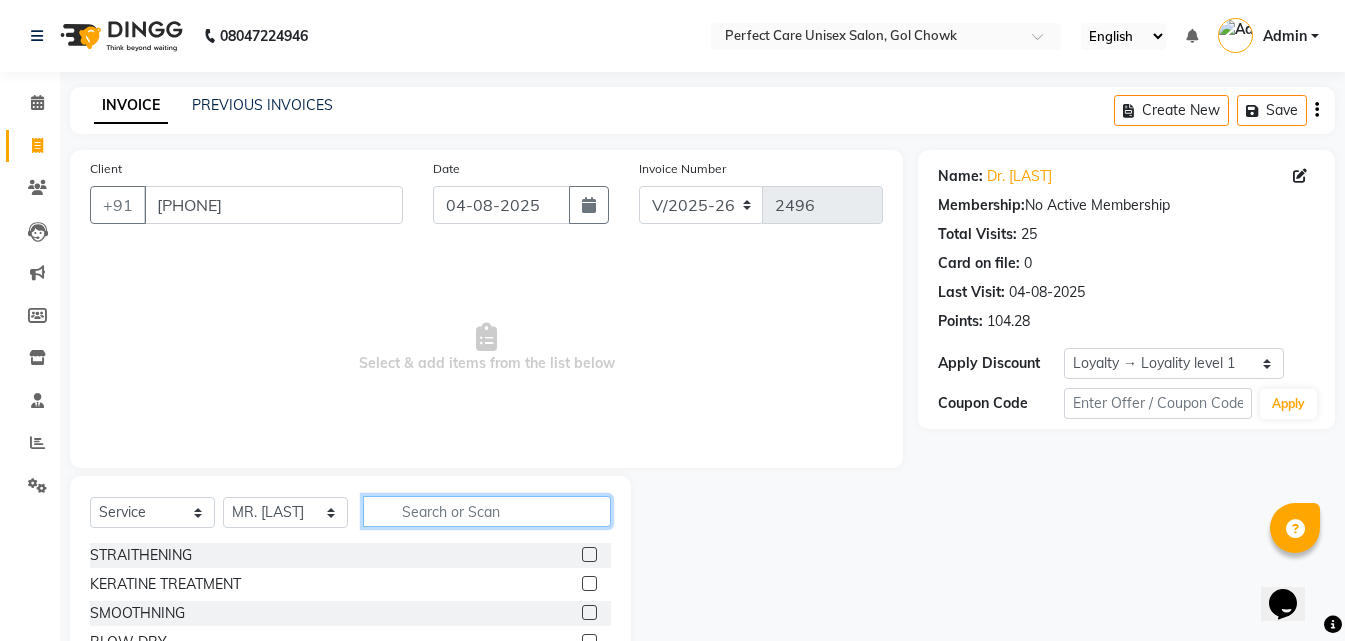click 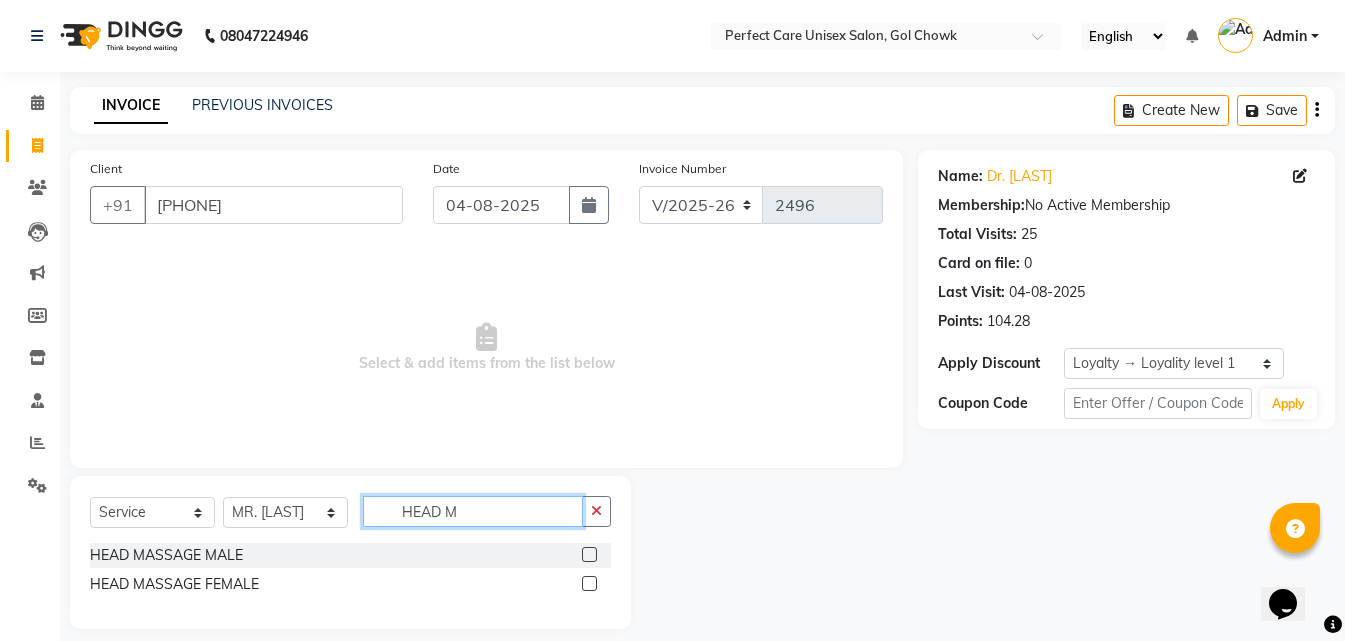 type on "HEAD M" 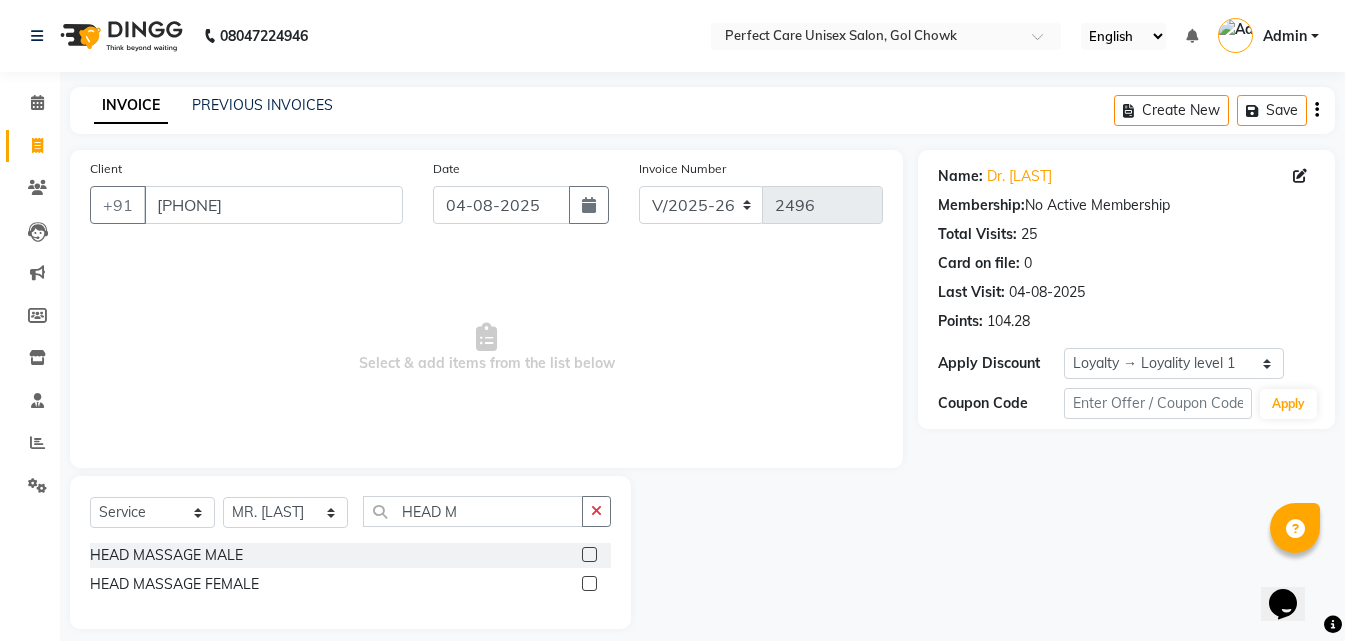 click 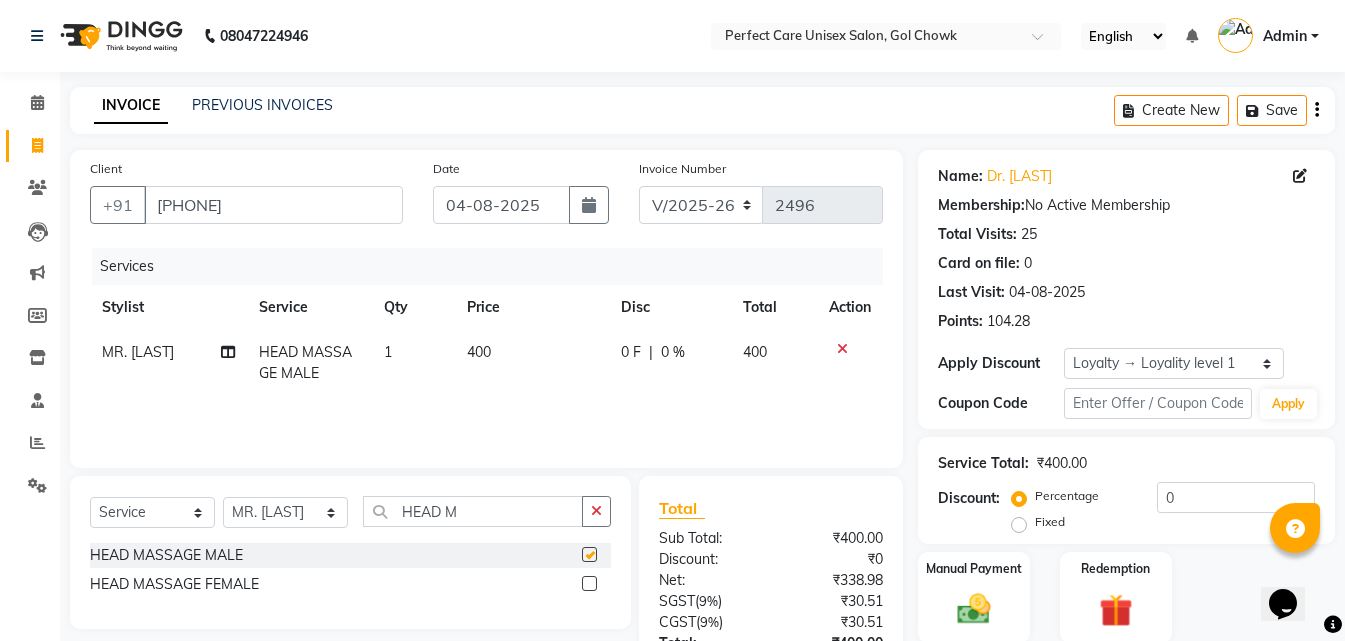 checkbox on "false" 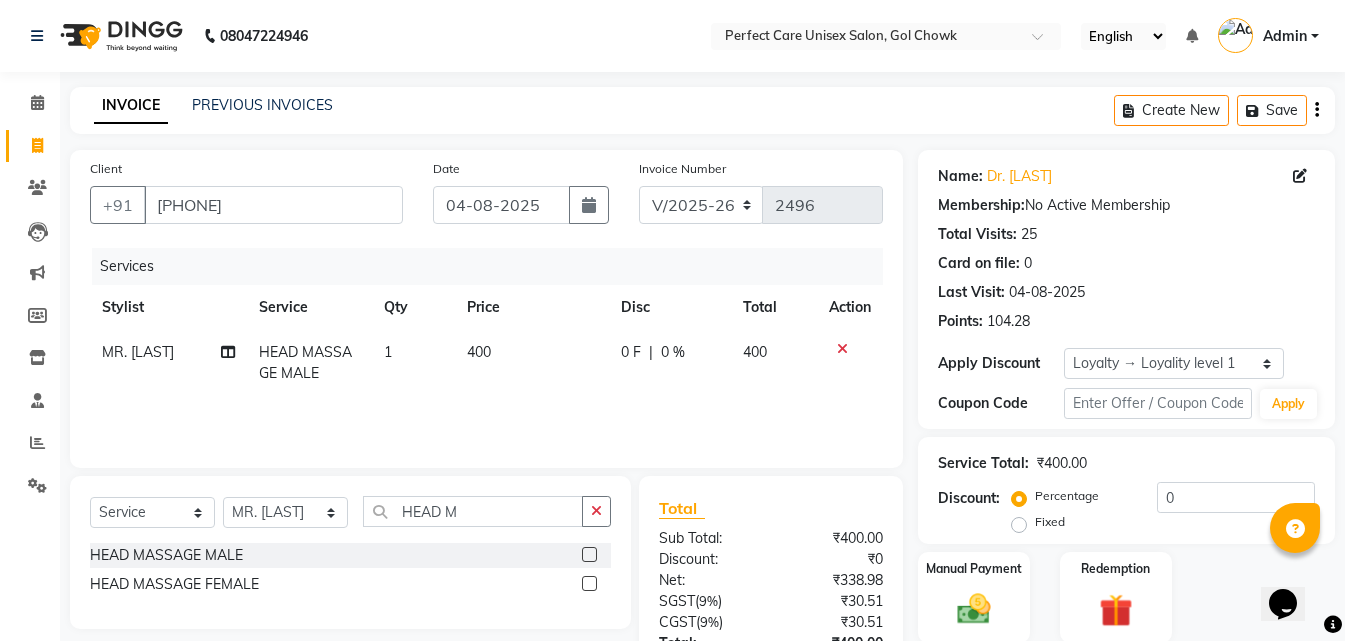 click on "400" 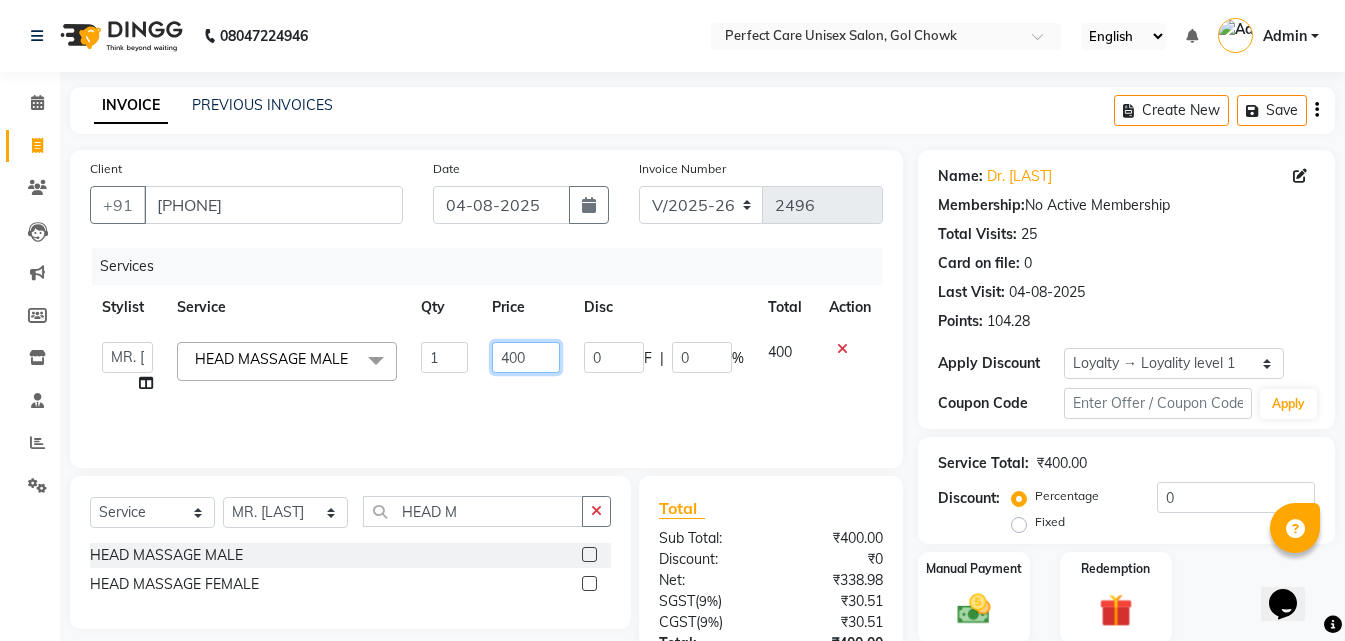 click on "400" 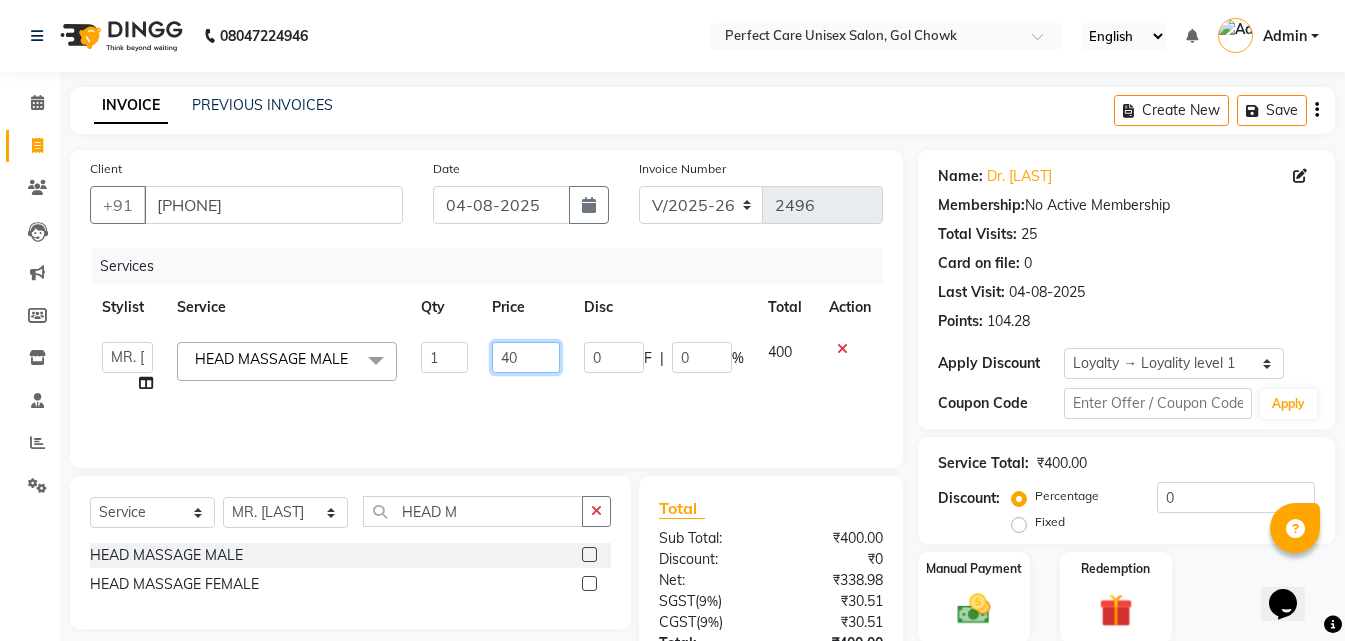 type on "4" 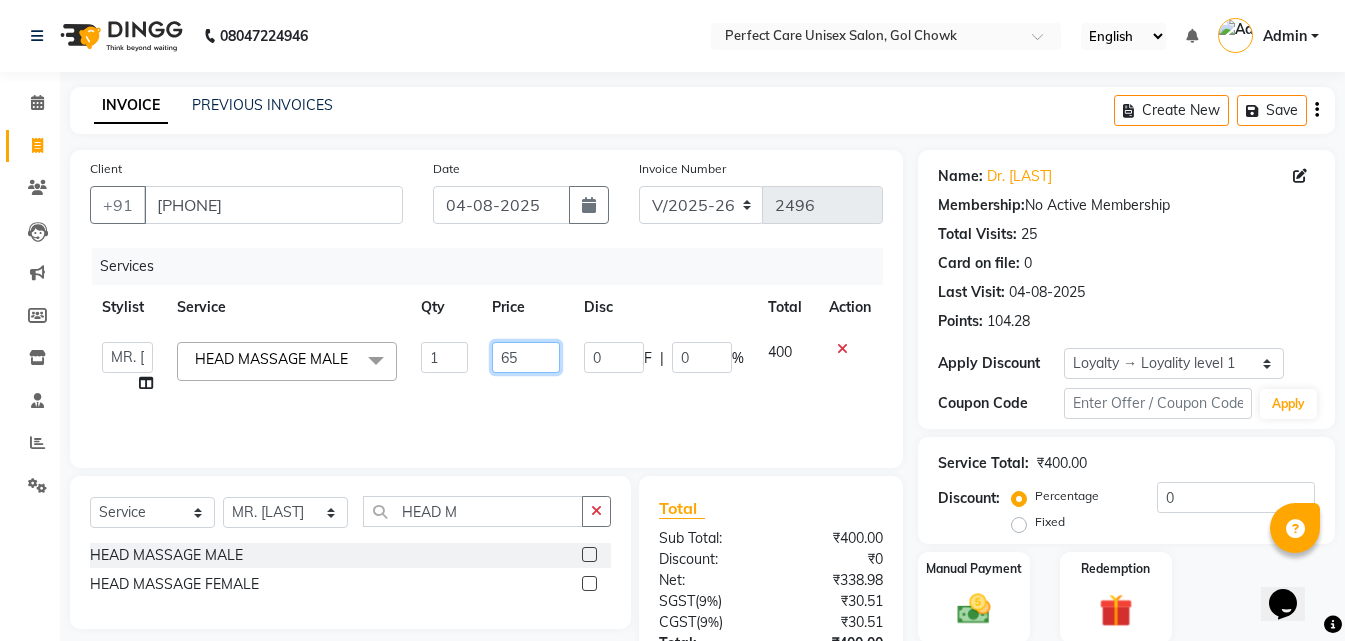 type on "650" 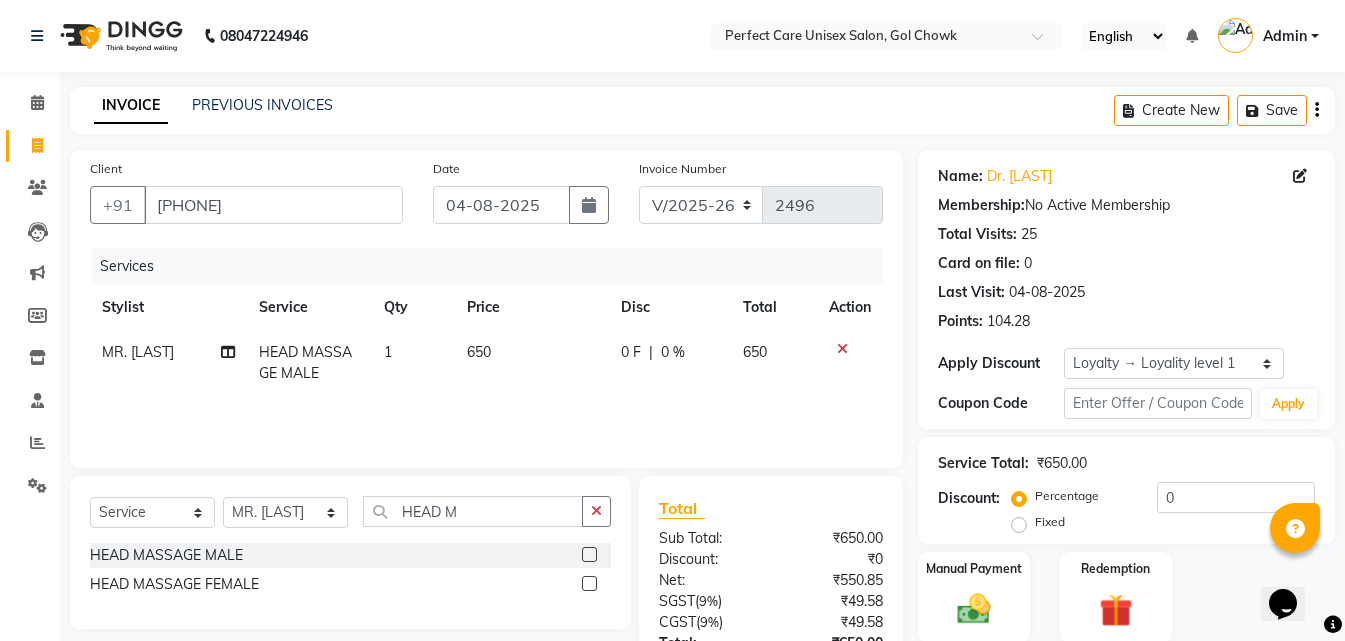 click on "Services Stylist Service Qty Price Disc Total Action MR. ARBAZ HEAD MASSAGE MALE 1 650 0 F | 0 % 650" 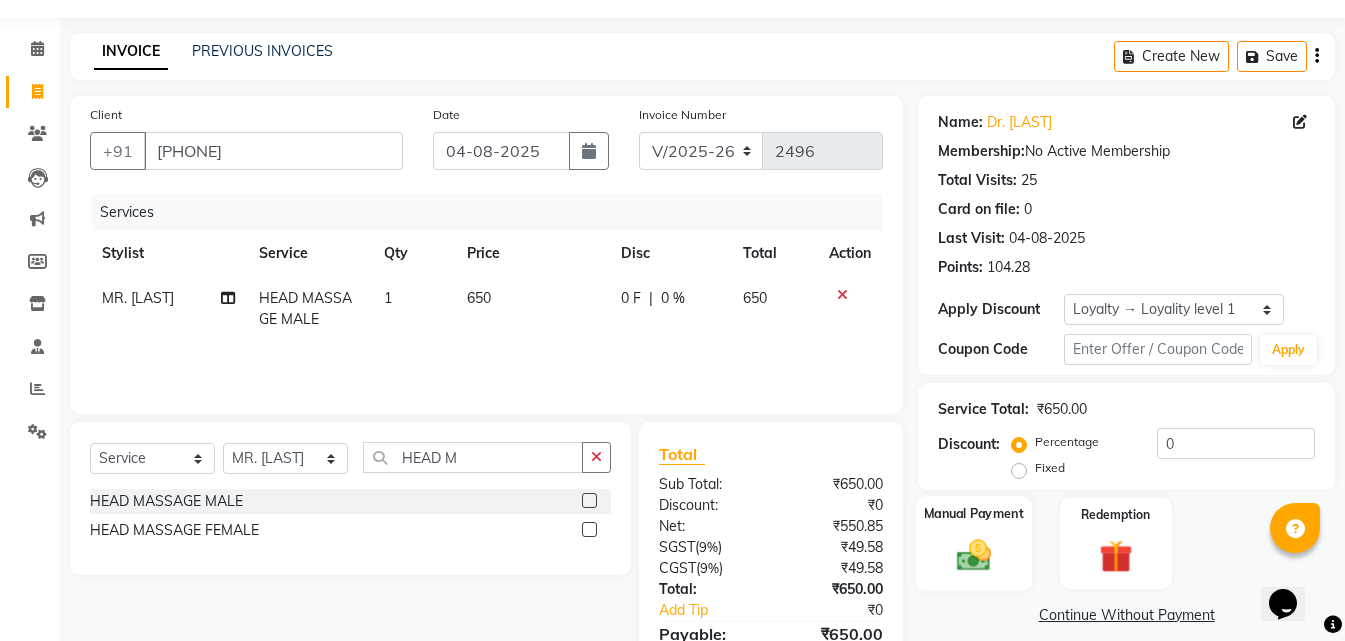 scroll, scrollTop: 100, scrollLeft: 0, axis: vertical 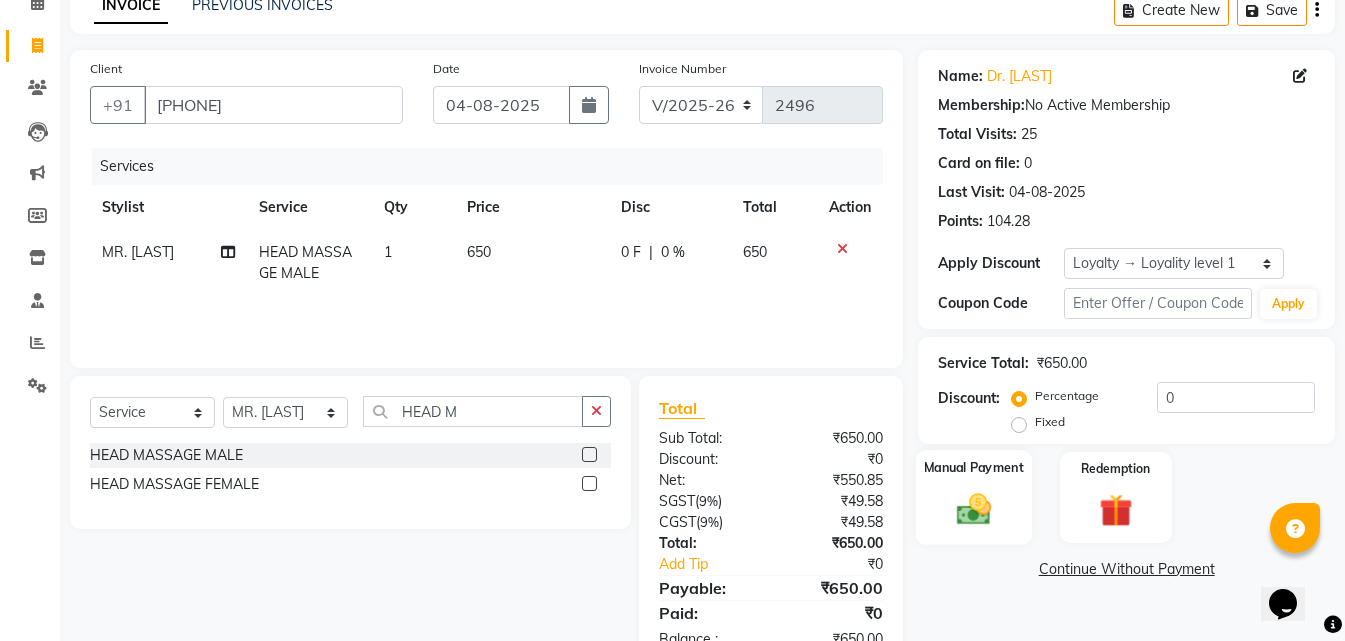 click on "Manual Payment" 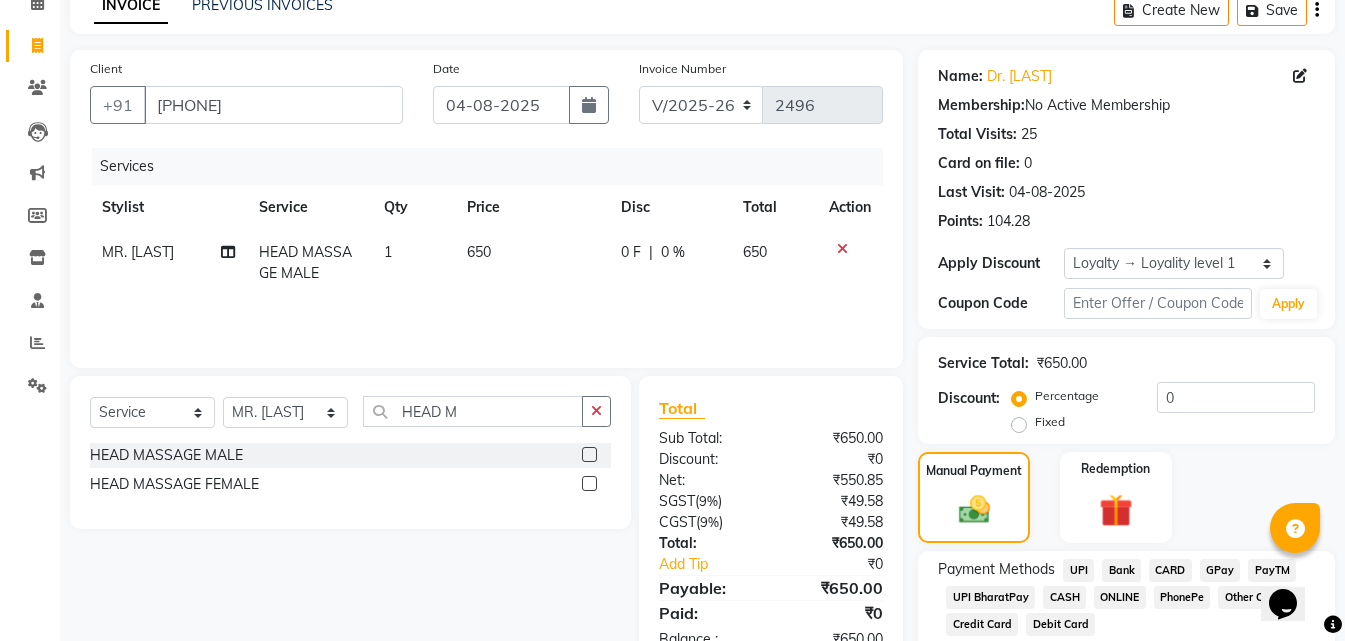 click on "CASH" 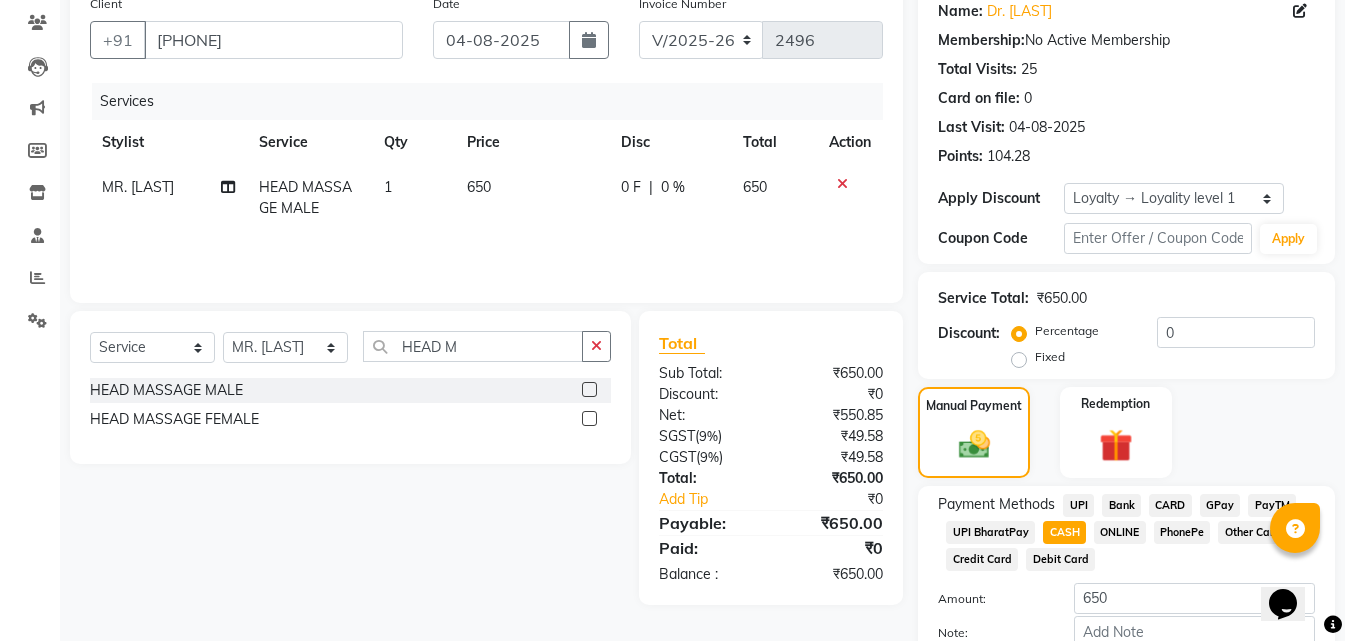 scroll, scrollTop: 200, scrollLeft: 0, axis: vertical 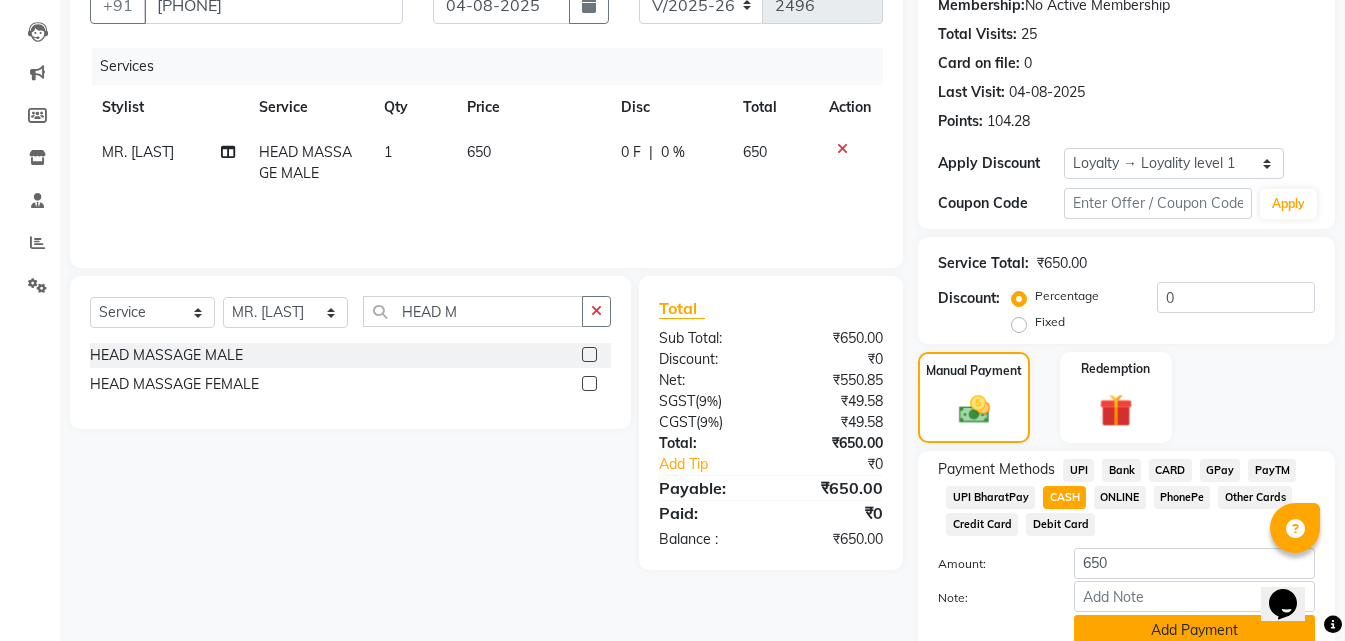 click on "Add Payment" 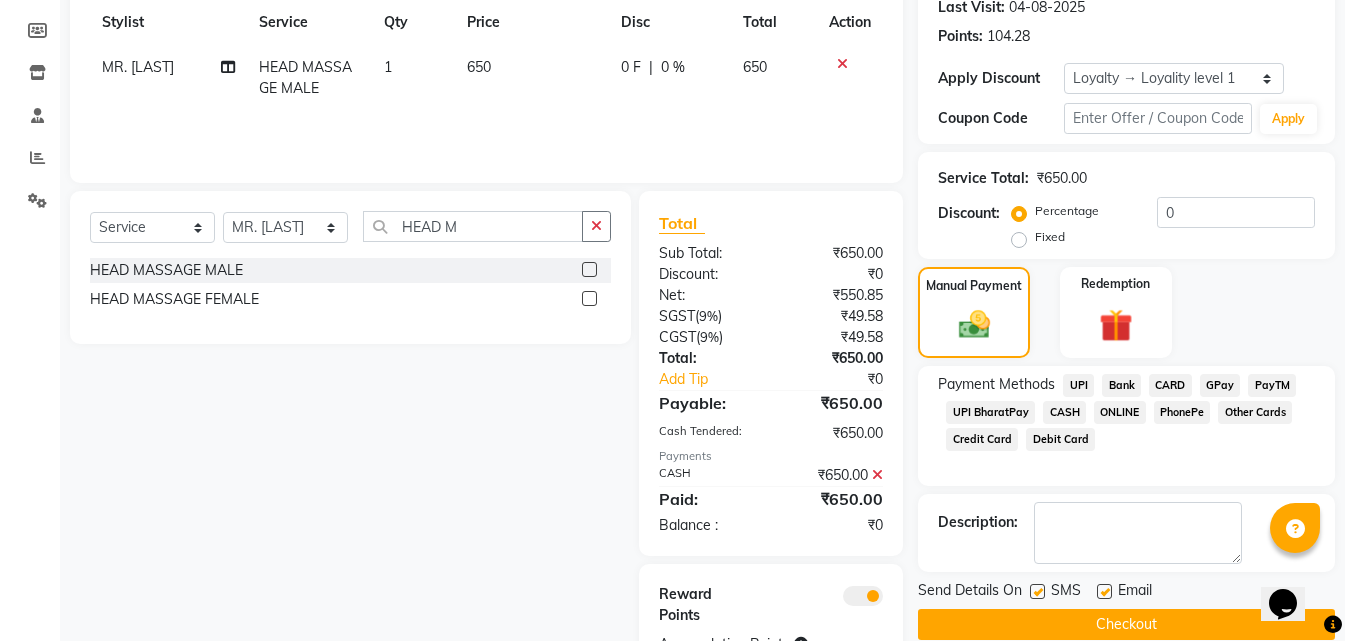 scroll, scrollTop: 370, scrollLeft: 0, axis: vertical 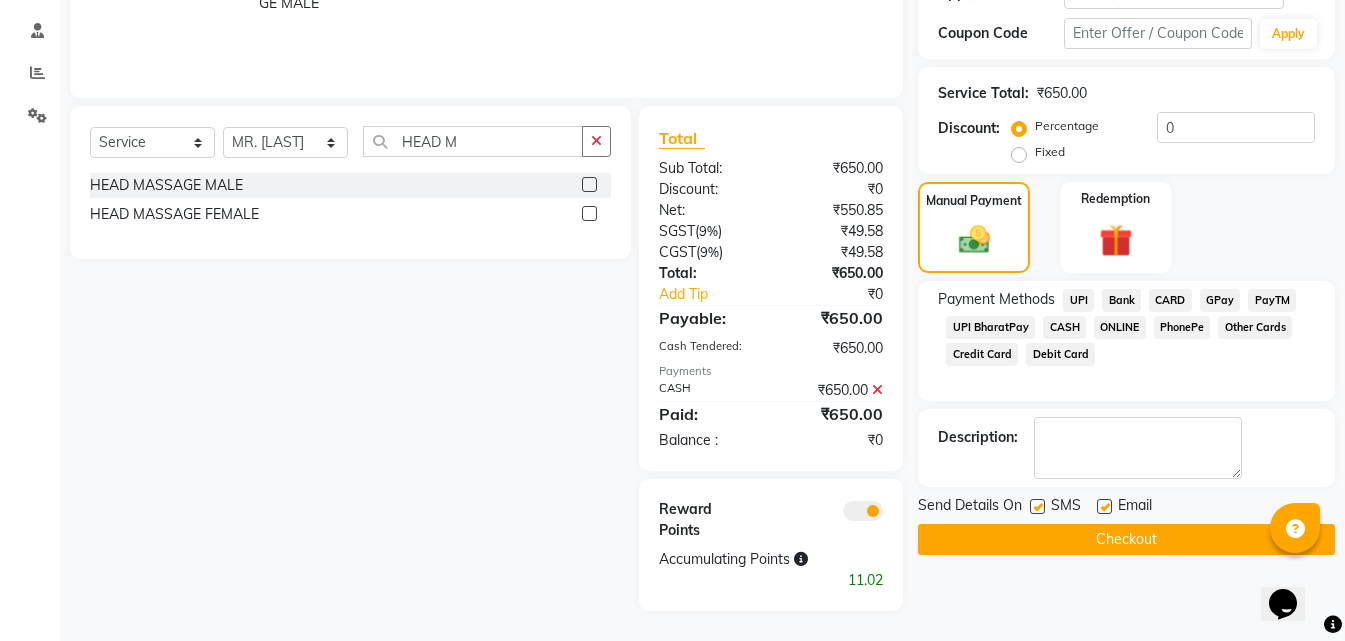 click on "Checkout" 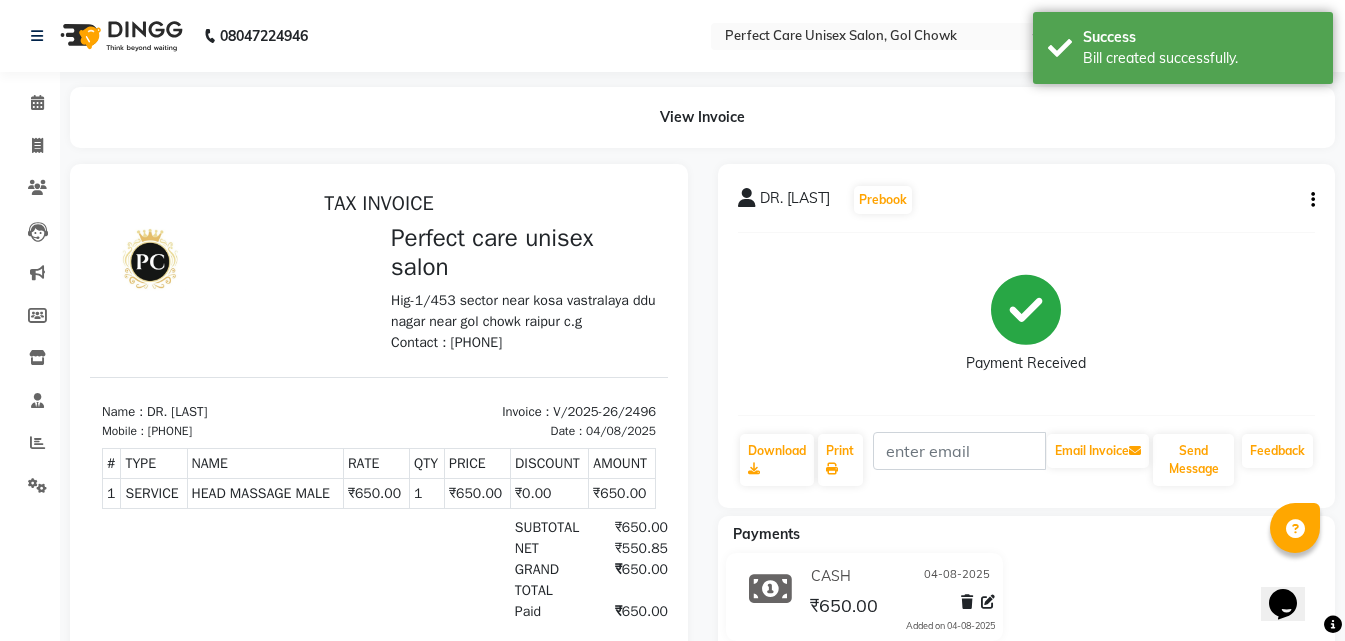 scroll, scrollTop: 16, scrollLeft: 0, axis: vertical 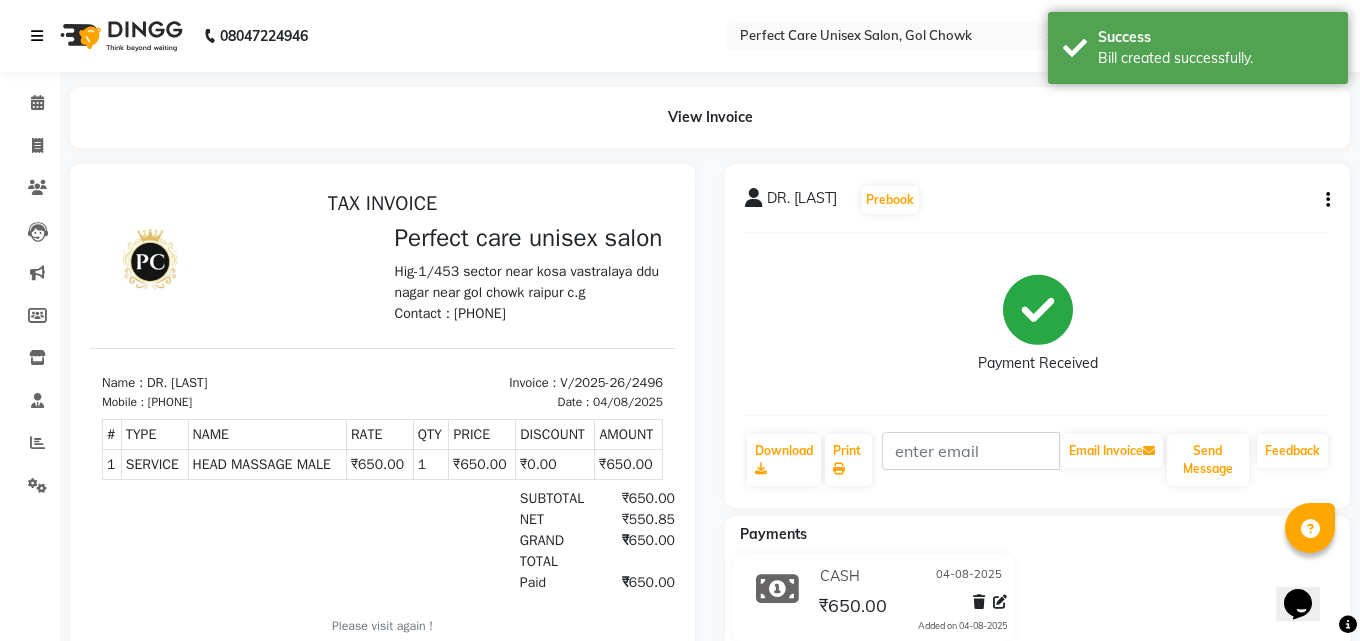 select on "4751" 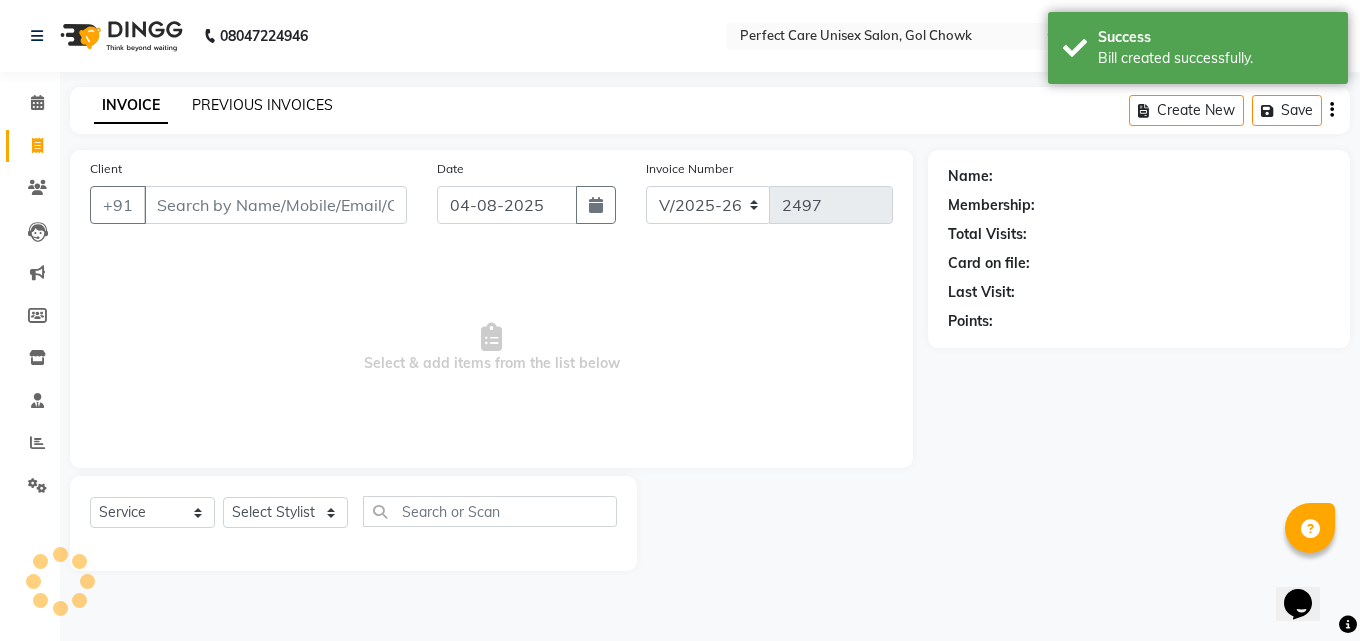 click on "PREVIOUS INVOICES" 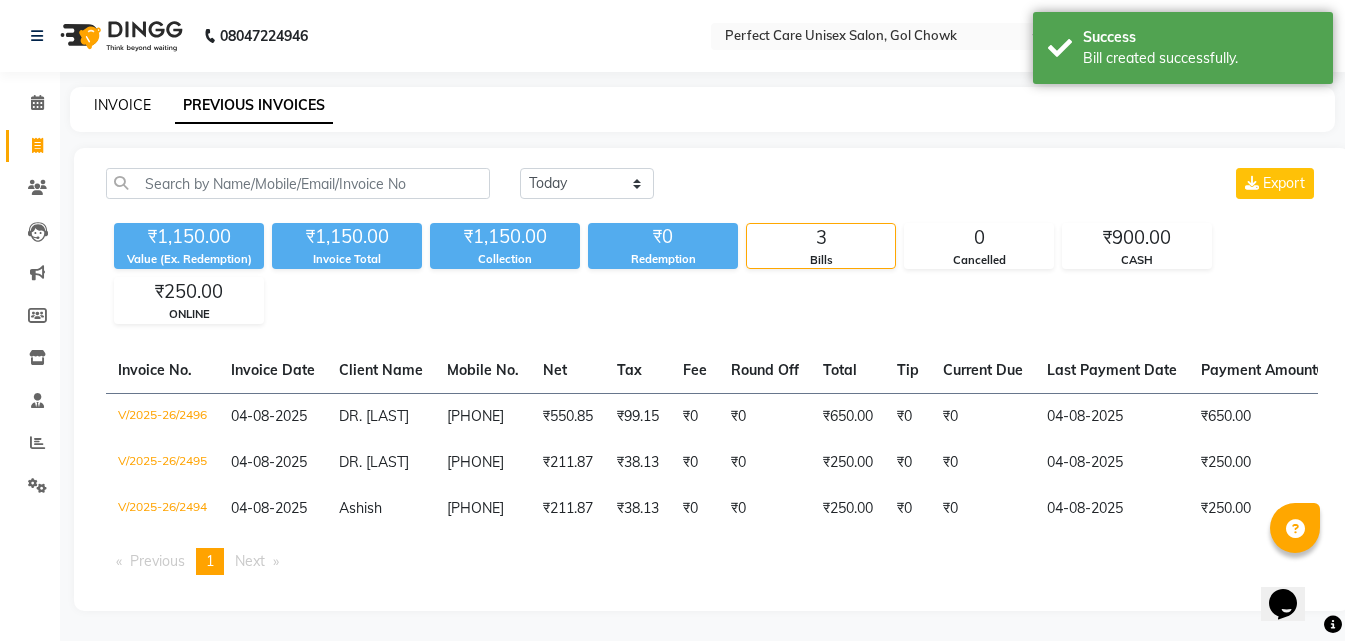 click on "INVOICE" 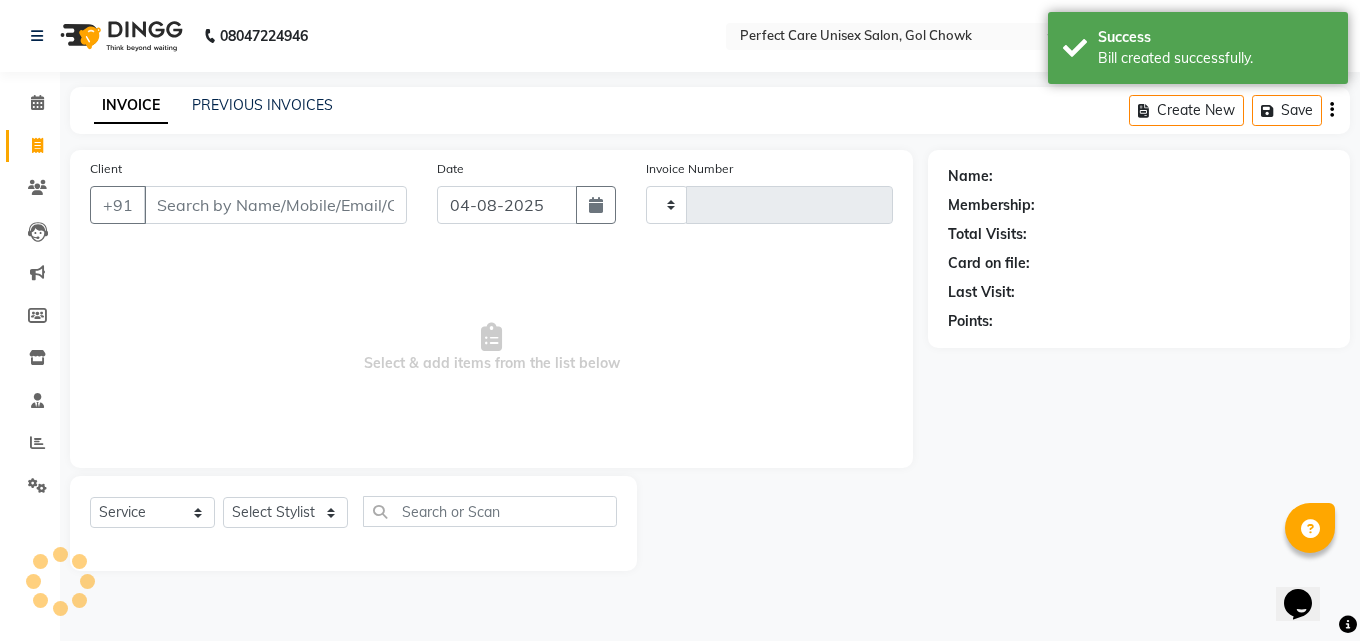 type on "2497" 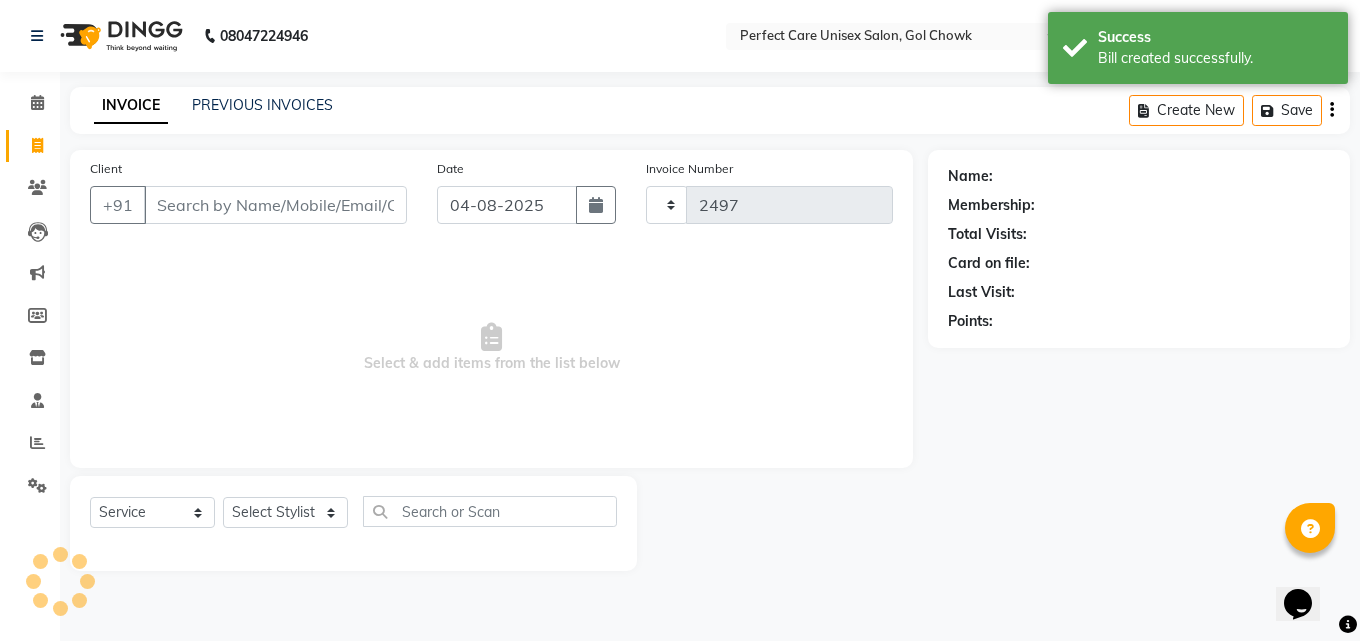 select on "4751" 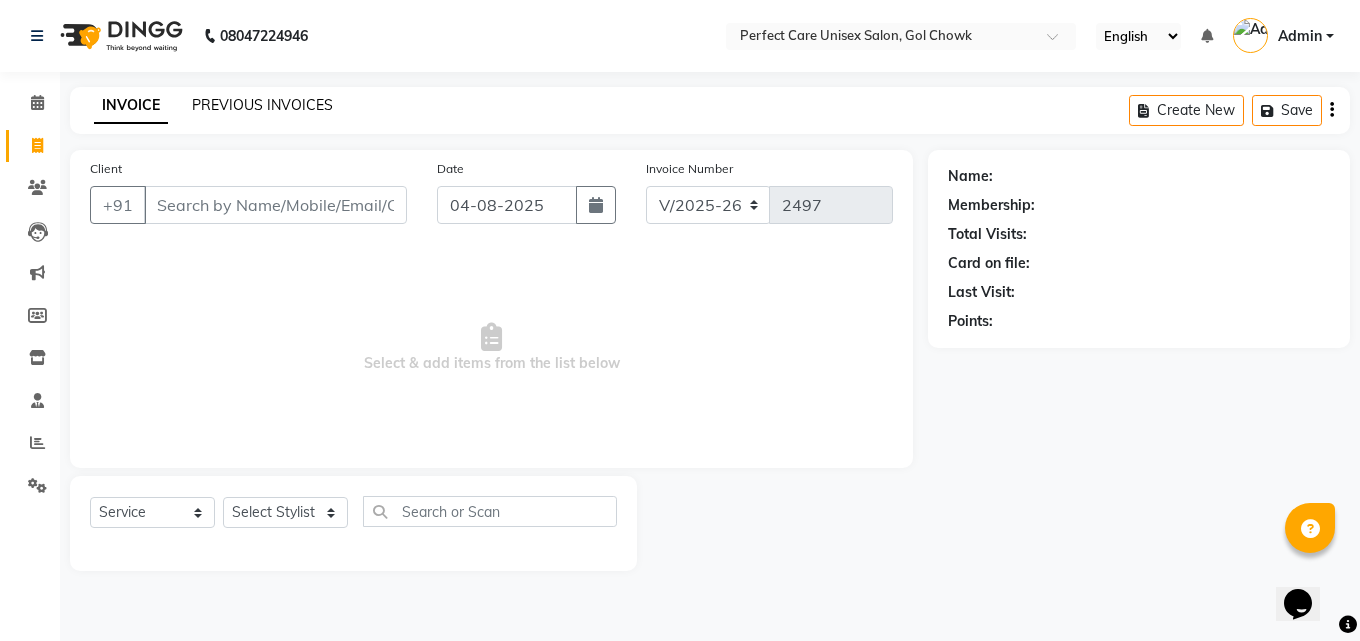 click on "PREVIOUS INVOICES" 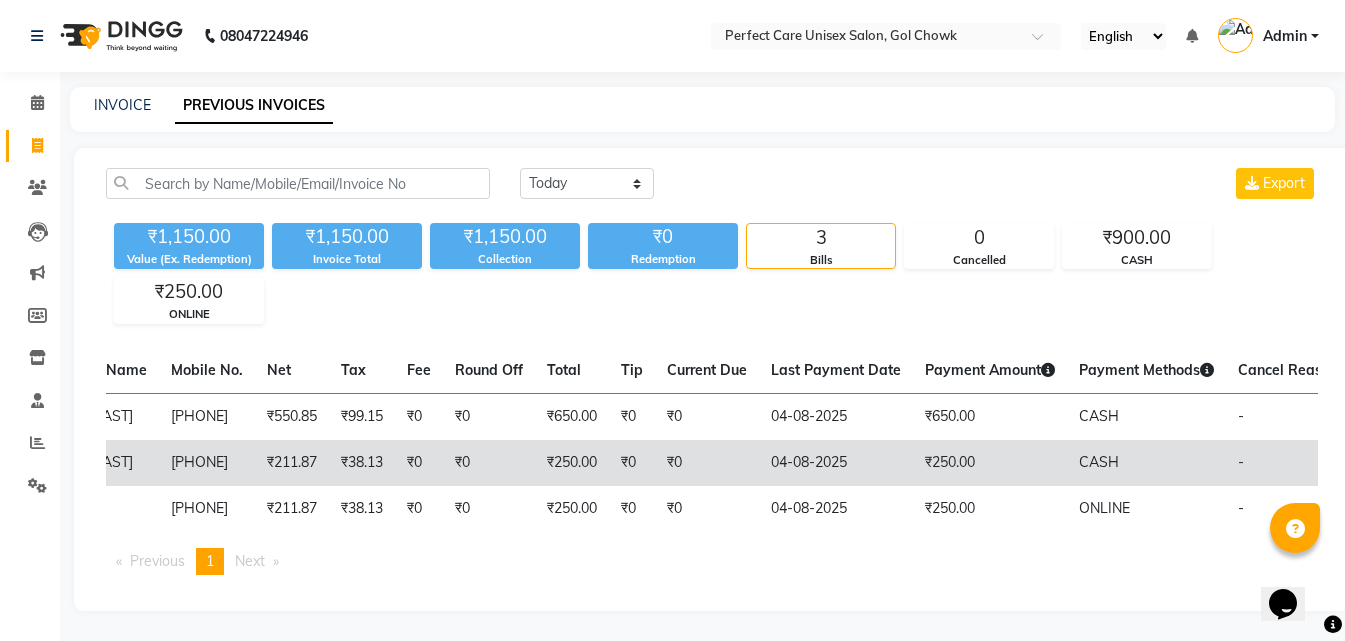 scroll, scrollTop: 0, scrollLeft: 401, axis: horizontal 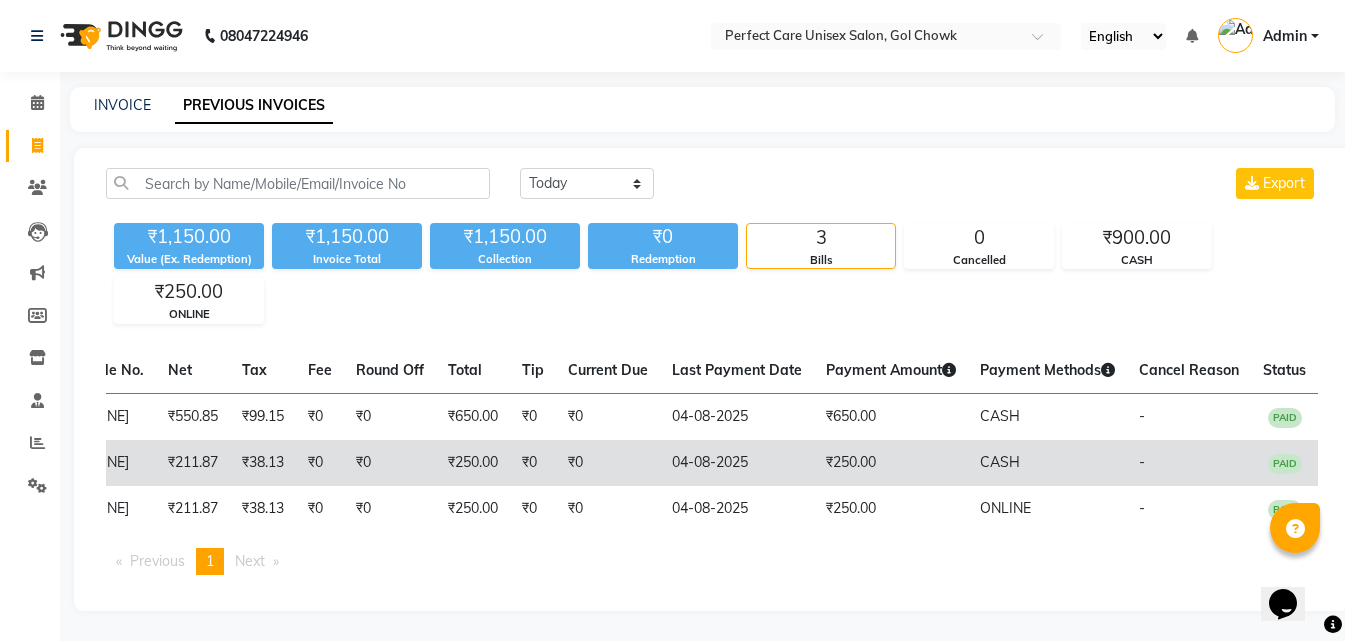 drag, startPoint x: 928, startPoint y: 468, endPoint x: 1024, endPoint y: 468, distance: 96 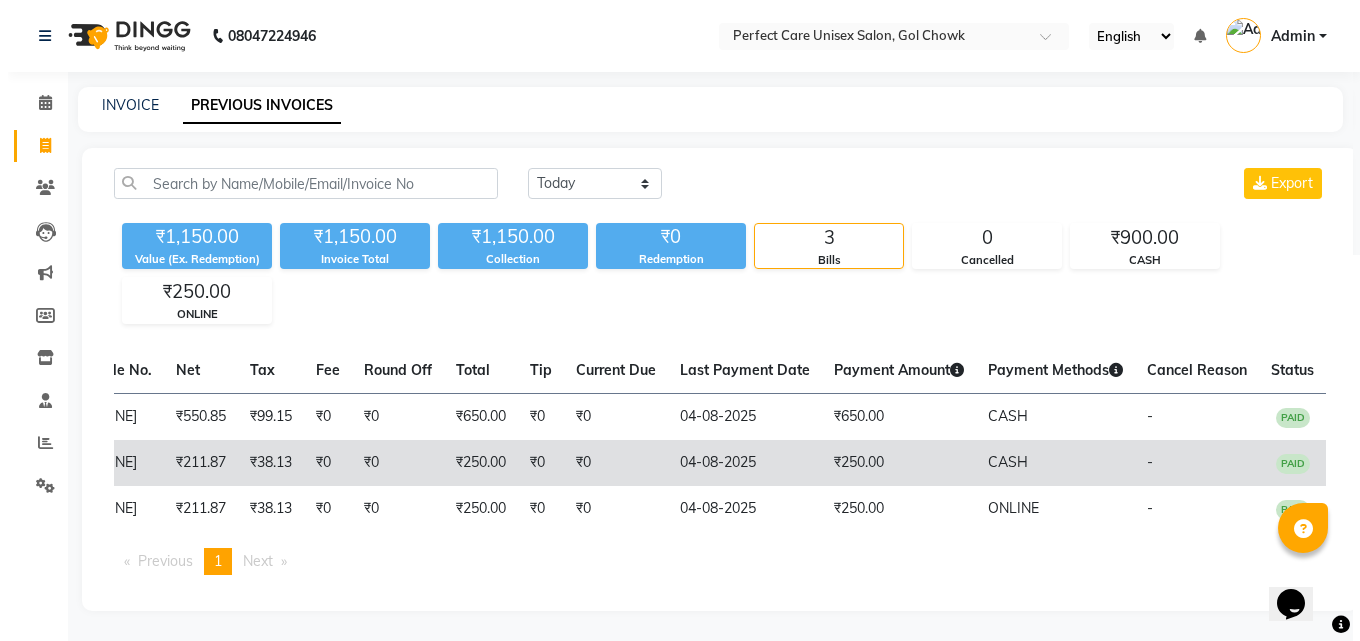 scroll, scrollTop: 0, scrollLeft: 0, axis: both 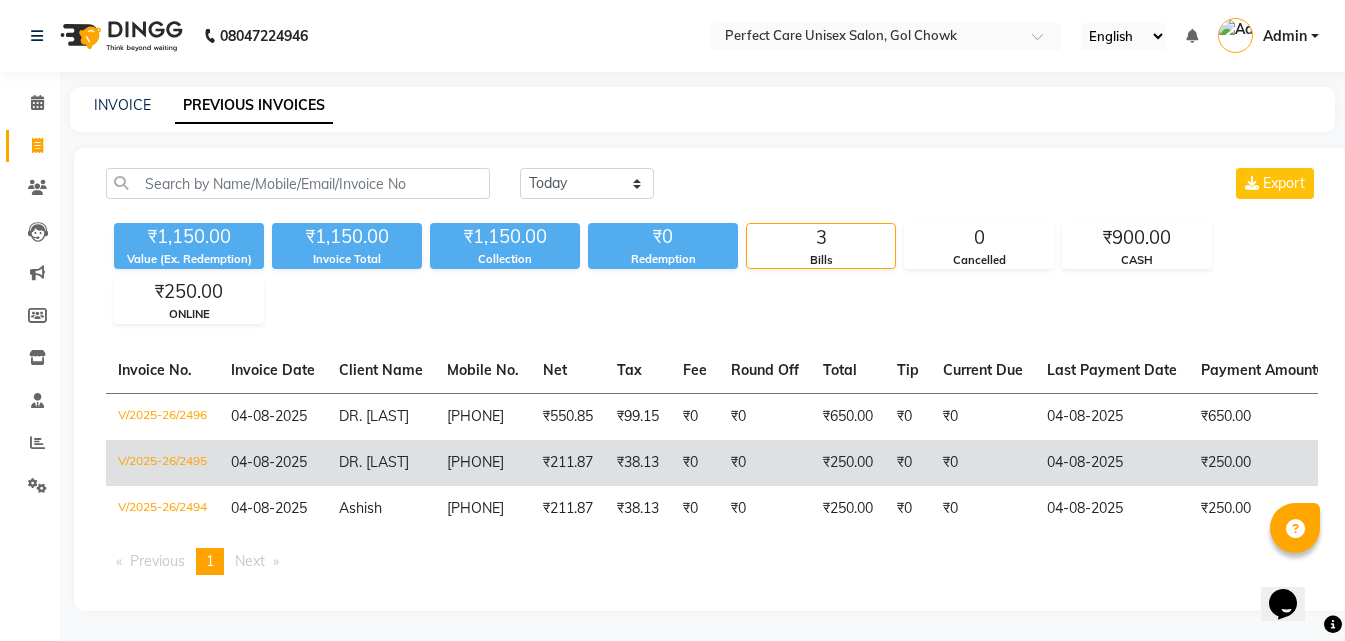 drag, startPoint x: 869, startPoint y: 473, endPoint x: 469, endPoint y: 461, distance: 400.17996 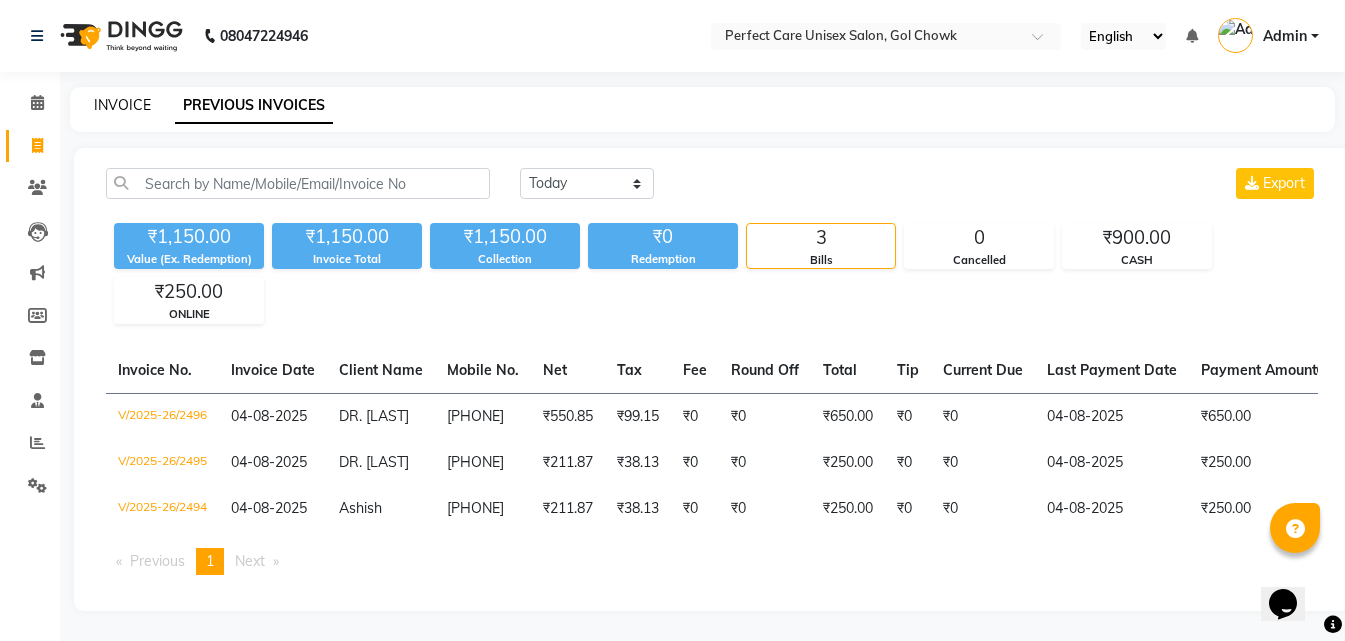 click on "INVOICE" 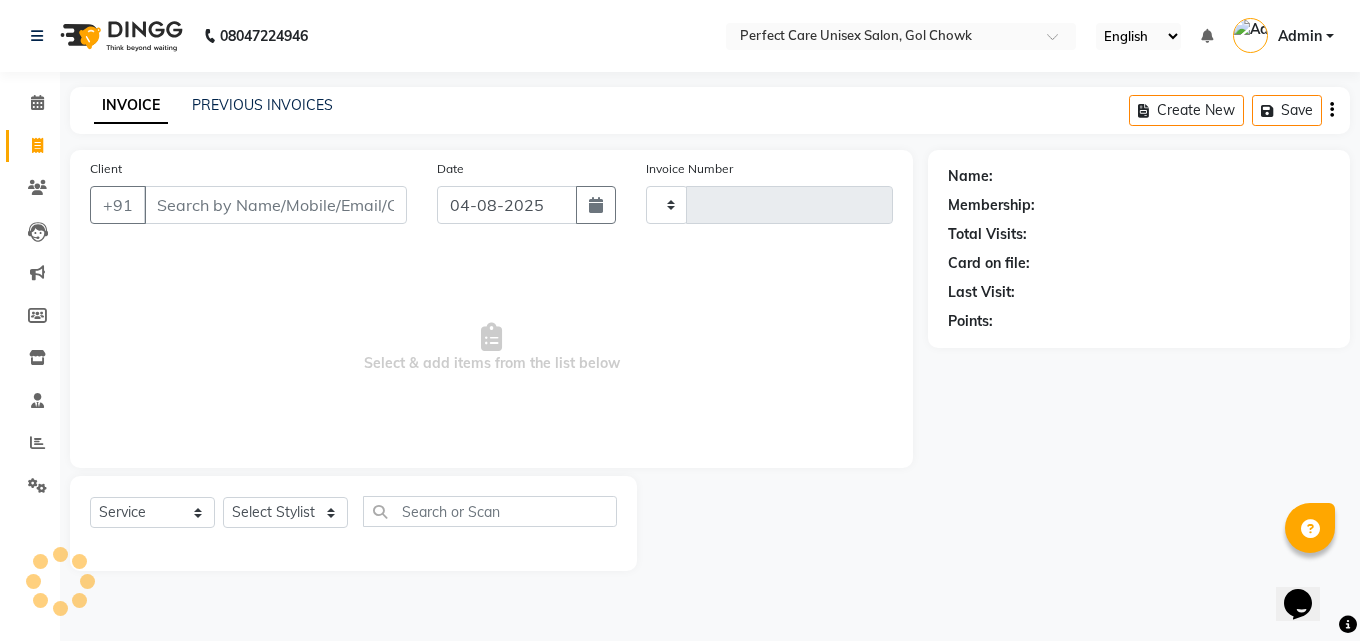 type on "2497" 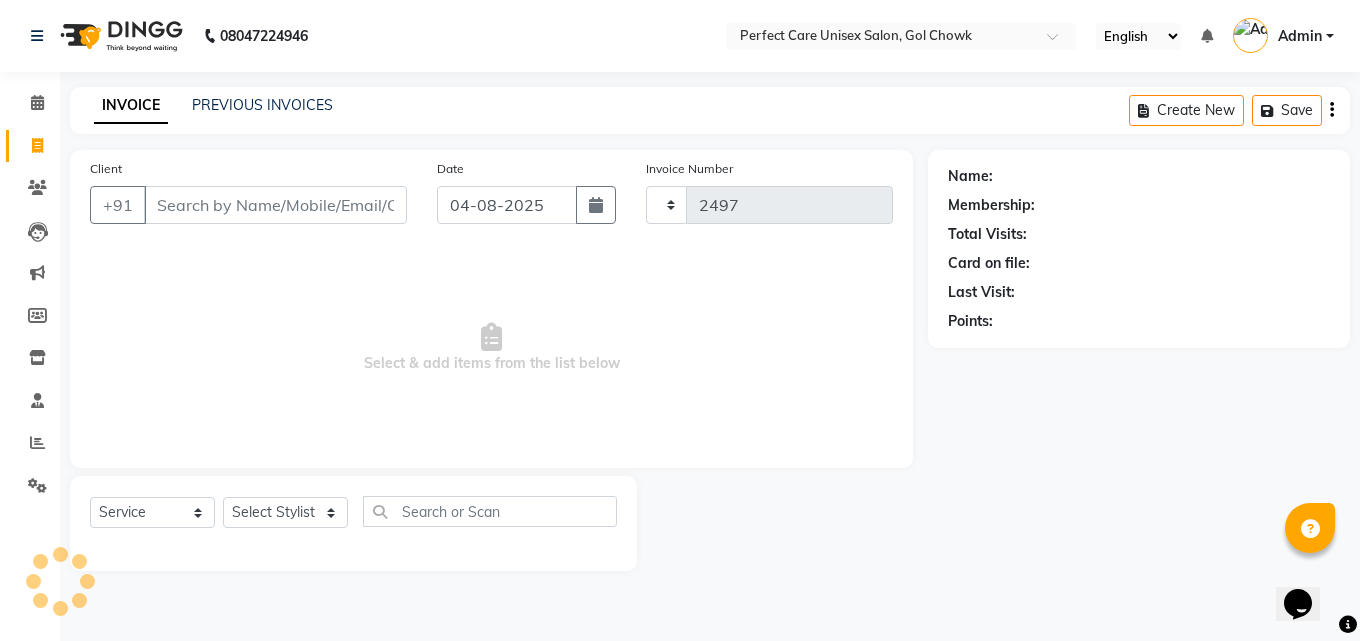 select on "4751" 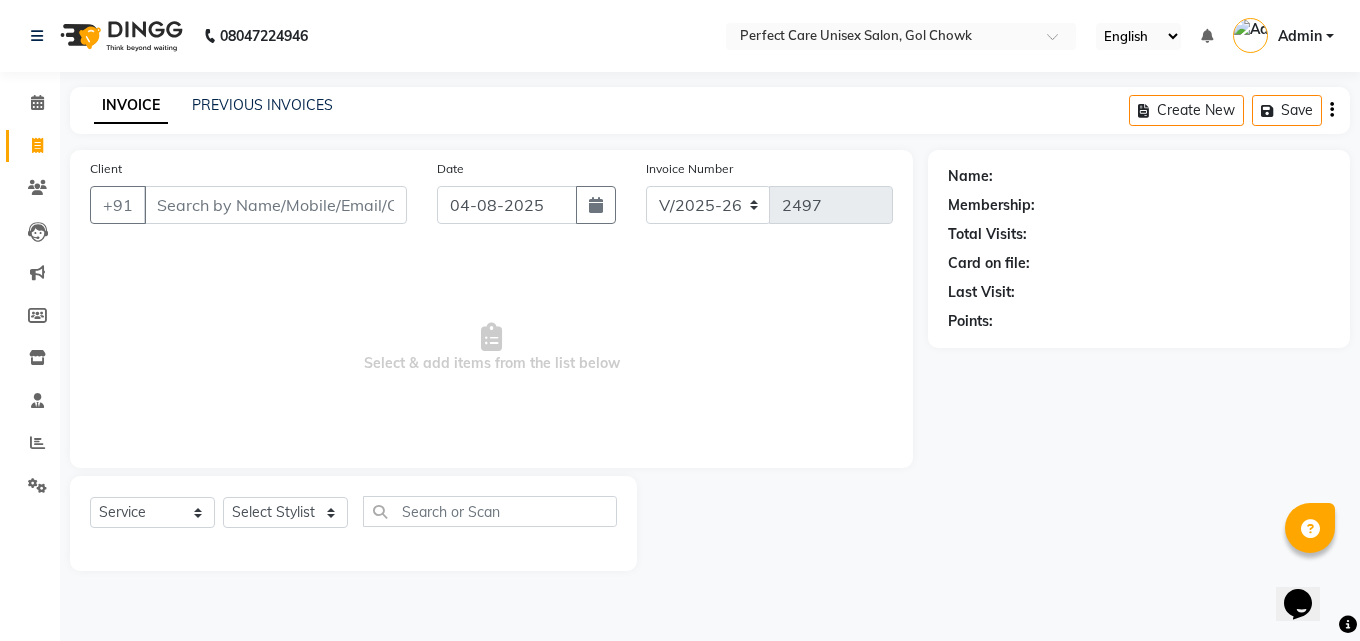 type 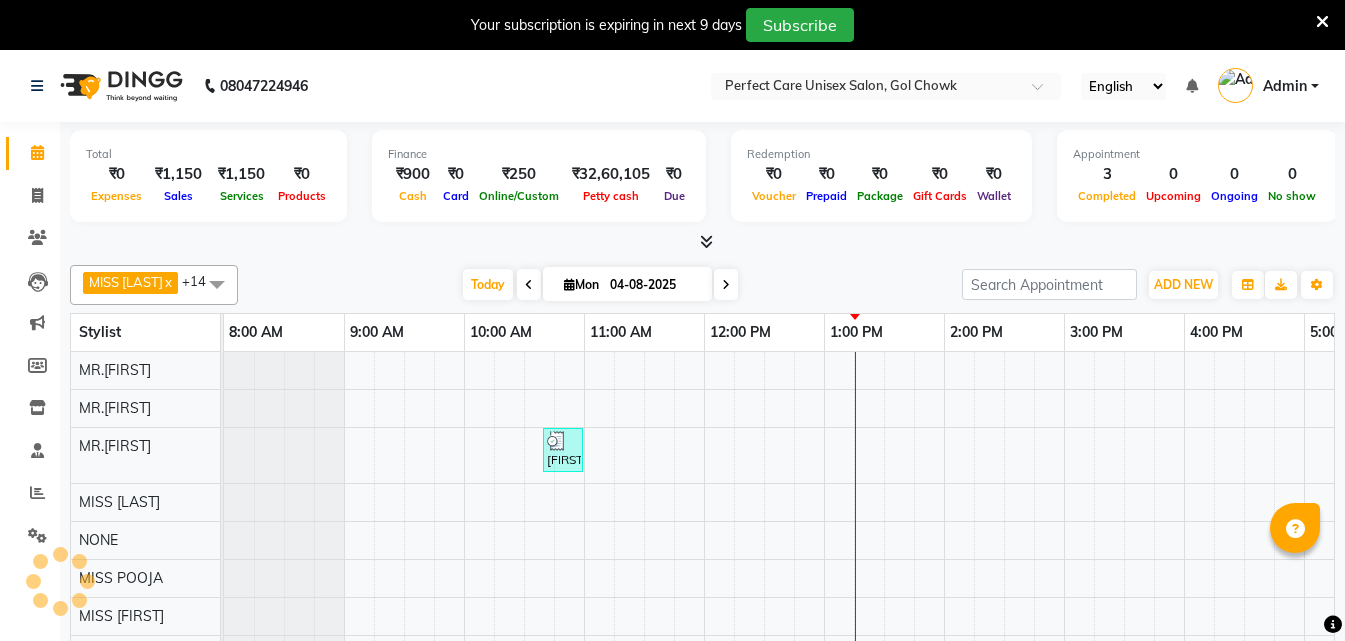 scroll, scrollTop: 0, scrollLeft: 0, axis: both 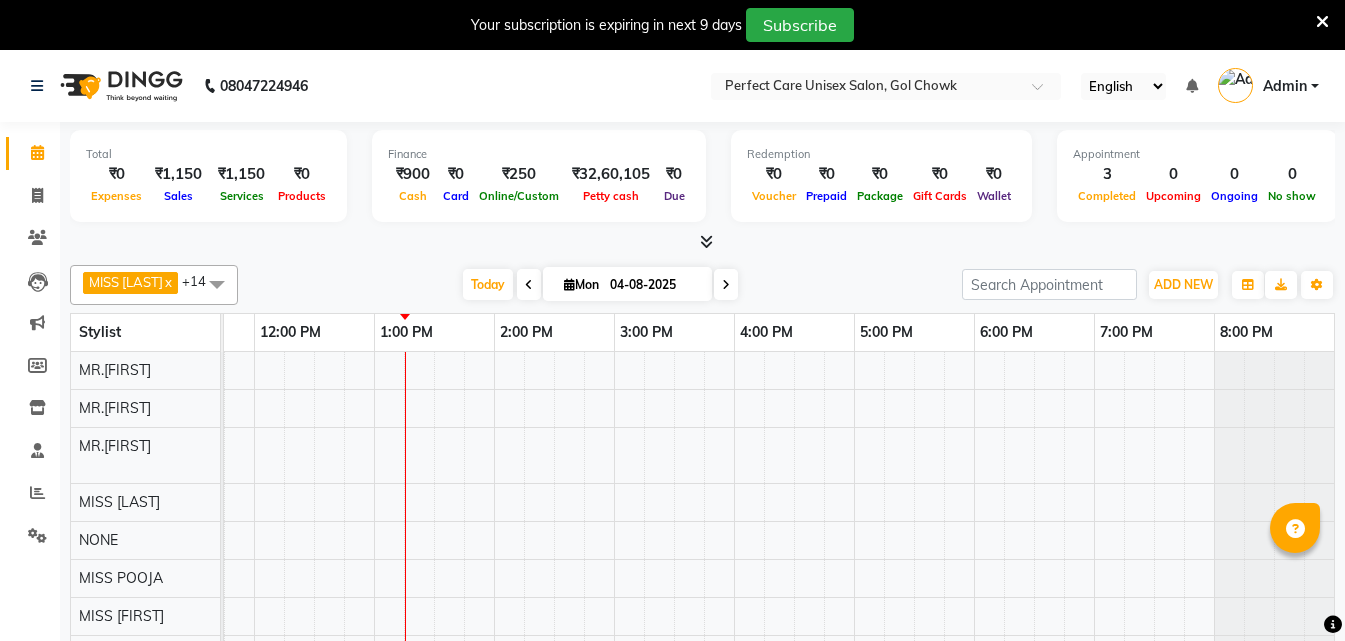 click at bounding box center (1322, 22) 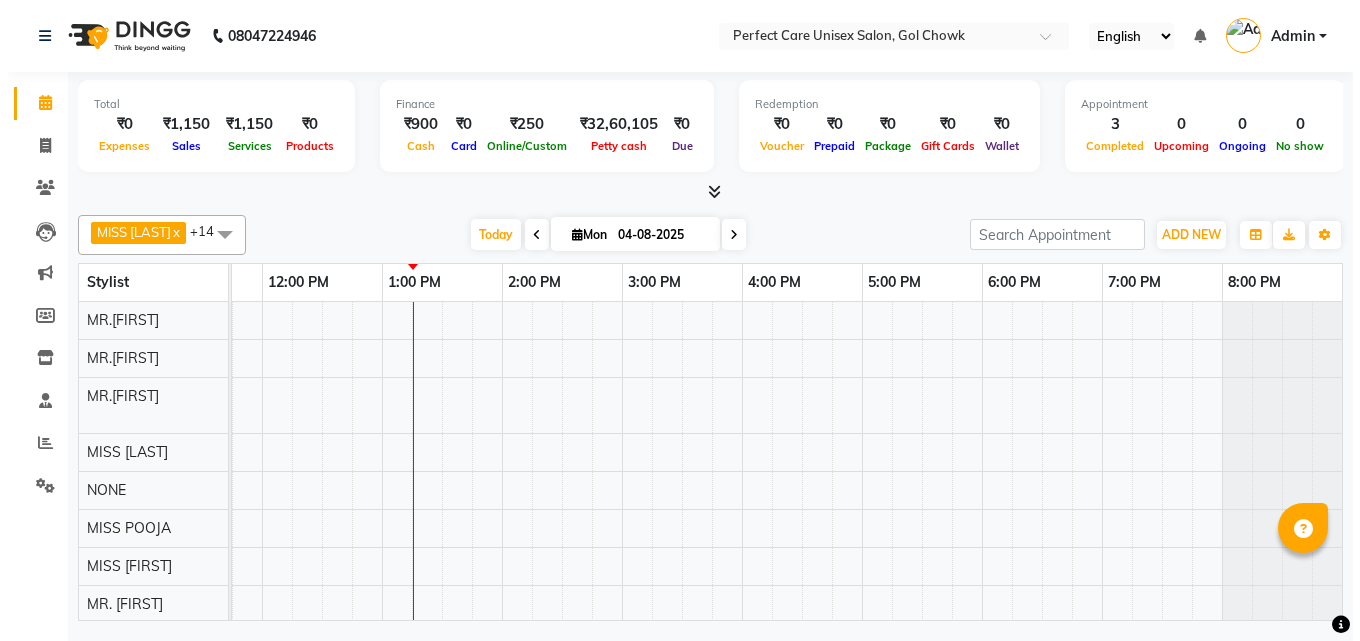 scroll, scrollTop: 0, scrollLeft: 435, axis: horizontal 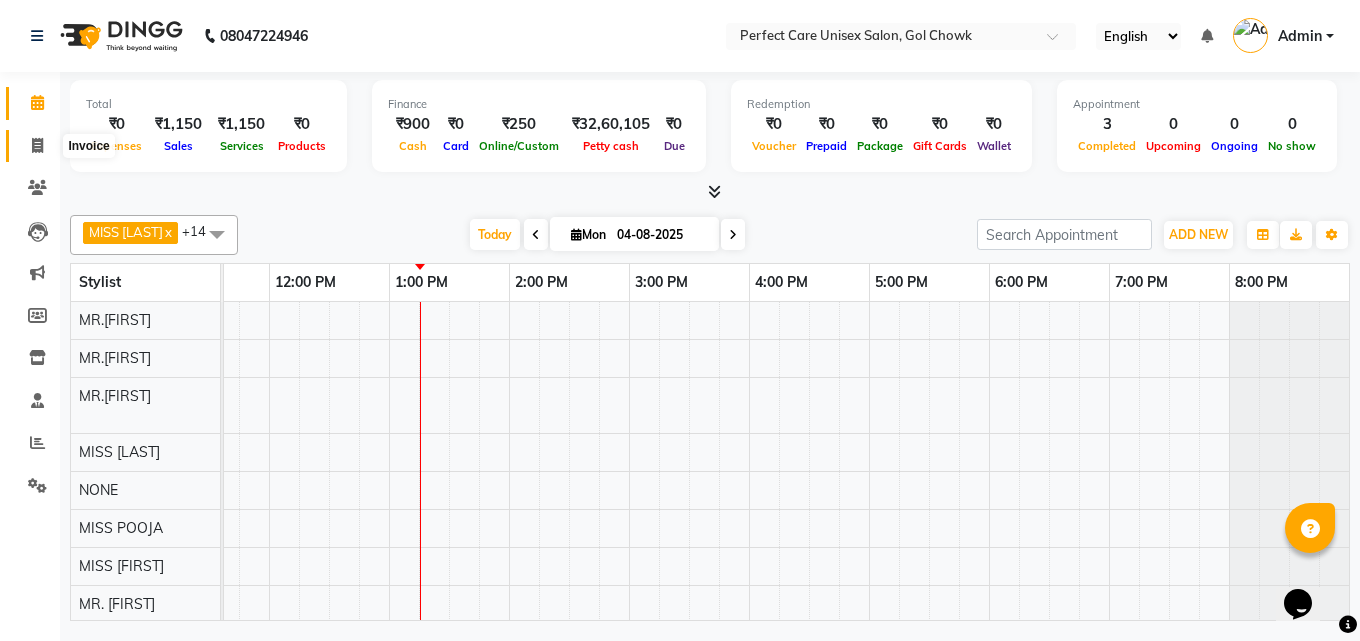 click 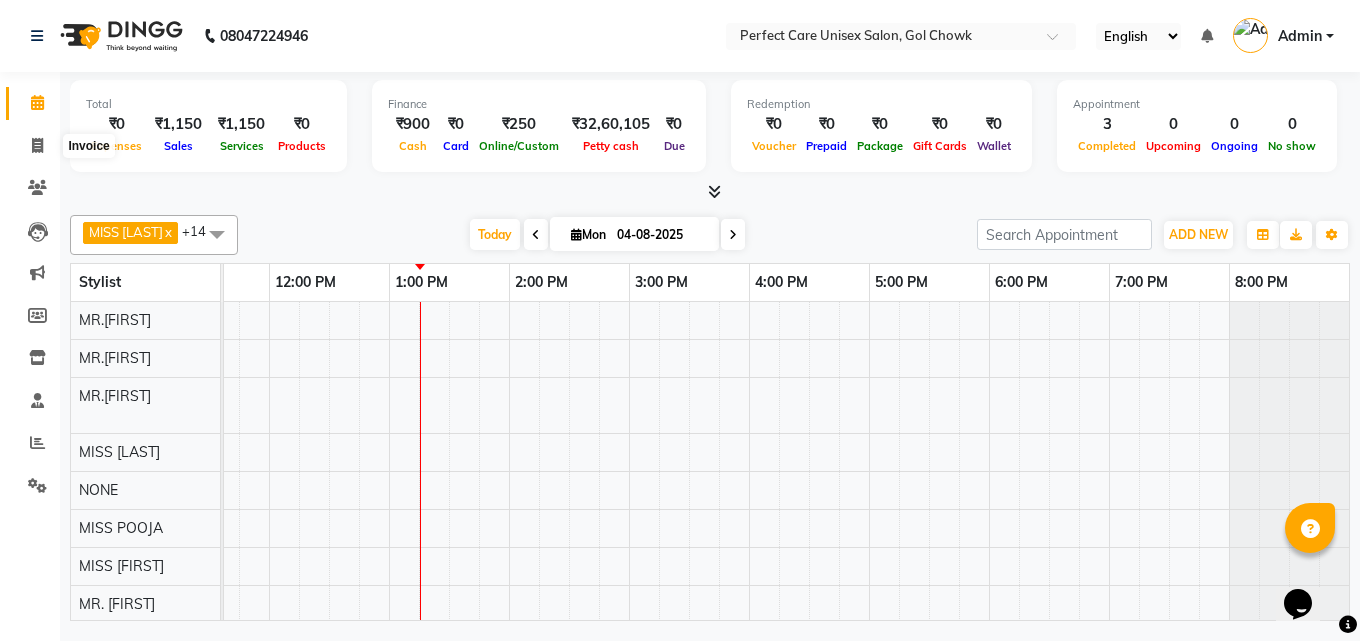 select on "4751" 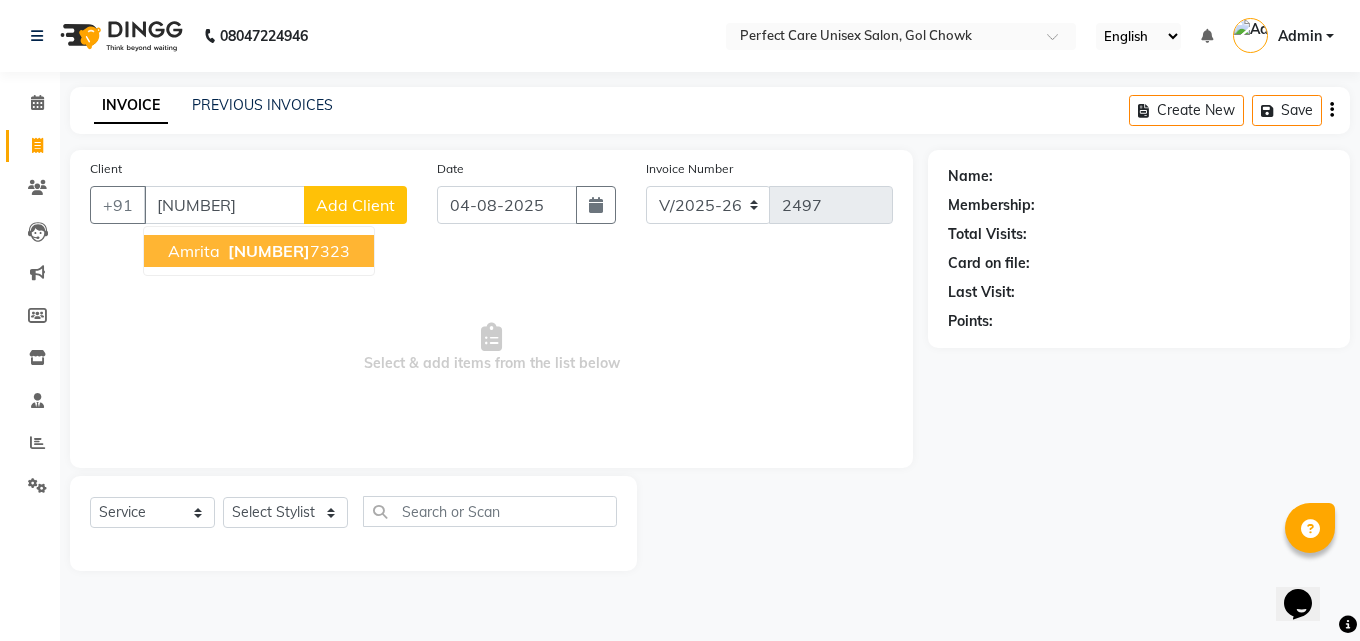 click on "[NUMBER]" at bounding box center [269, 251] 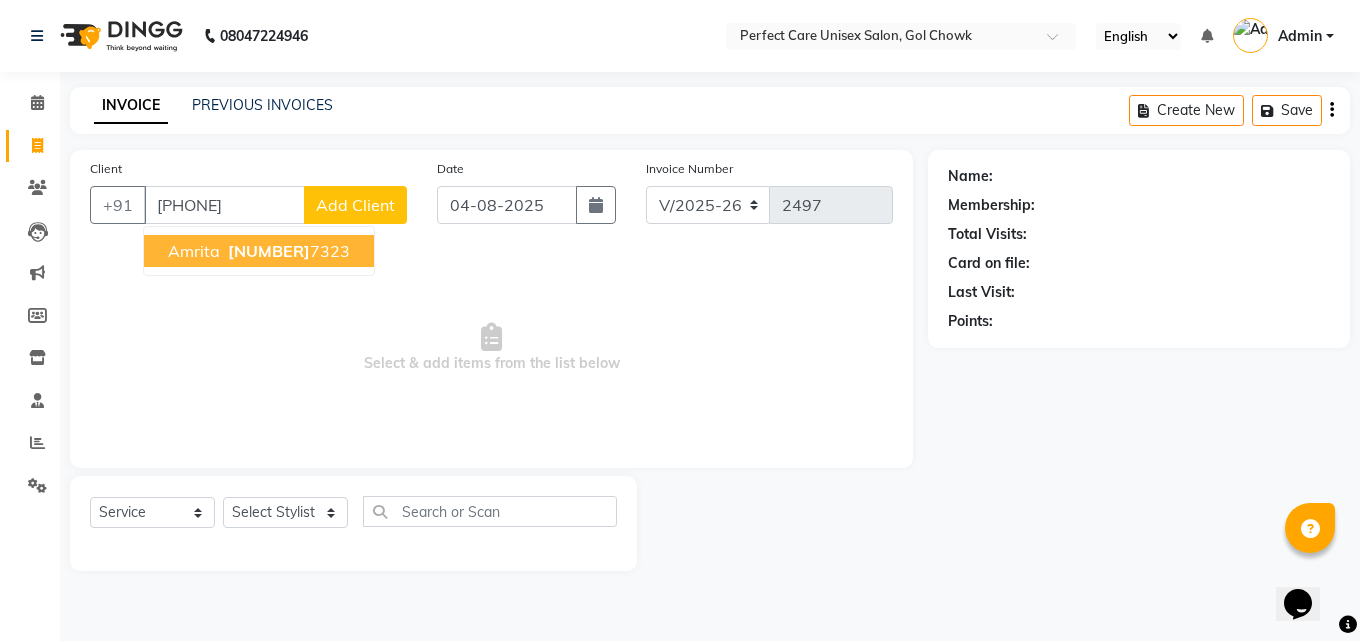type on "[PHONE]" 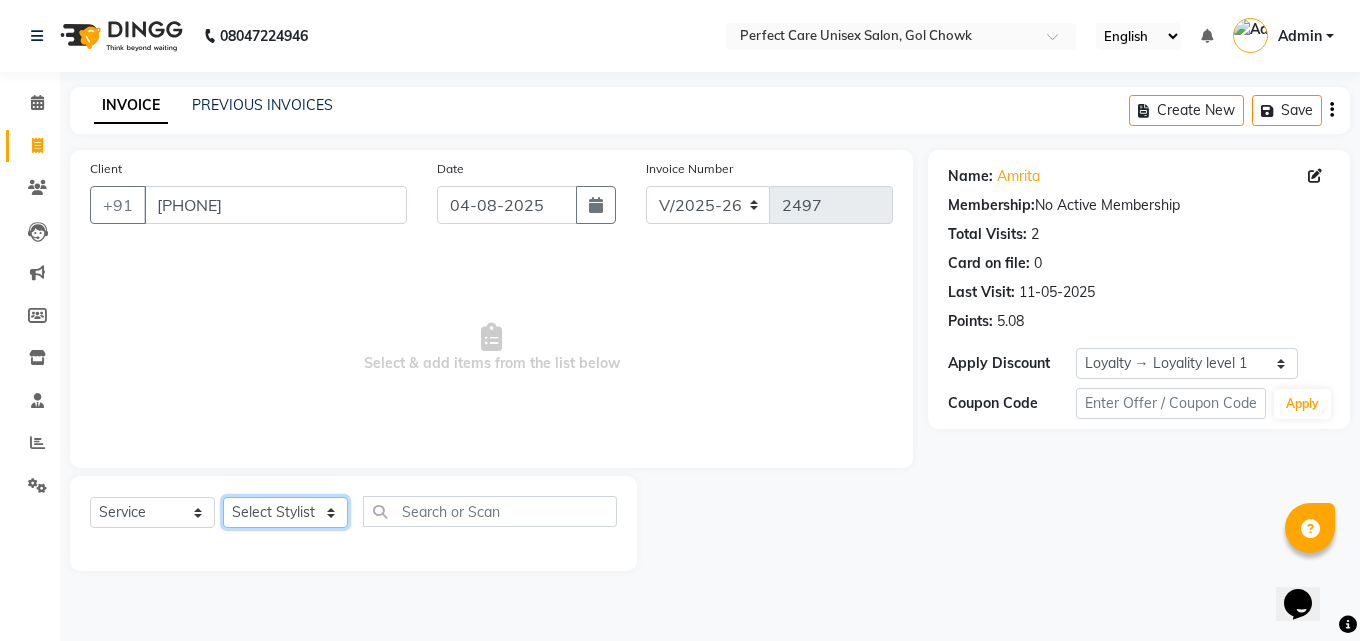 click on "Select Stylist MISS [LAST] MISS [LAST] MISS [FIRST] MISS [FIRST] MISS [FIRST] MISS.[FIRST] MISS.[FIRST] MISS [LAST] MISS. [LAST] MISS [FIRST] mohbat MR. [FIRST] MR.[FIRST] MR. [FIRST] MR. [FIRST] MR [FIRST] MR. [FIRST] MR.[FIRST] MR. [FIRST] MR. [FIRST] MR. [FIRST] MR. [FIRST] MR. [FIRST] MR.[FIRST] MR.[FIRST] NONE rashmi" 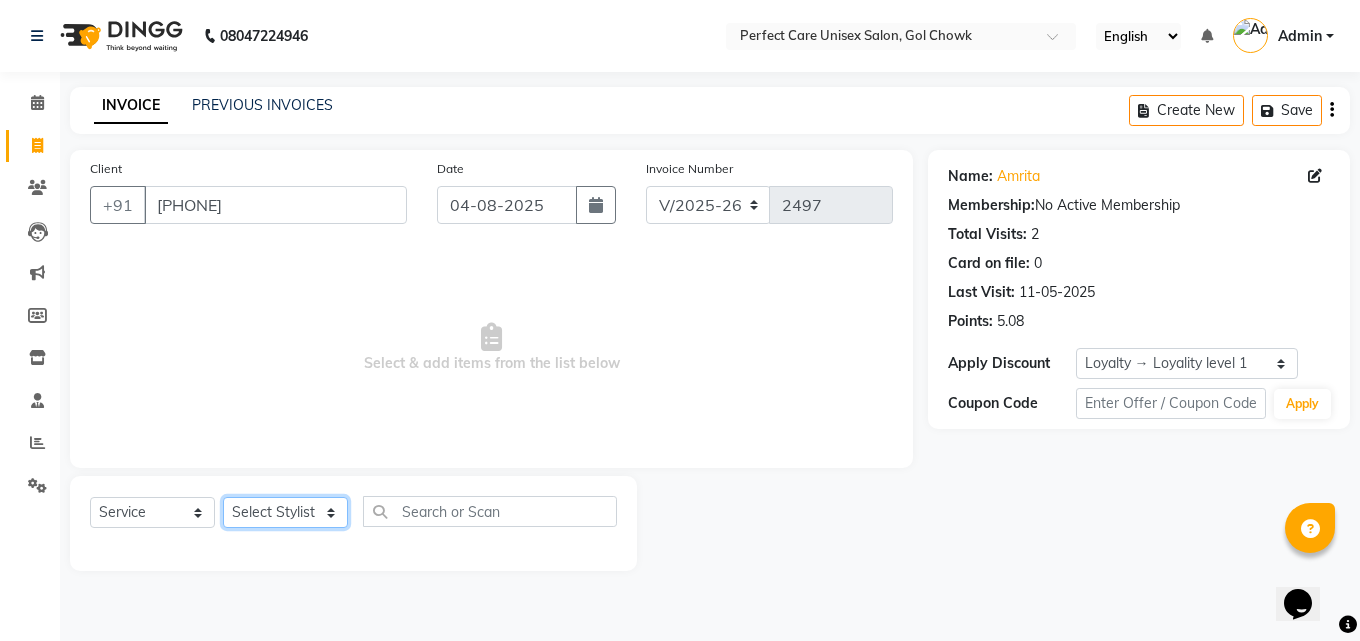 select on "67638" 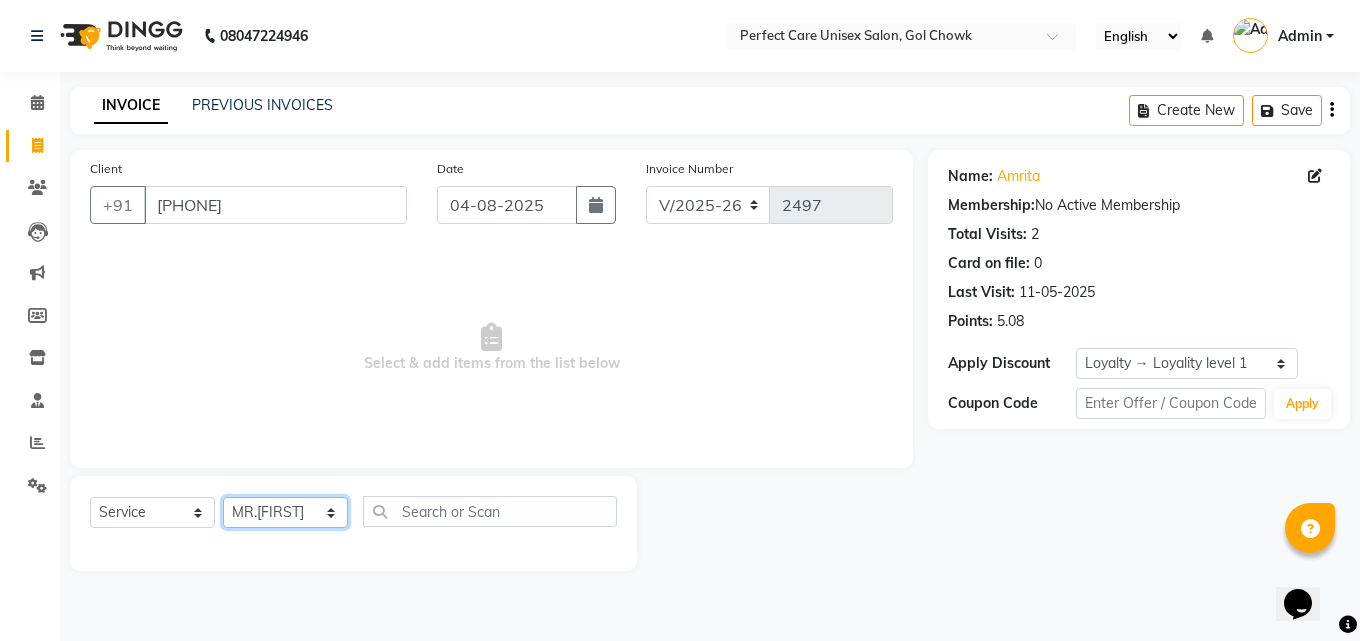 click on "Select Stylist MISS [LAST] MISS [LAST] MISS [FIRST] MISS [FIRST] MISS [FIRST] MISS.[FIRST] MISS.[FIRST] MISS [LAST] MISS. [LAST] MISS [FIRST] mohbat MR. [FIRST] MR.[FIRST] MR. [FIRST] MR. [FIRST] MR [FIRST] MR. [FIRST] MR.[FIRST] MR. [FIRST] MR. [FIRST] MR. [FIRST] MR. [FIRST] MR. [FIRST] MR.[FIRST] MR.[FIRST] NONE rashmi" 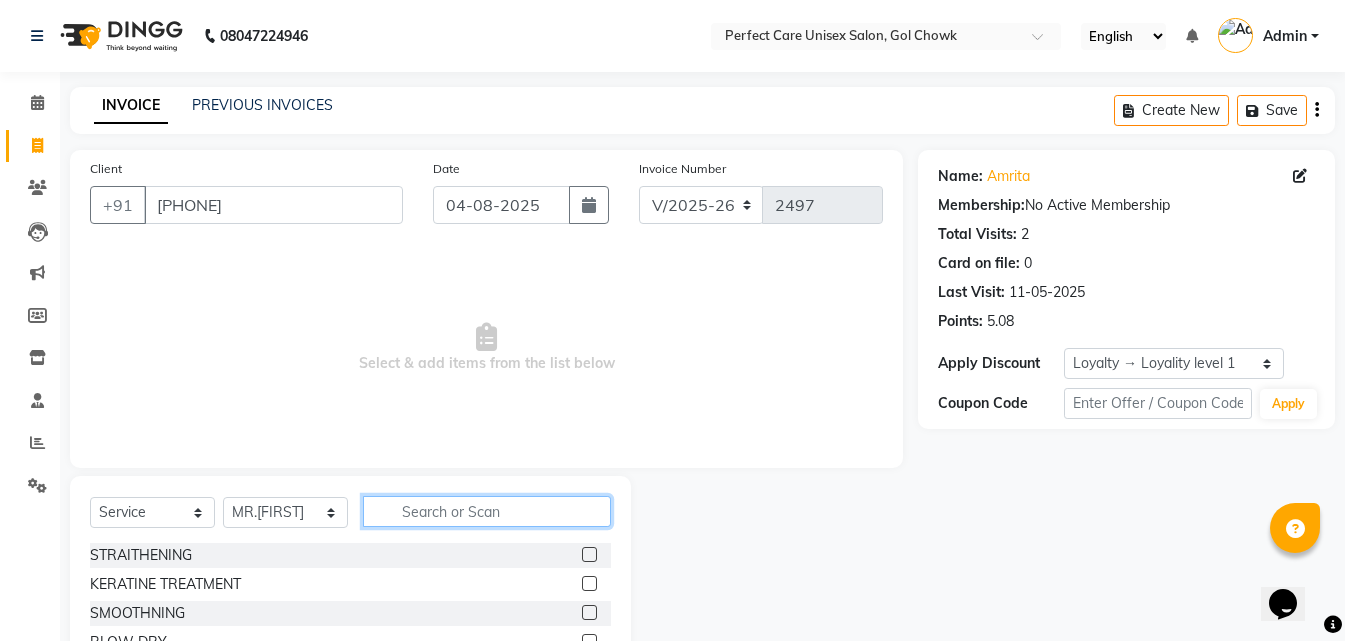click 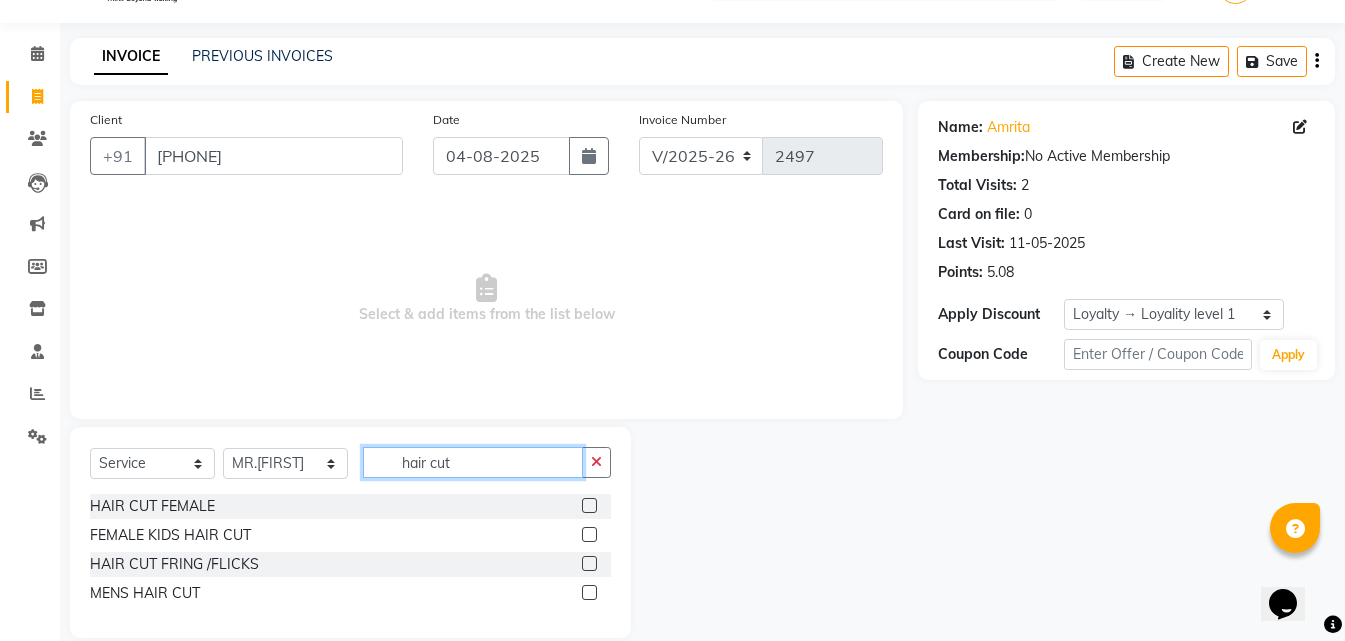 scroll, scrollTop: 76, scrollLeft: 0, axis: vertical 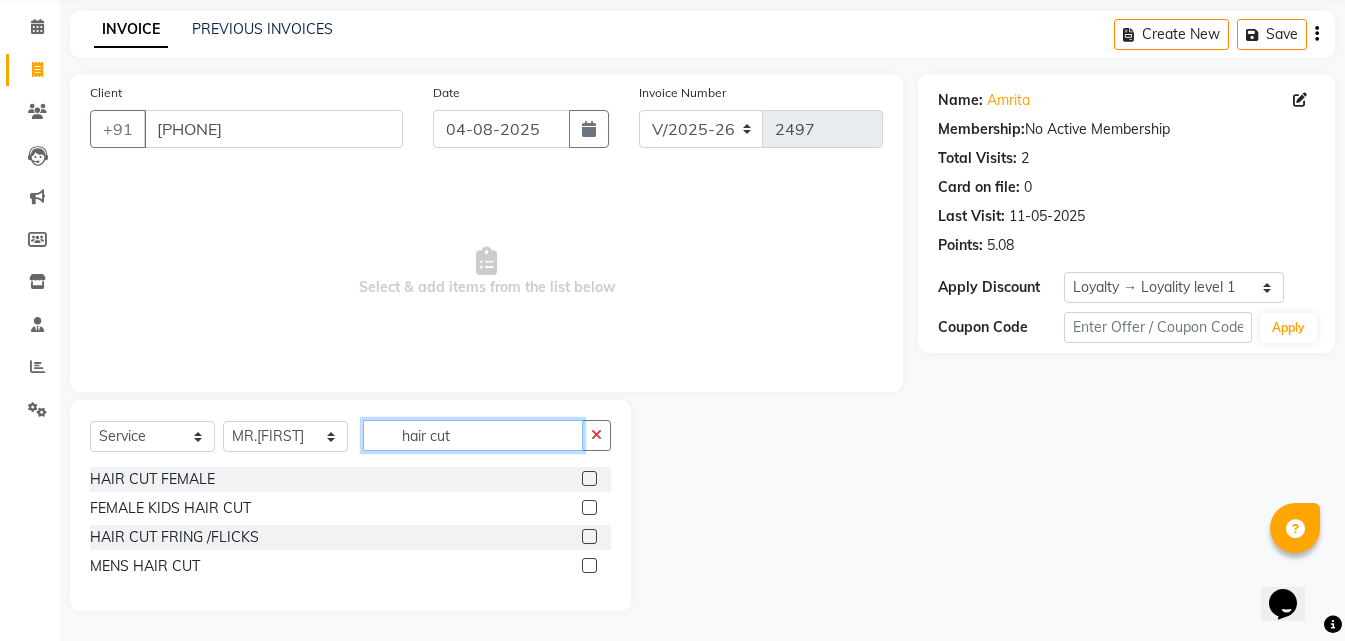 type on "hair cut" 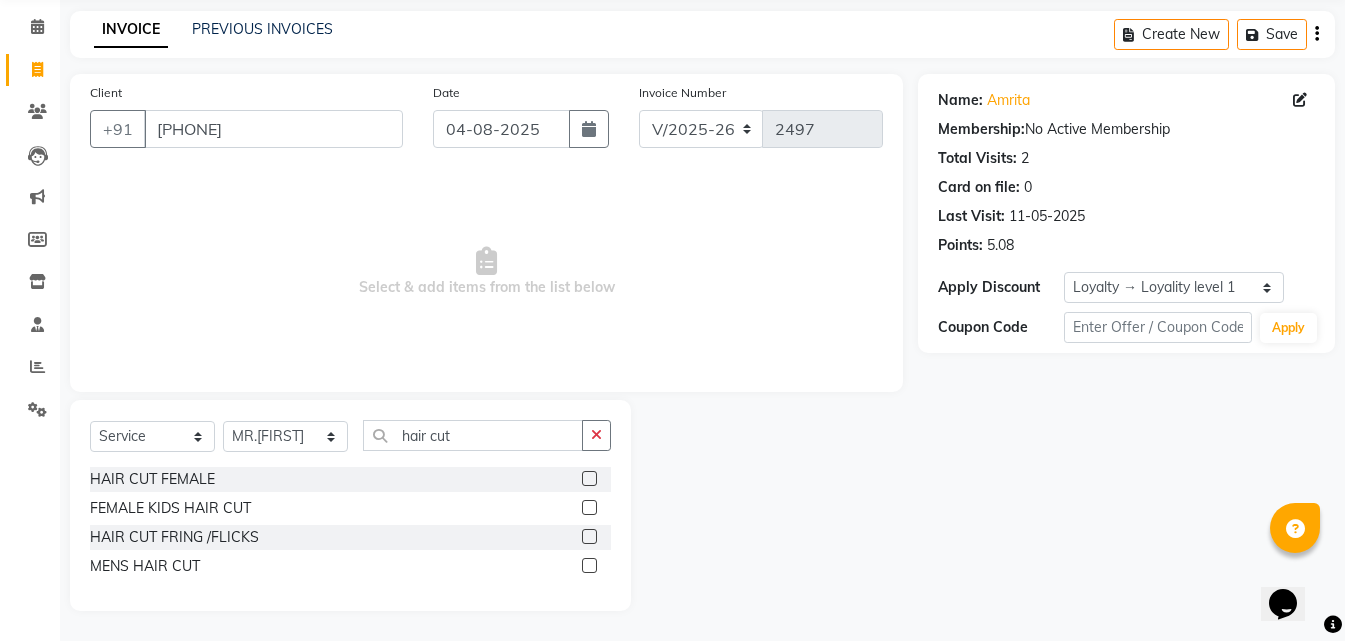 click 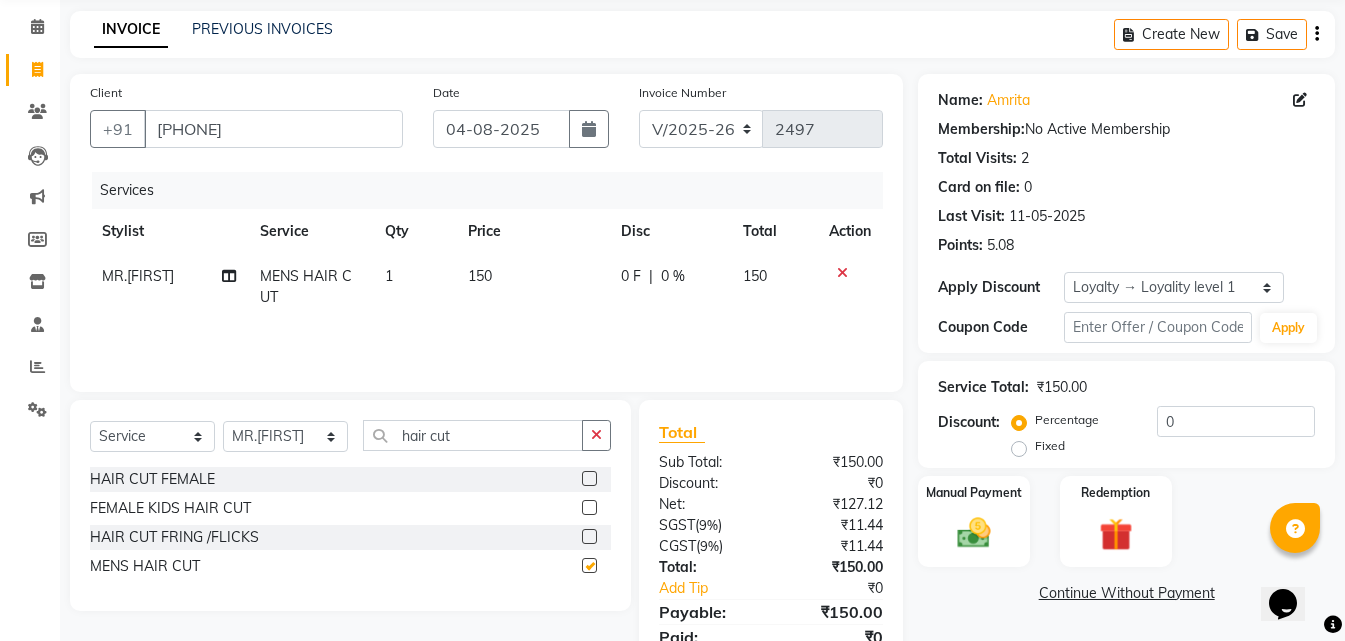 checkbox on "false" 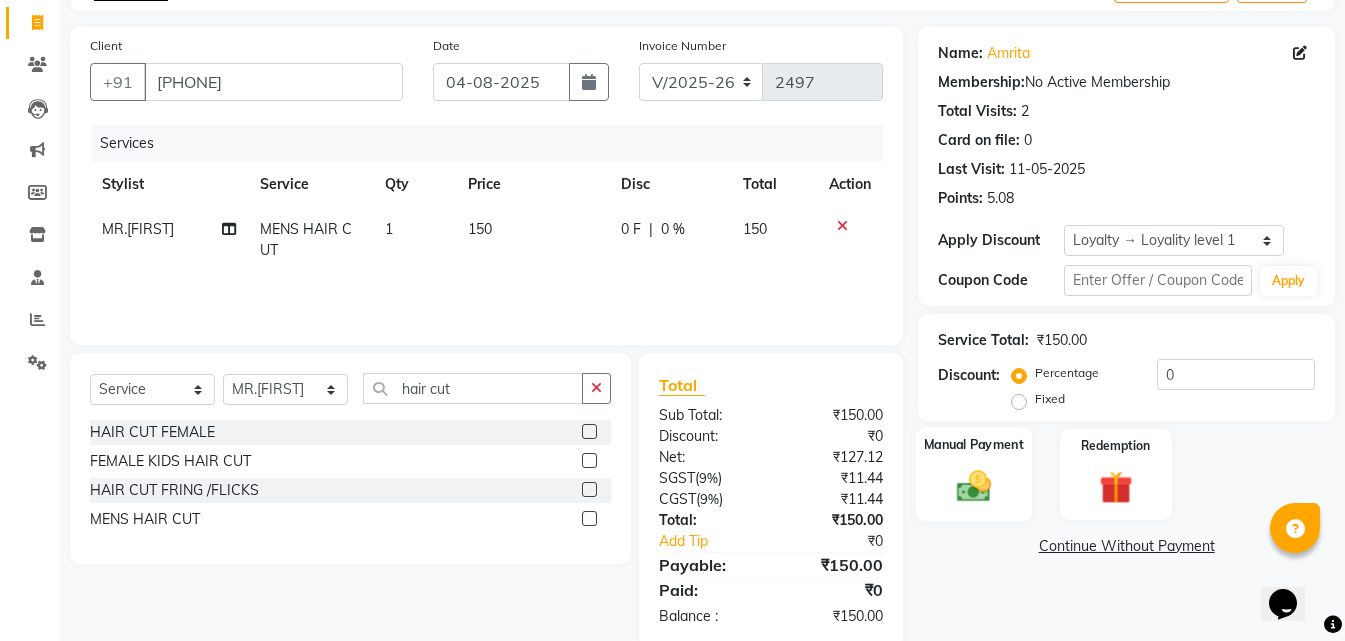 scroll, scrollTop: 159, scrollLeft: 0, axis: vertical 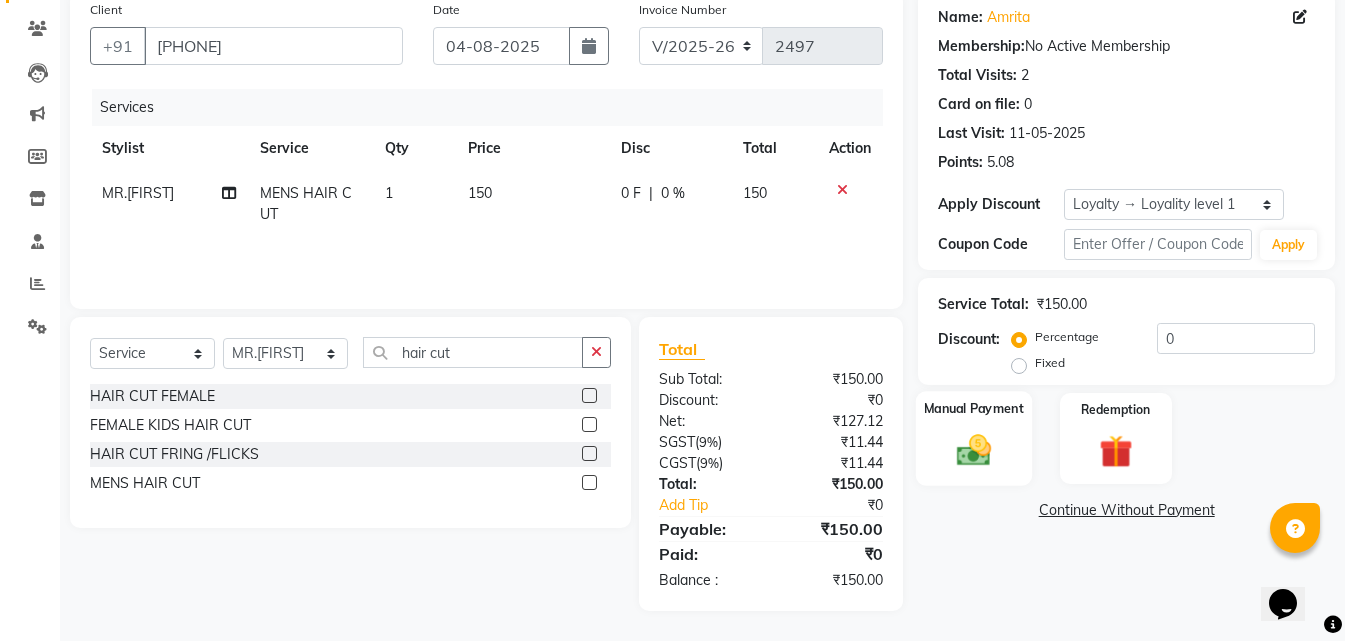 drag, startPoint x: 987, startPoint y: 450, endPoint x: 990, endPoint y: 463, distance: 13.341664 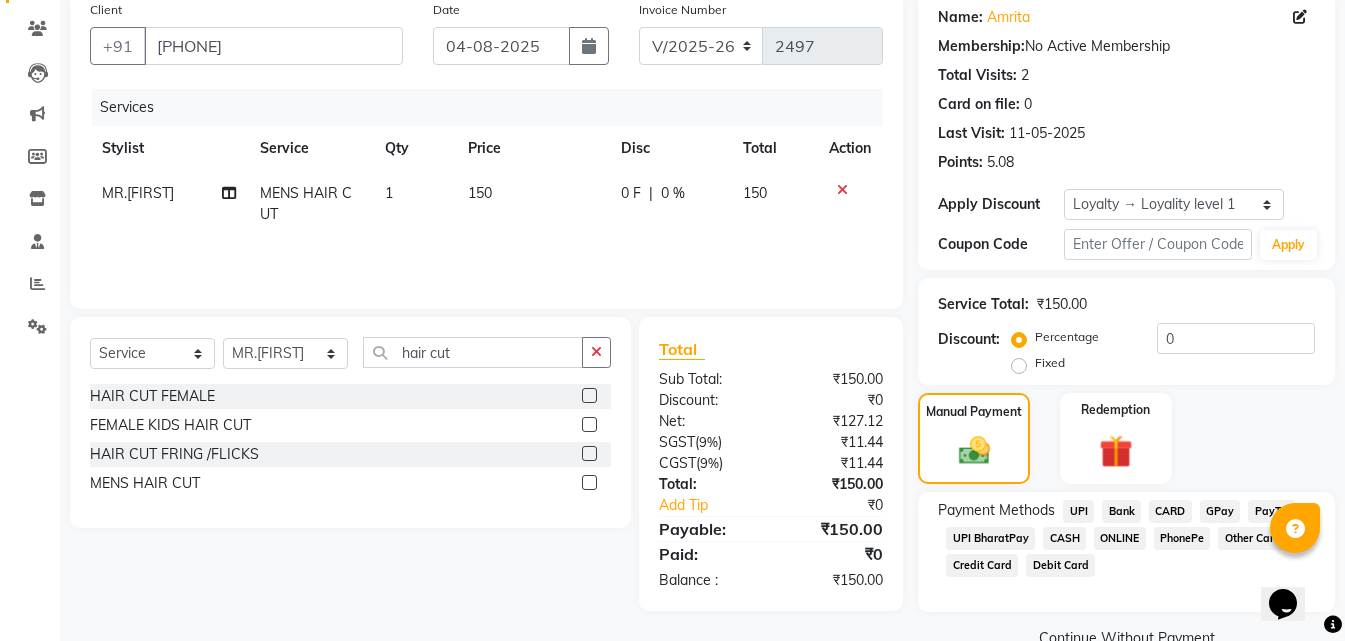 click on "ONLINE" 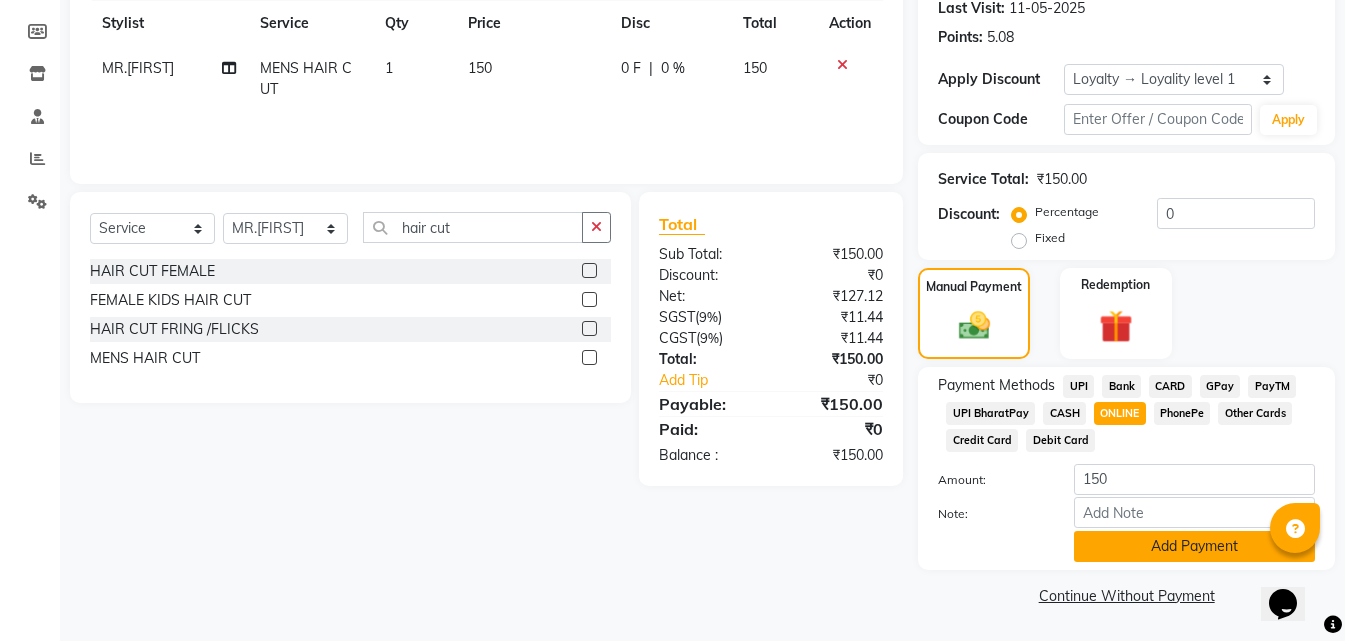 click on "Add Payment" 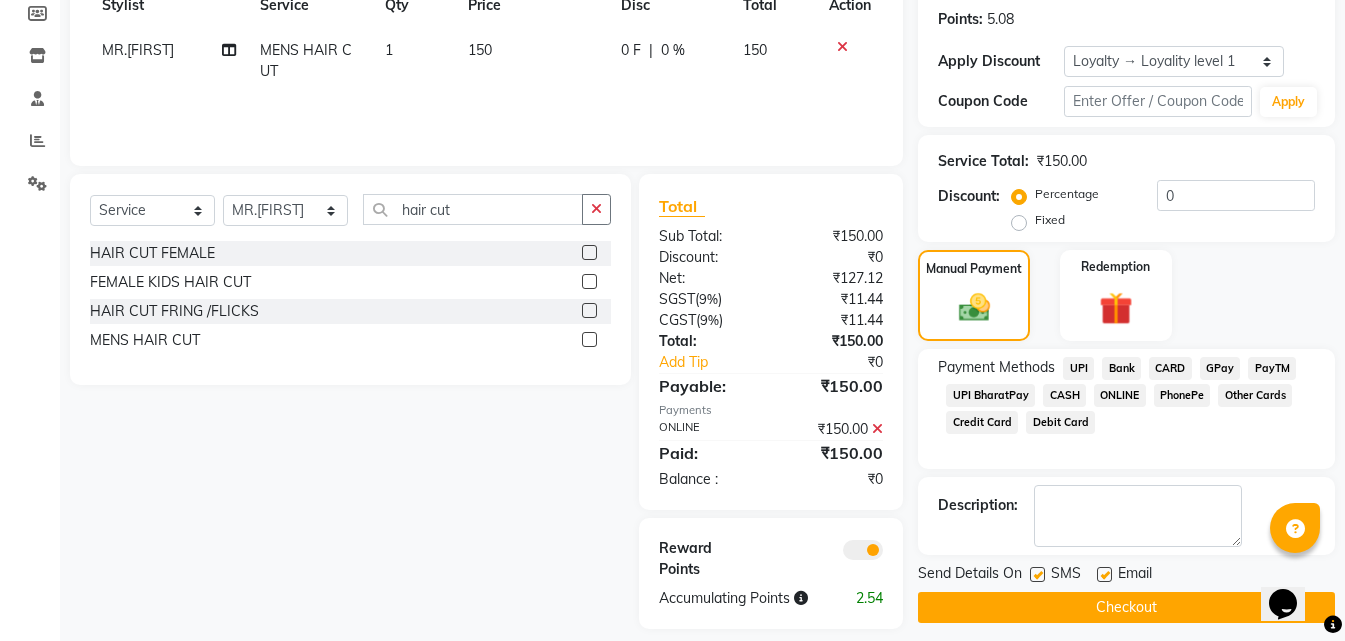 scroll, scrollTop: 320, scrollLeft: 0, axis: vertical 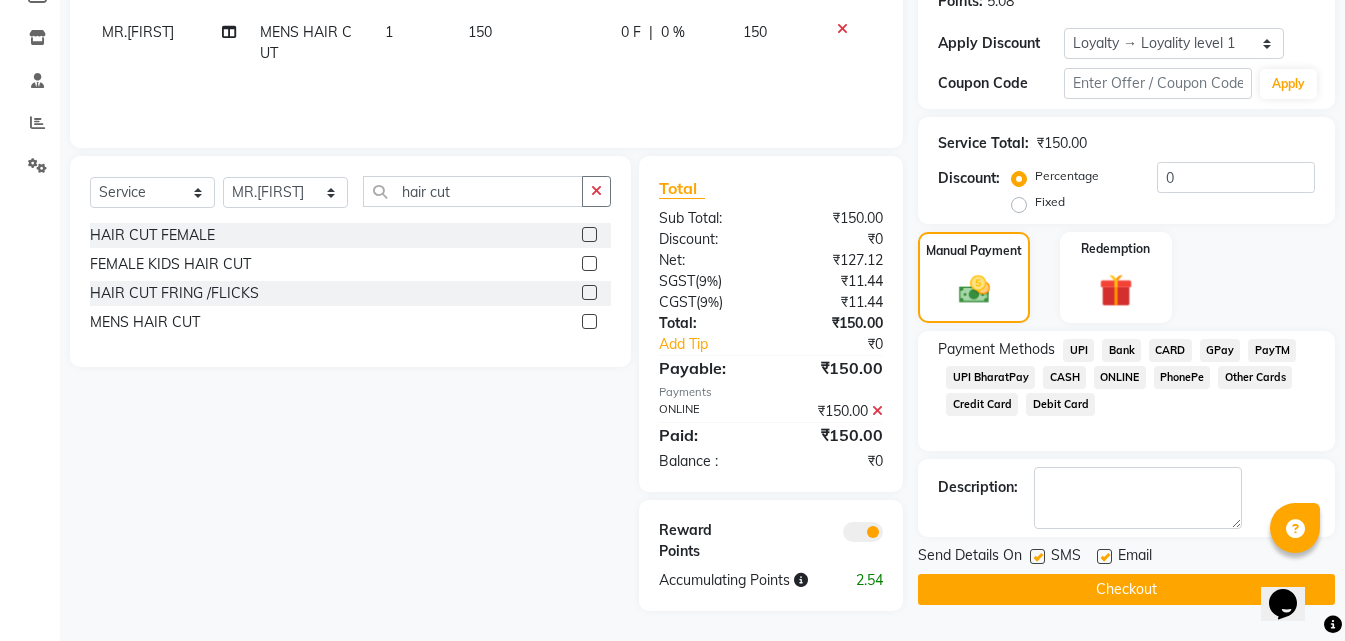 click on "Checkout" 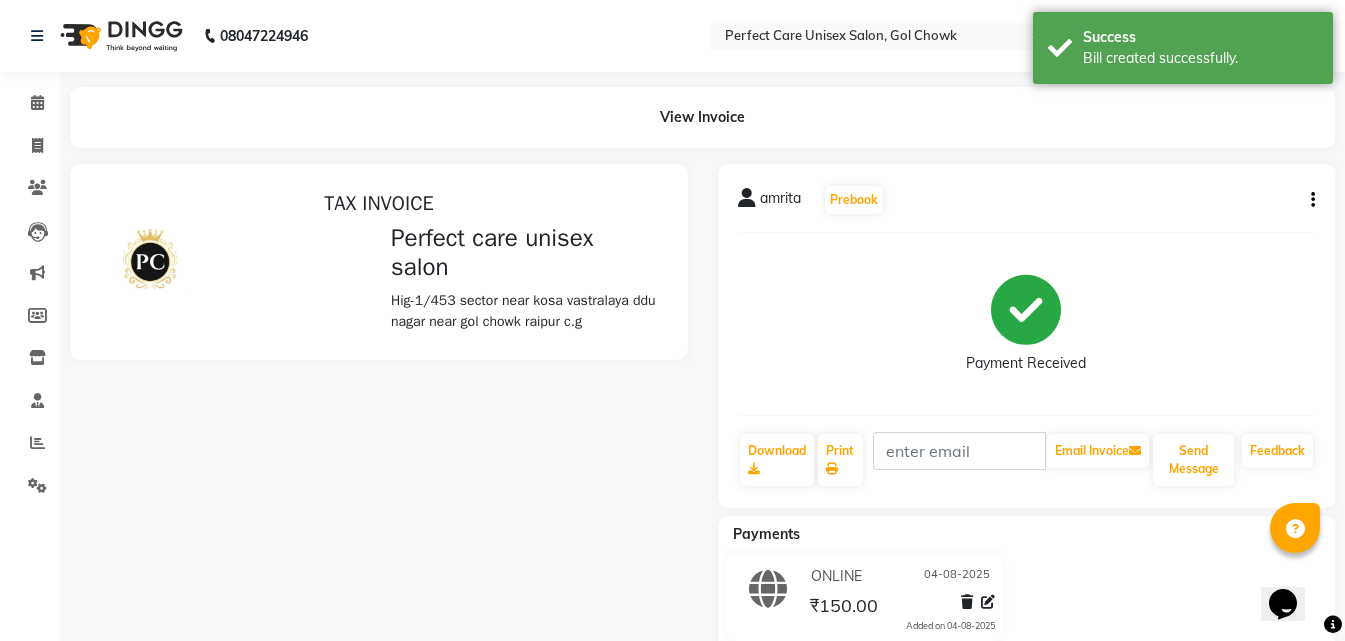 scroll, scrollTop: 0, scrollLeft: 0, axis: both 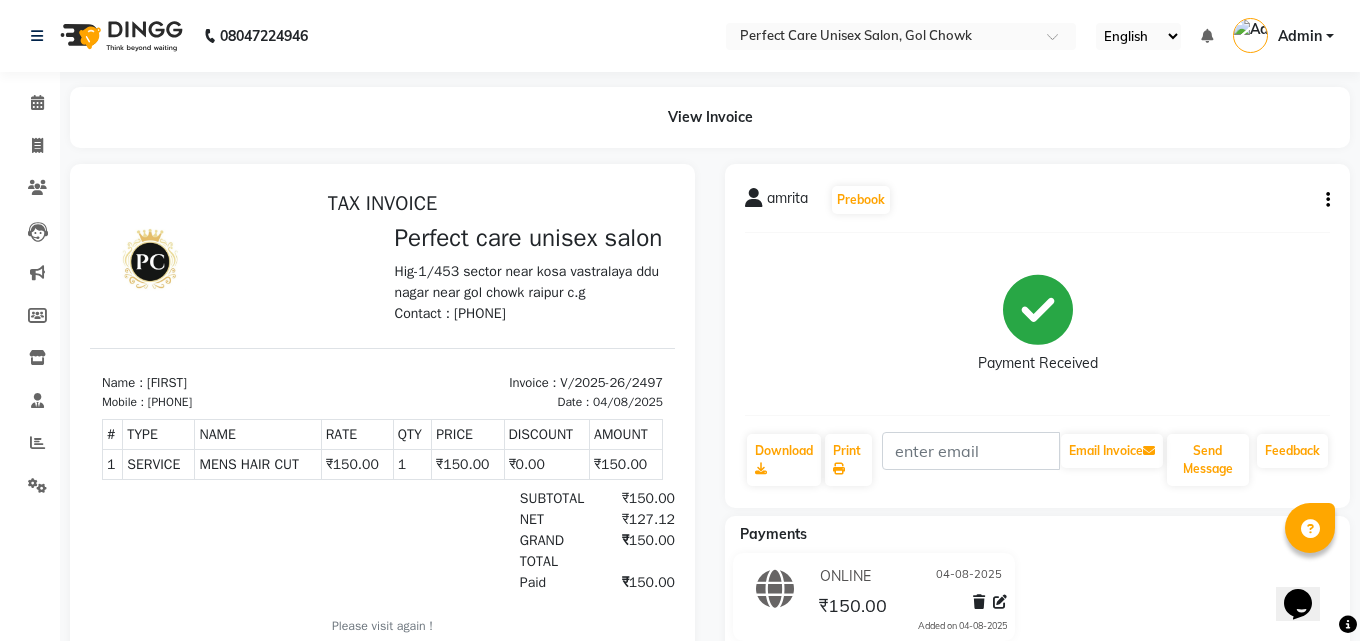 select on "4751" 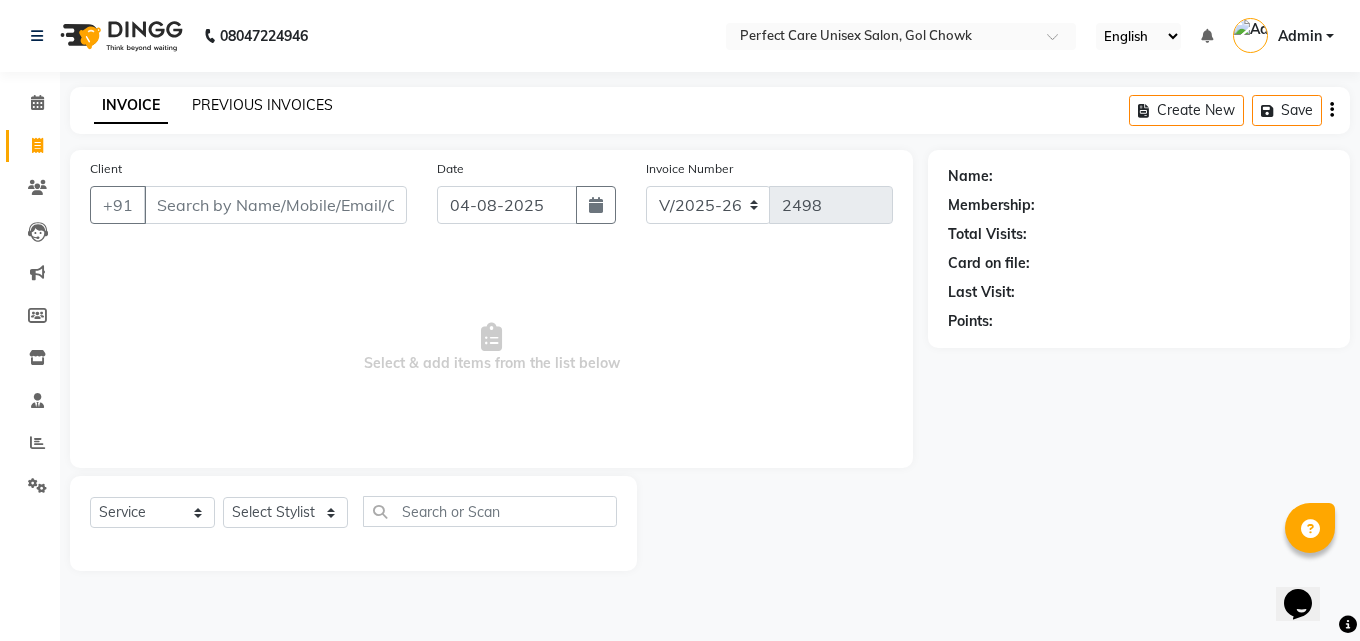 click on "PREVIOUS INVOICES" 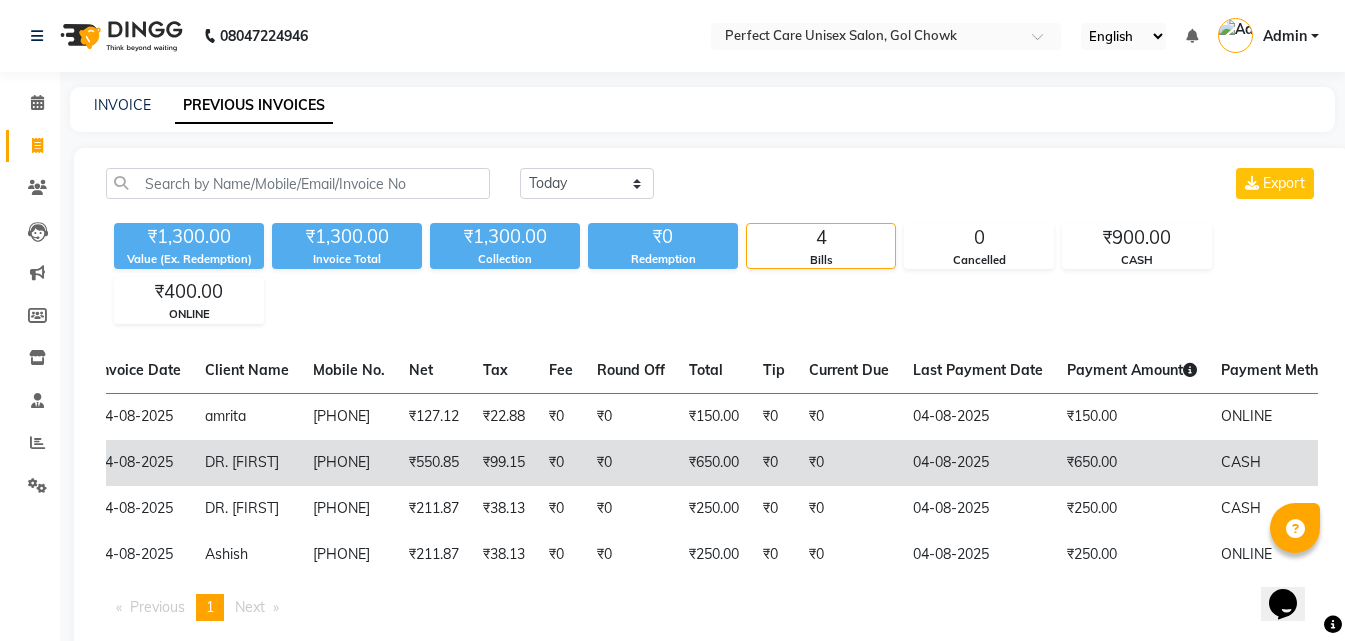 scroll, scrollTop: 0, scrollLeft: 401, axis: horizontal 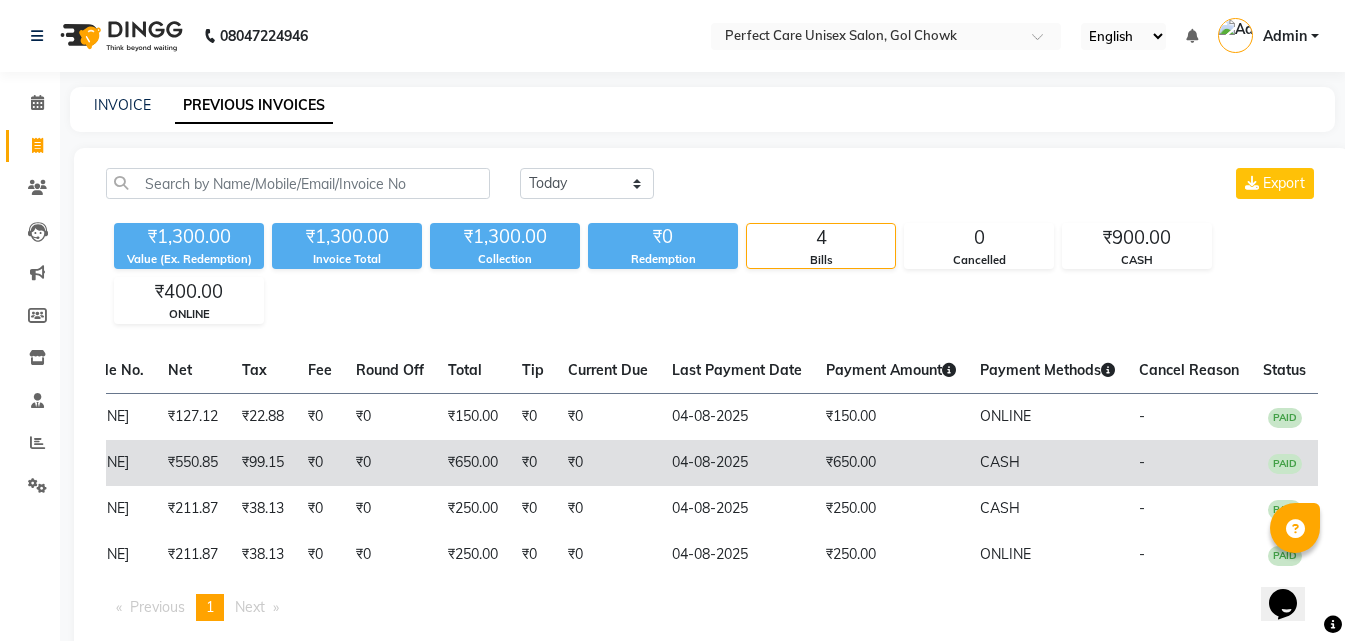drag, startPoint x: 657, startPoint y: 479, endPoint x: 797, endPoint y: 483, distance: 140.05713 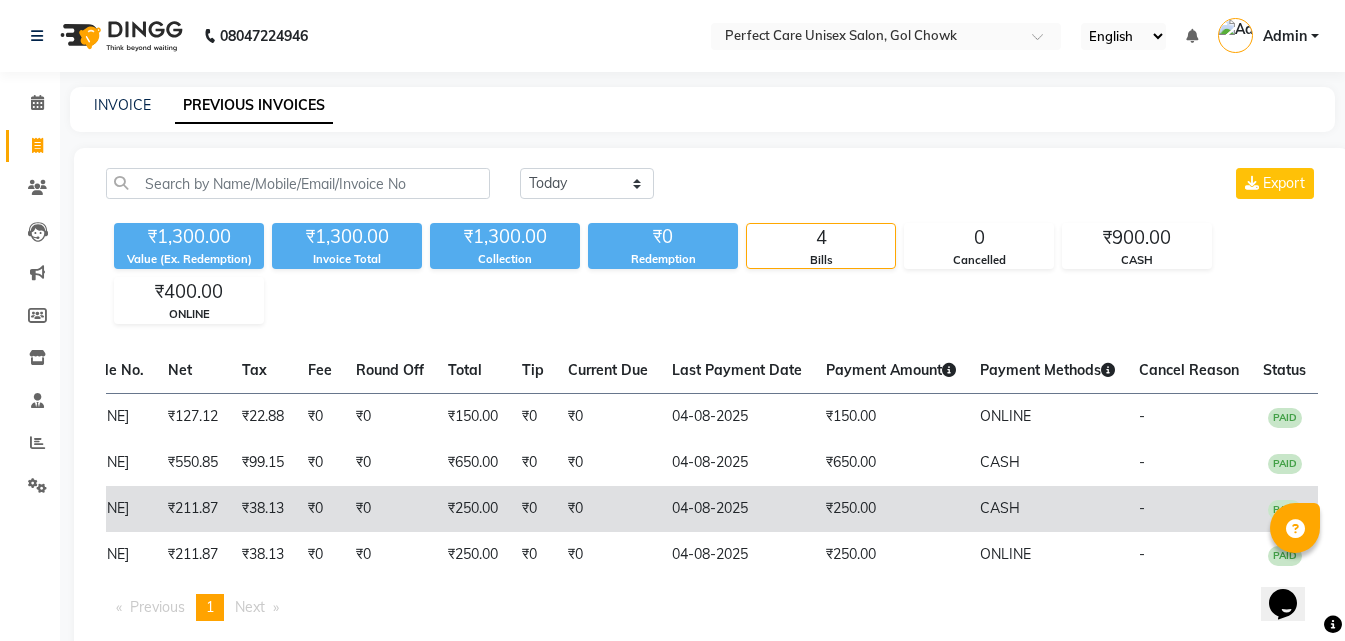 scroll, scrollTop: 0, scrollLeft: 0, axis: both 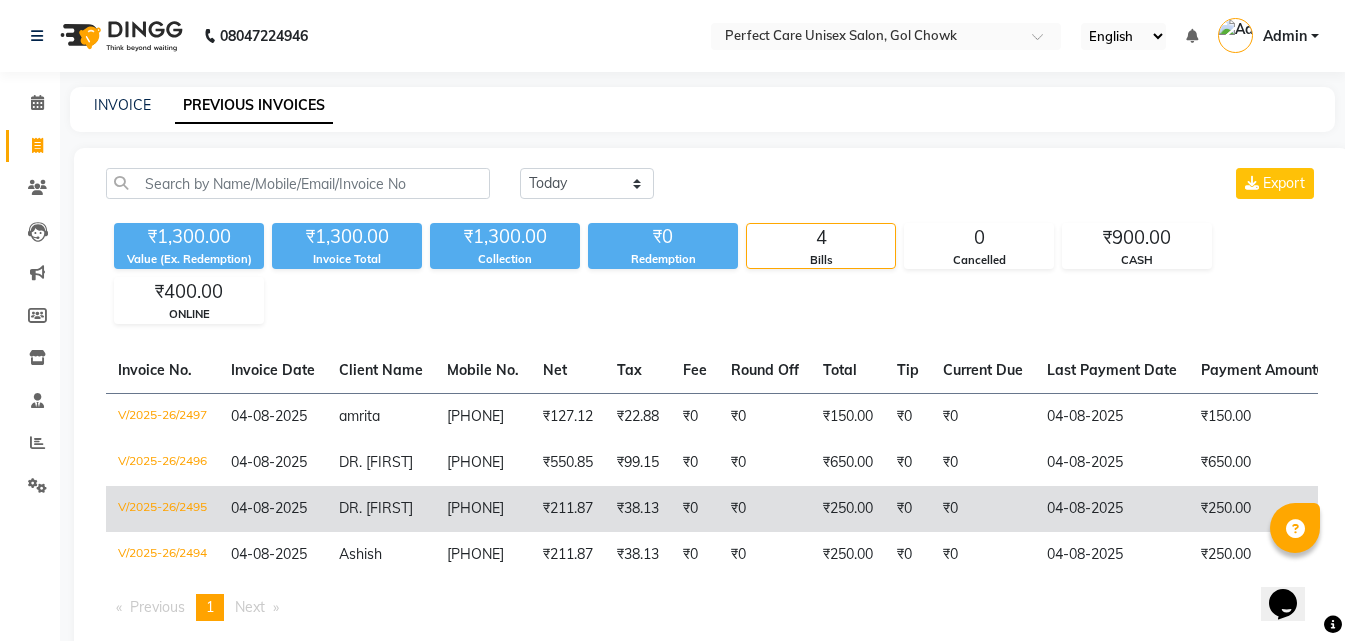 drag, startPoint x: 873, startPoint y: 491, endPoint x: 566, endPoint y: 490, distance: 307.00162 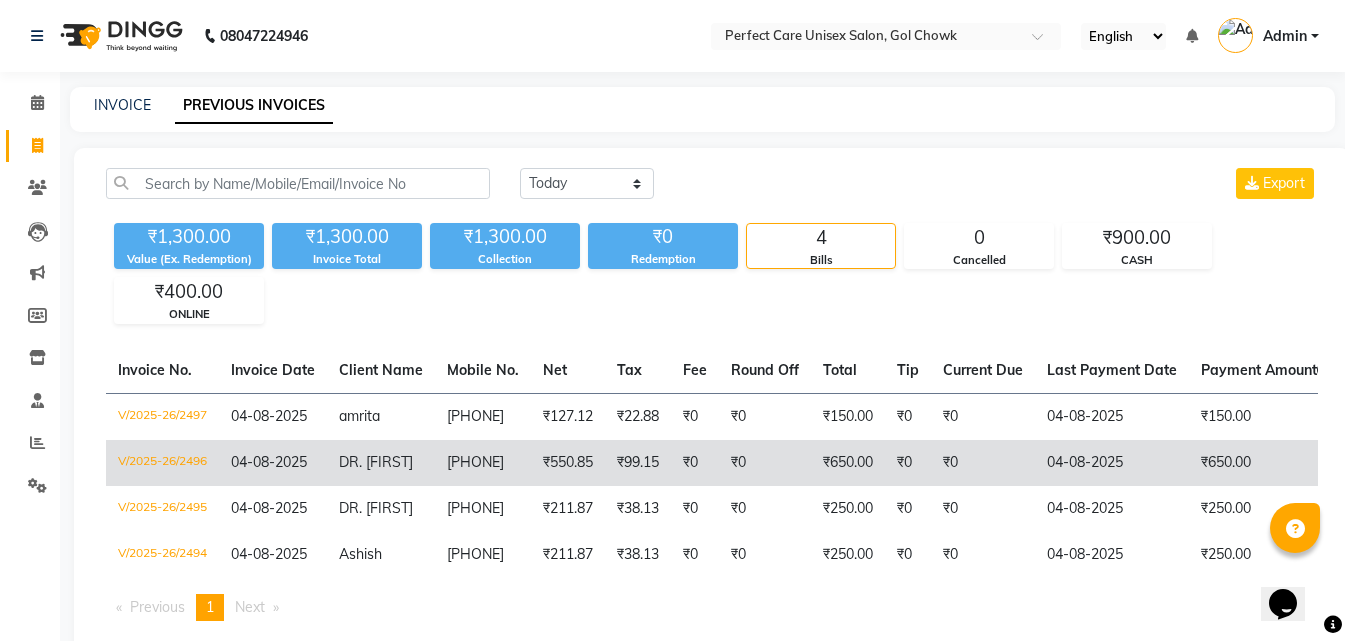 drag, startPoint x: 650, startPoint y: 500, endPoint x: 444, endPoint y: 467, distance: 208.62646 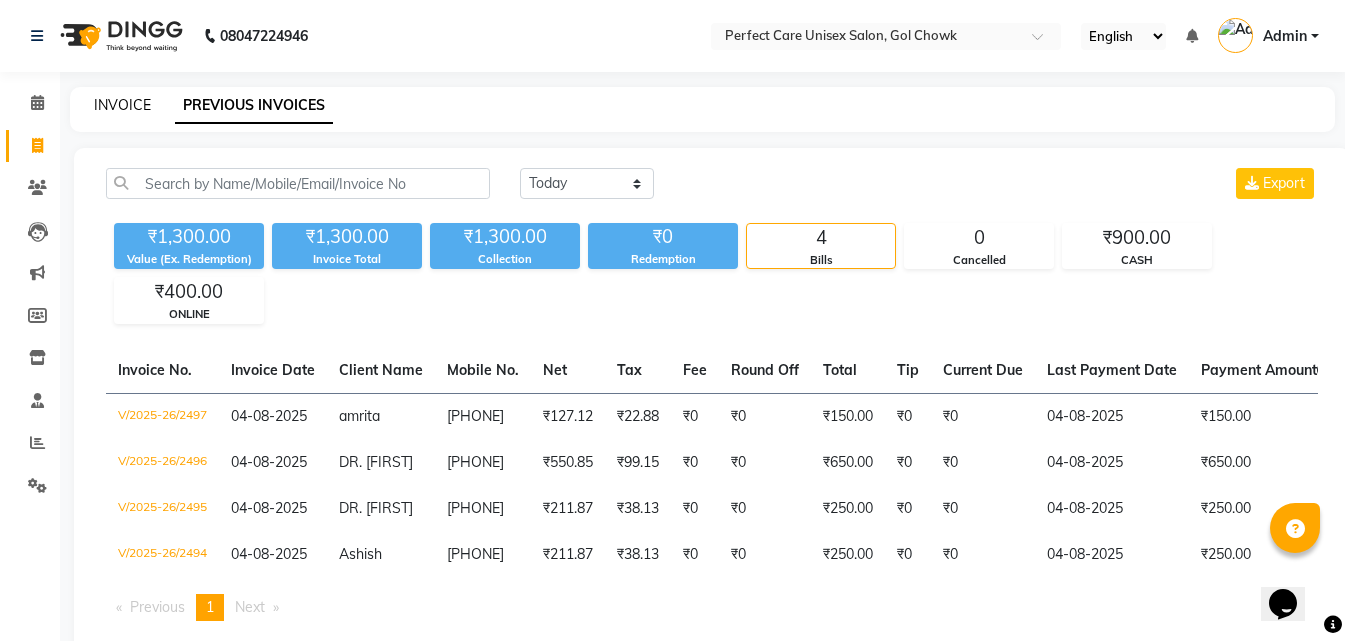 click on "INVOICE" 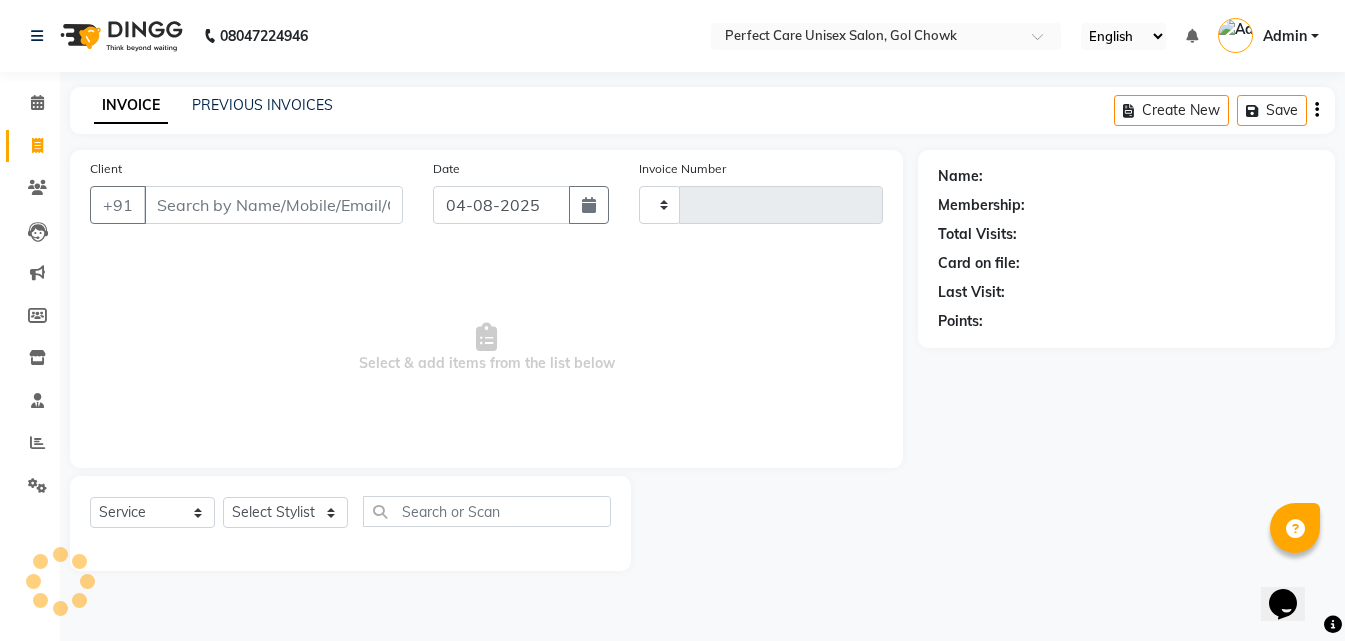 type on "2498" 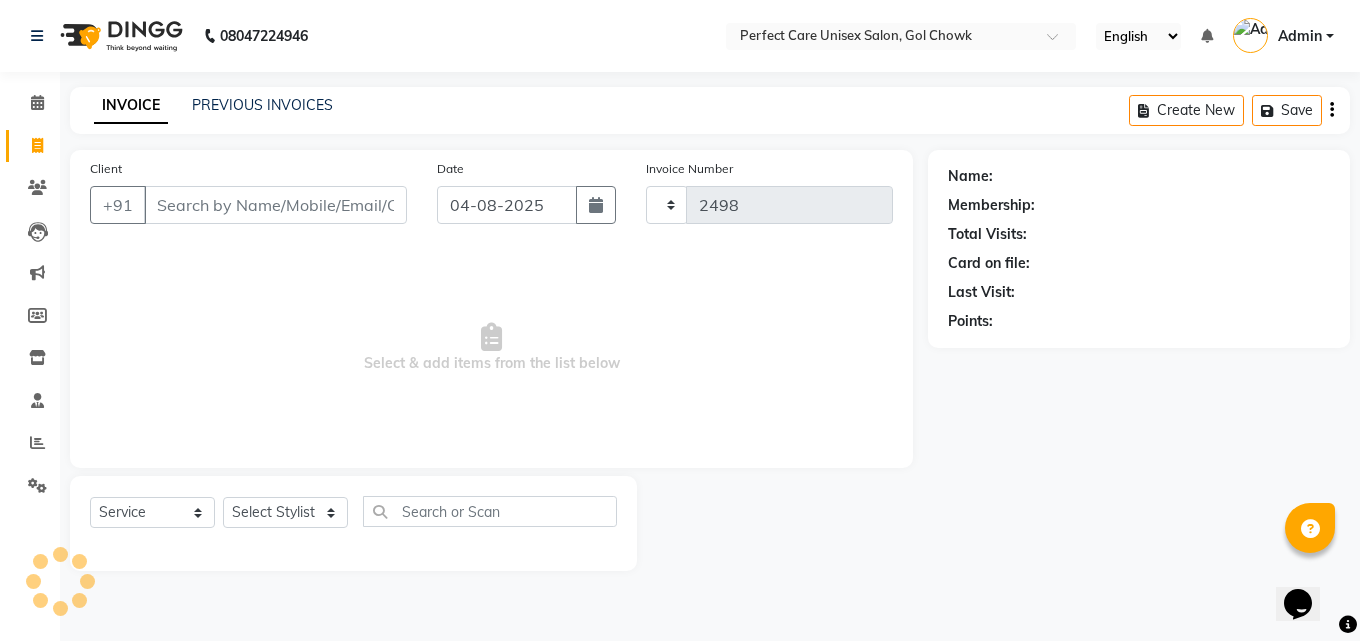 select on "4751" 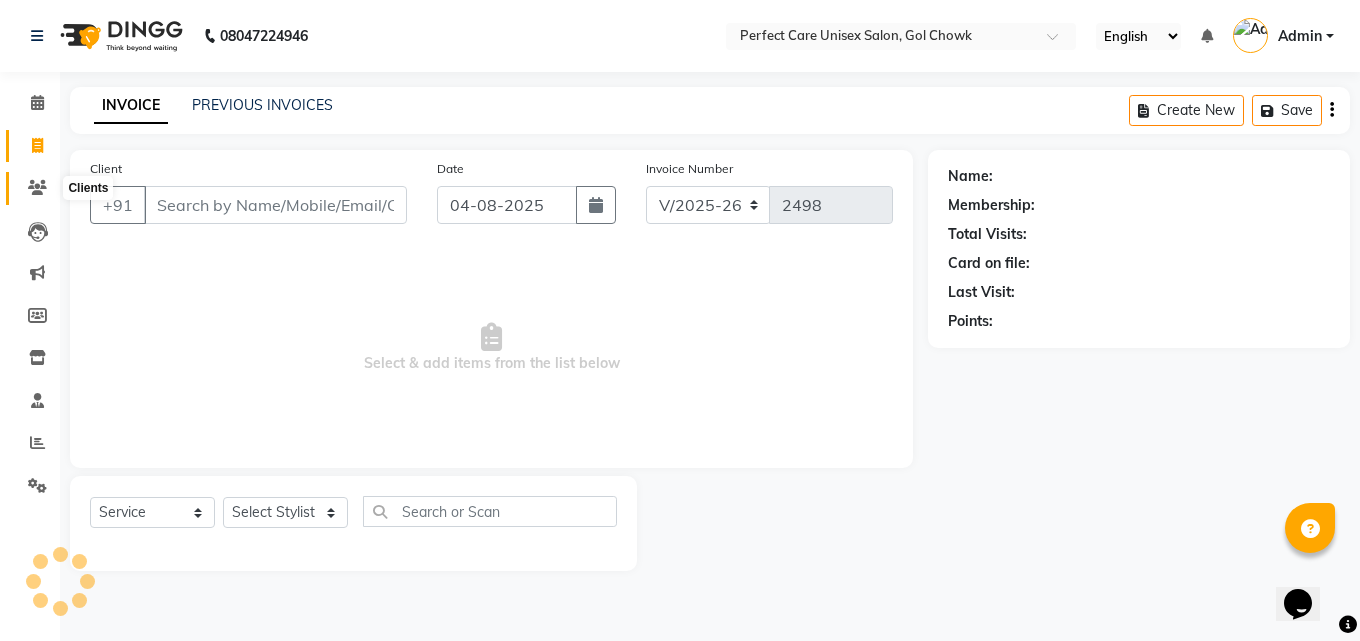 click 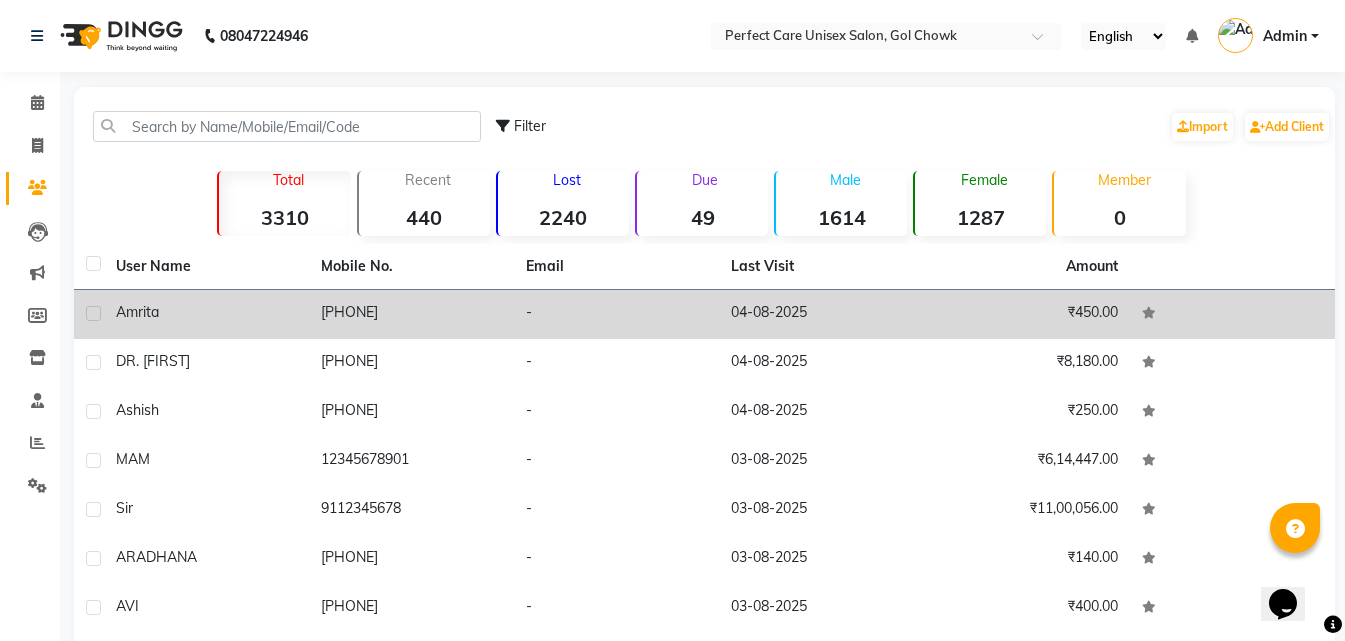 click on "amrita" 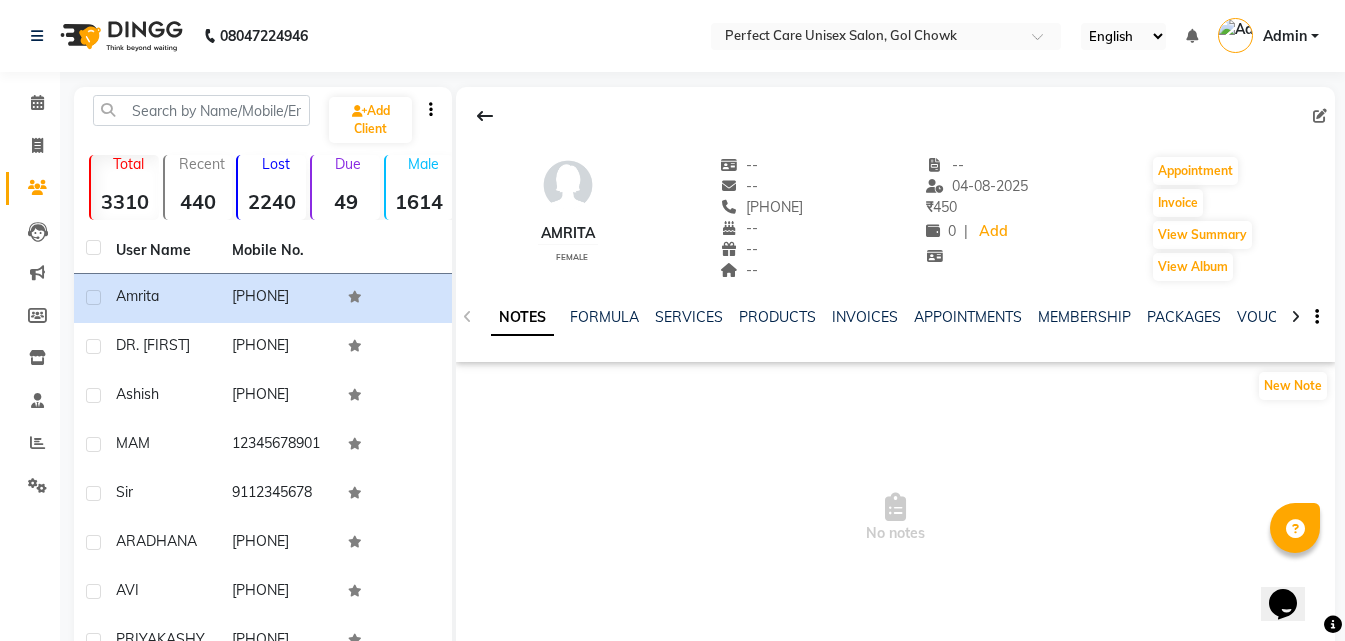 click 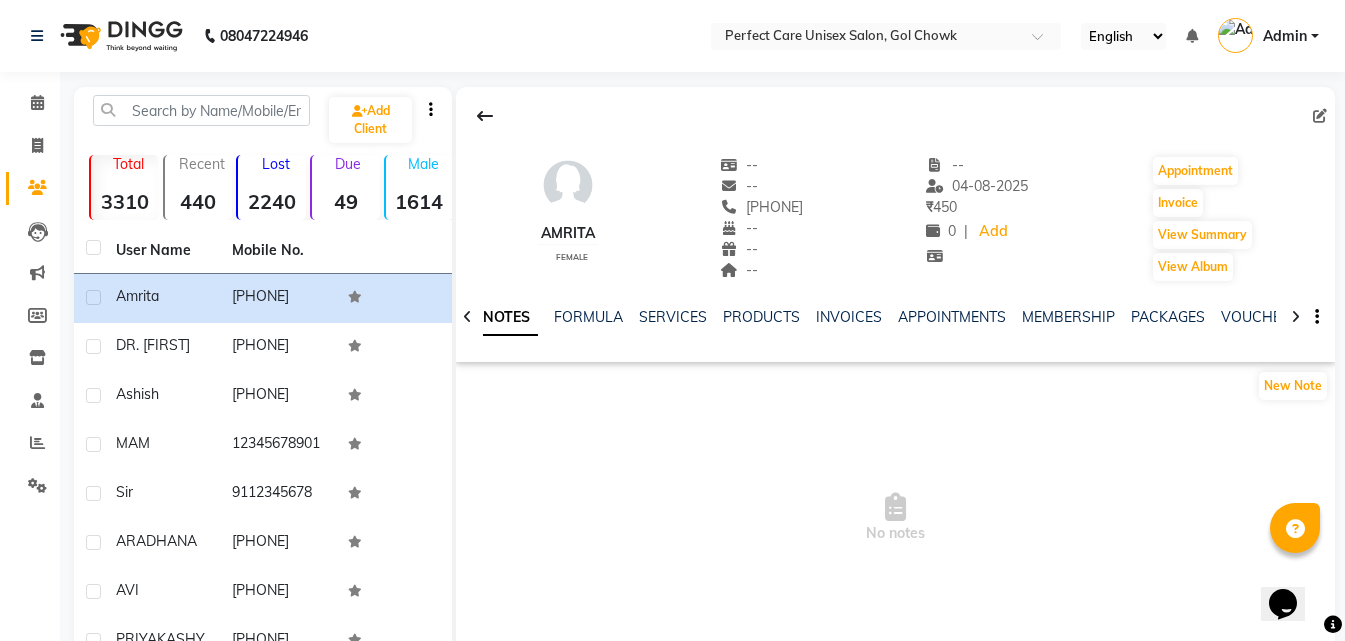 click 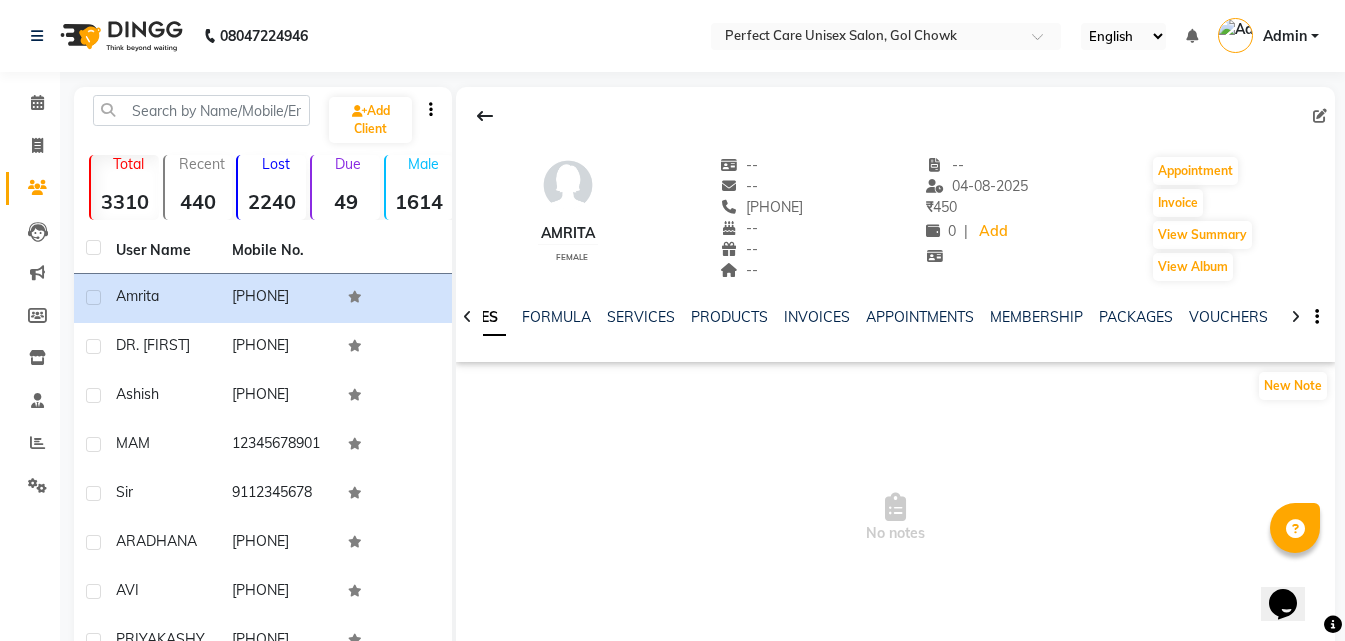 click 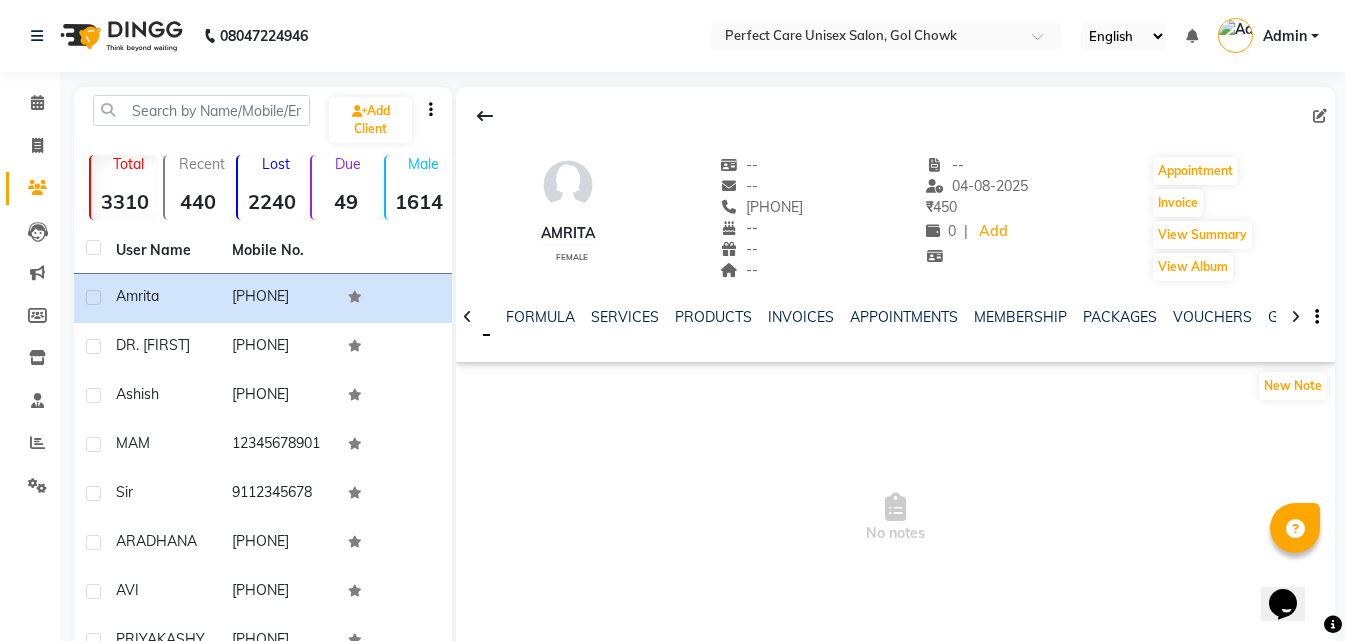 click 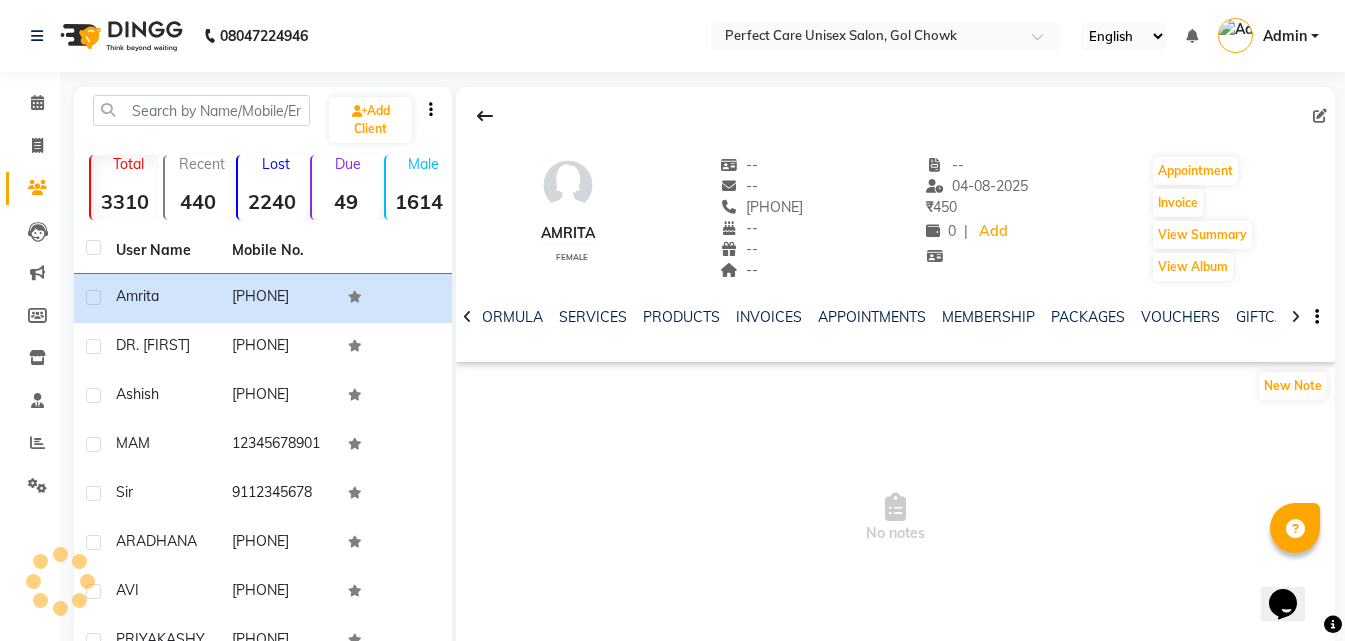 click 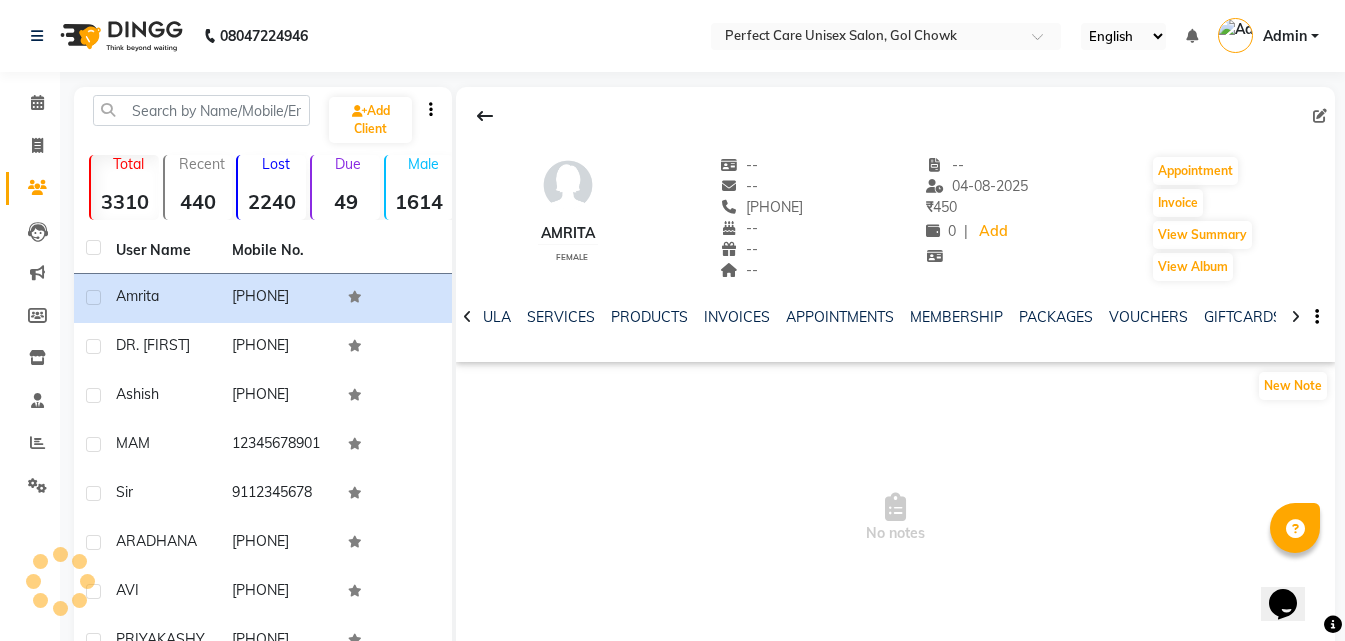 click 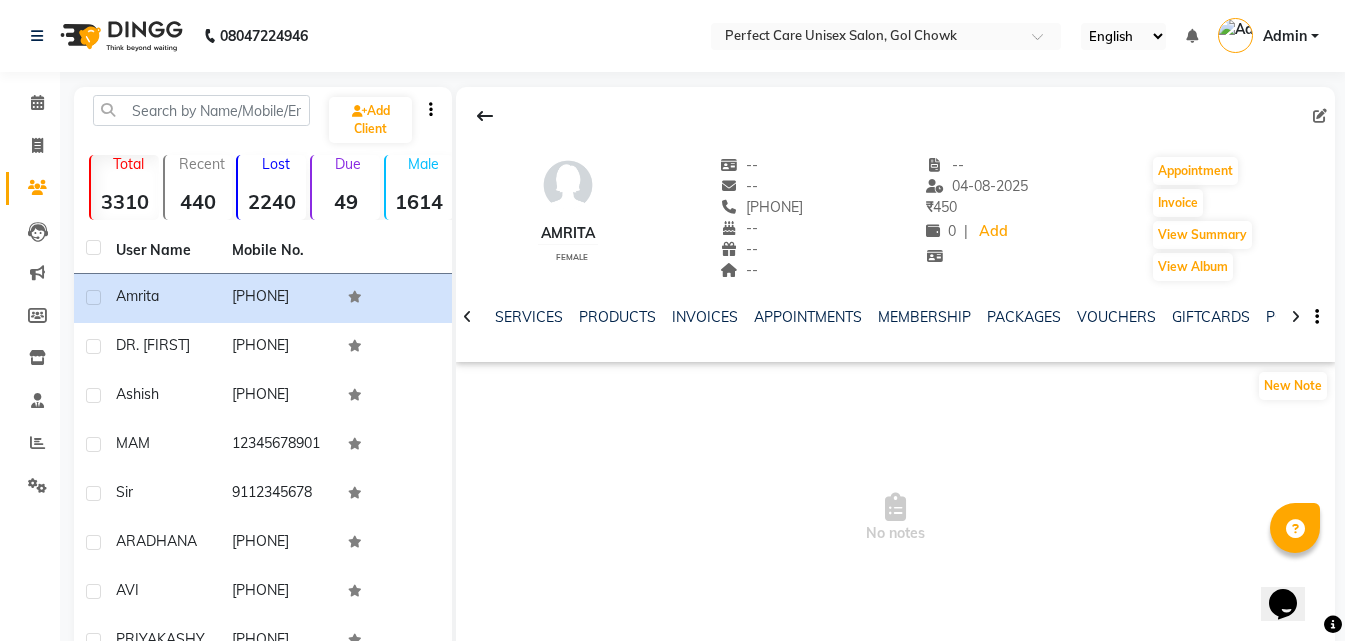 click 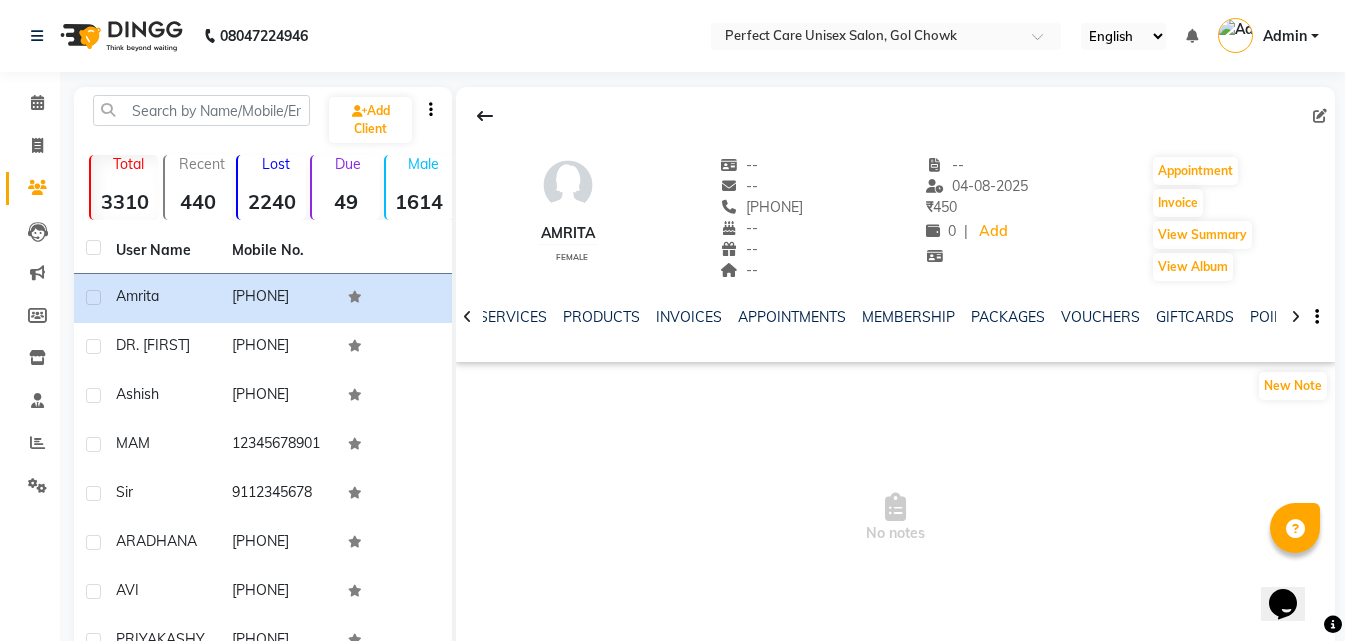 click 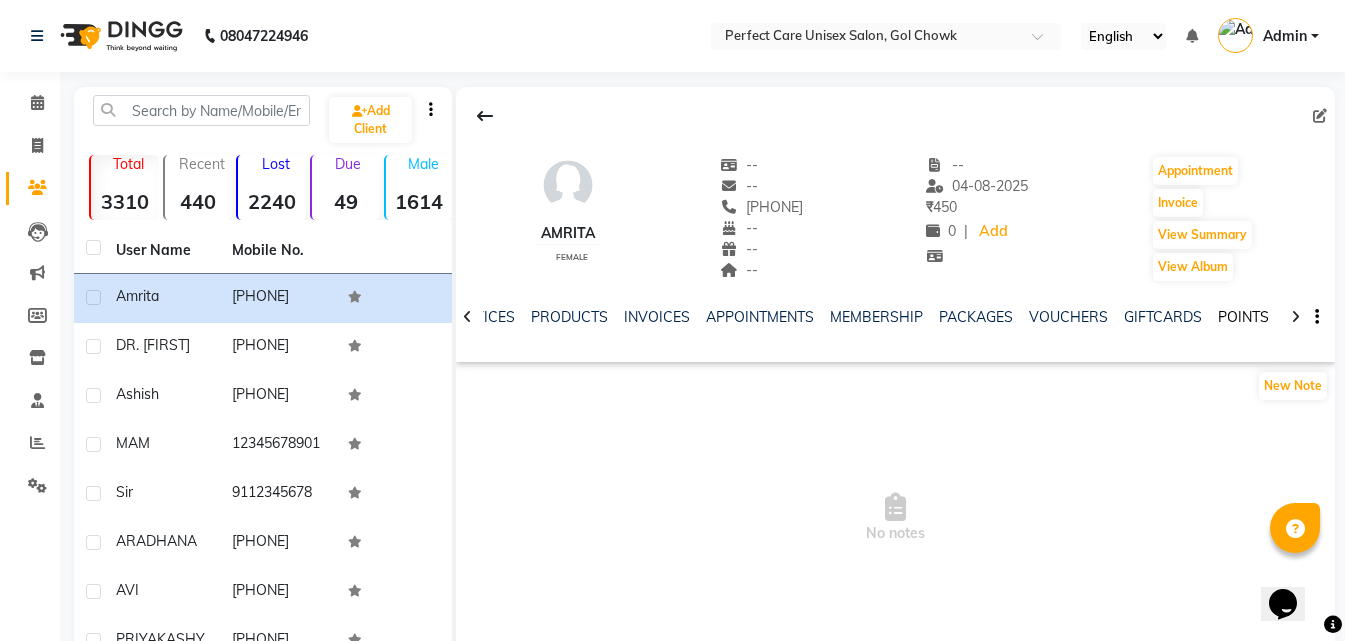 click on "POINTS" 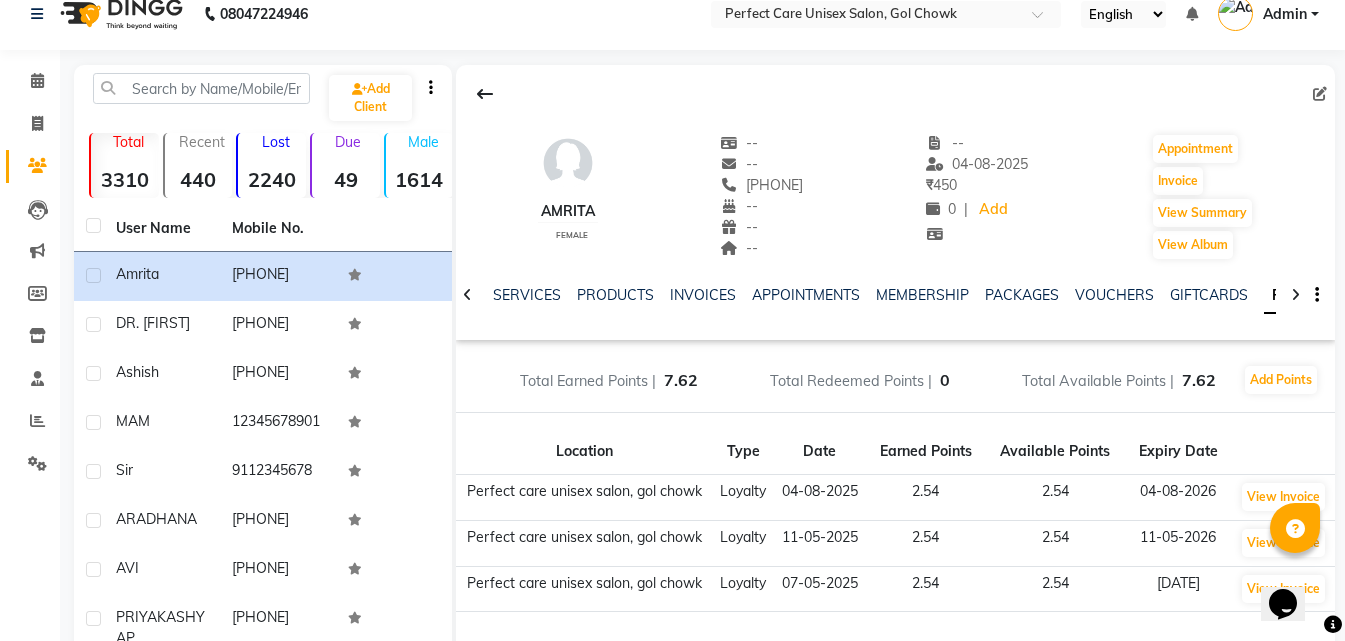 scroll, scrollTop: 0, scrollLeft: 0, axis: both 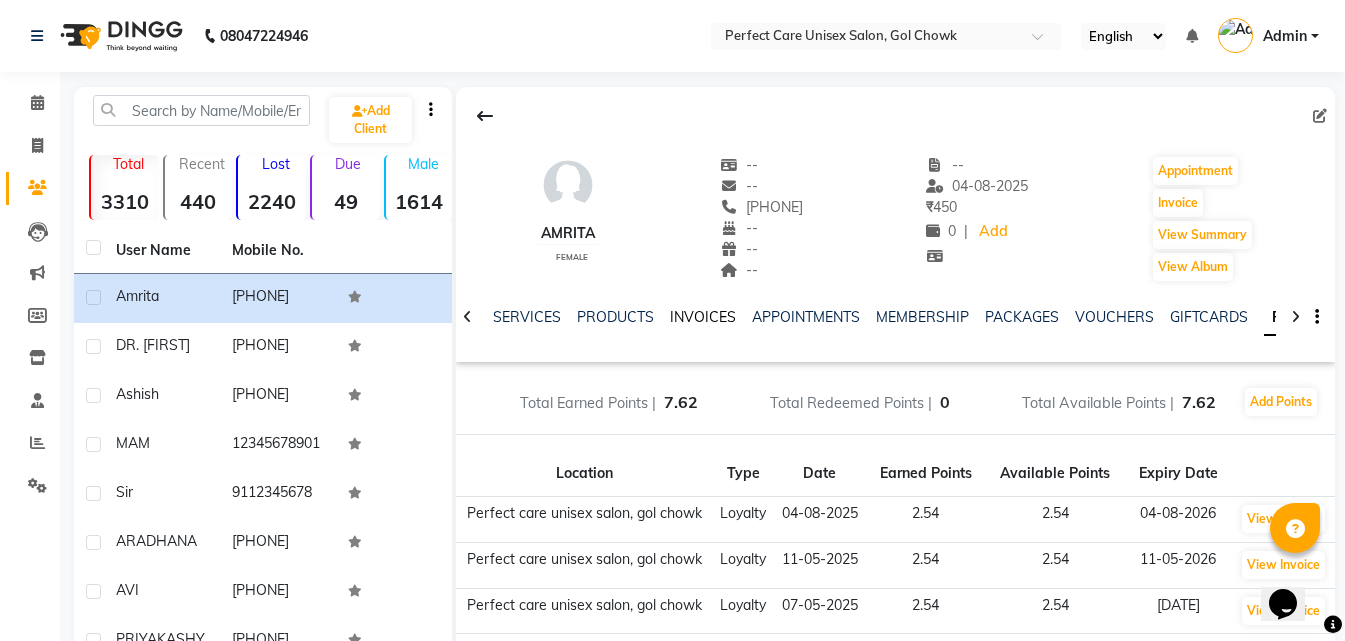 click on "INVOICES" 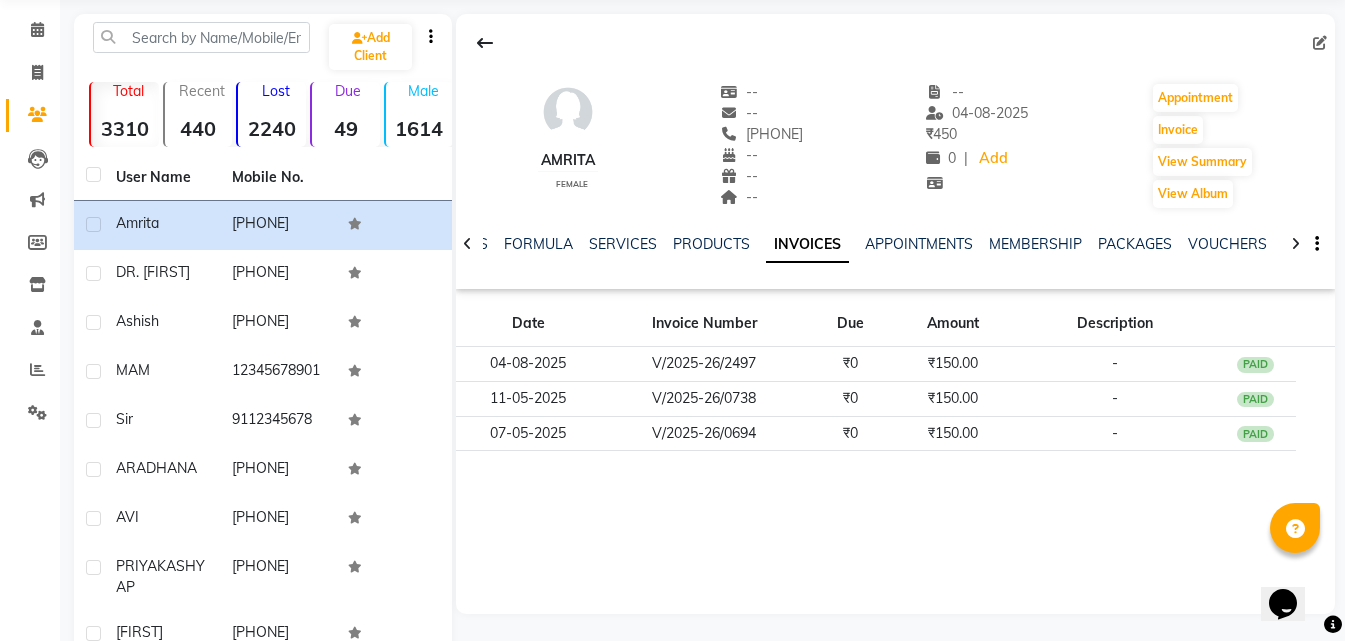 drag, startPoint x: 839, startPoint y: 477, endPoint x: 970, endPoint y: 515, distance: 136.40015 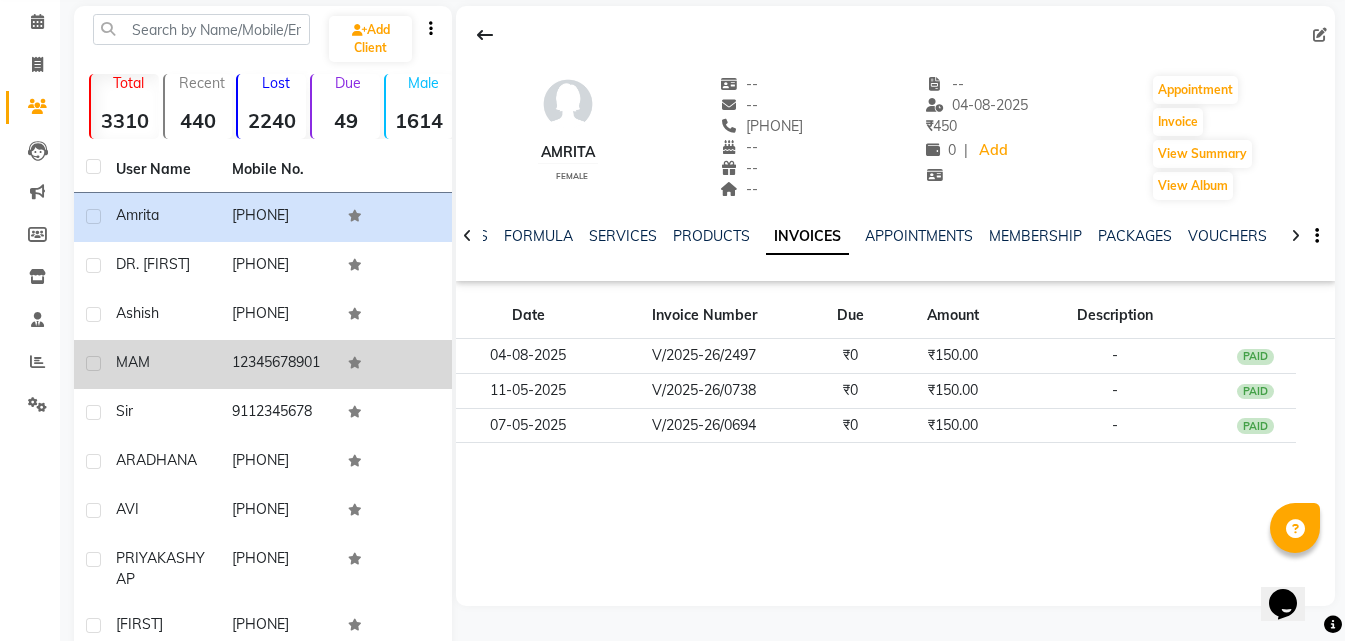 scroll, scrollTop: 0, scrollLeft: 0, axis: both 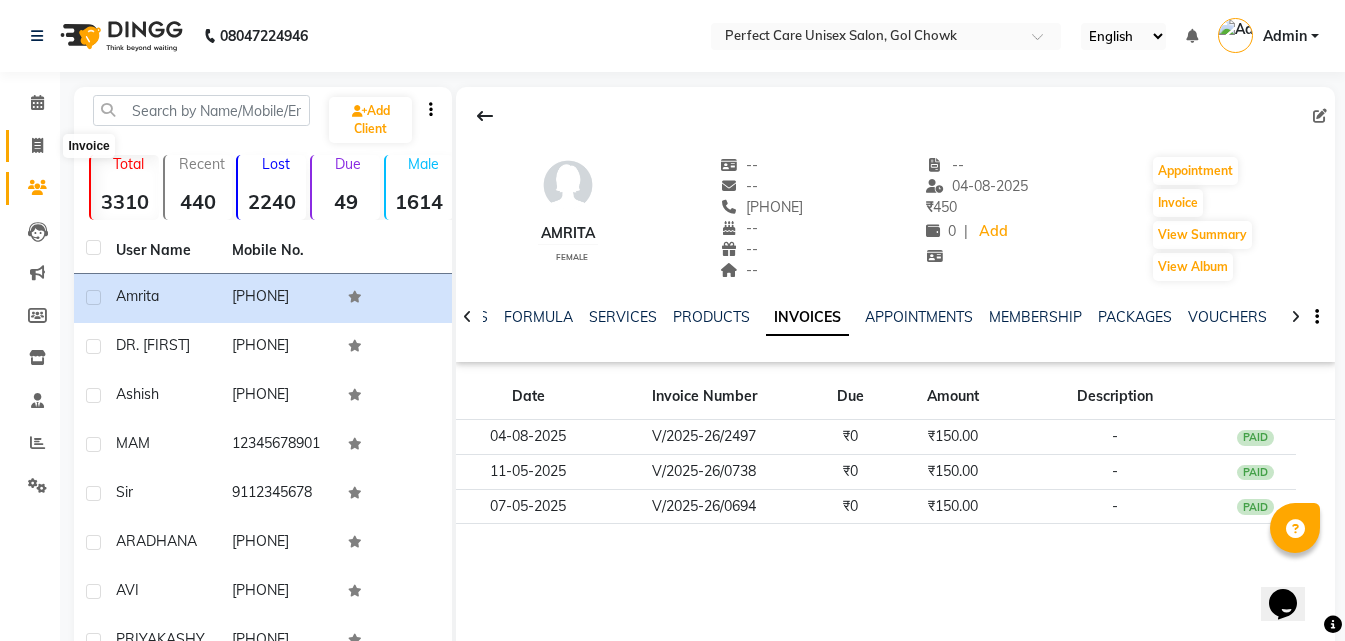 click 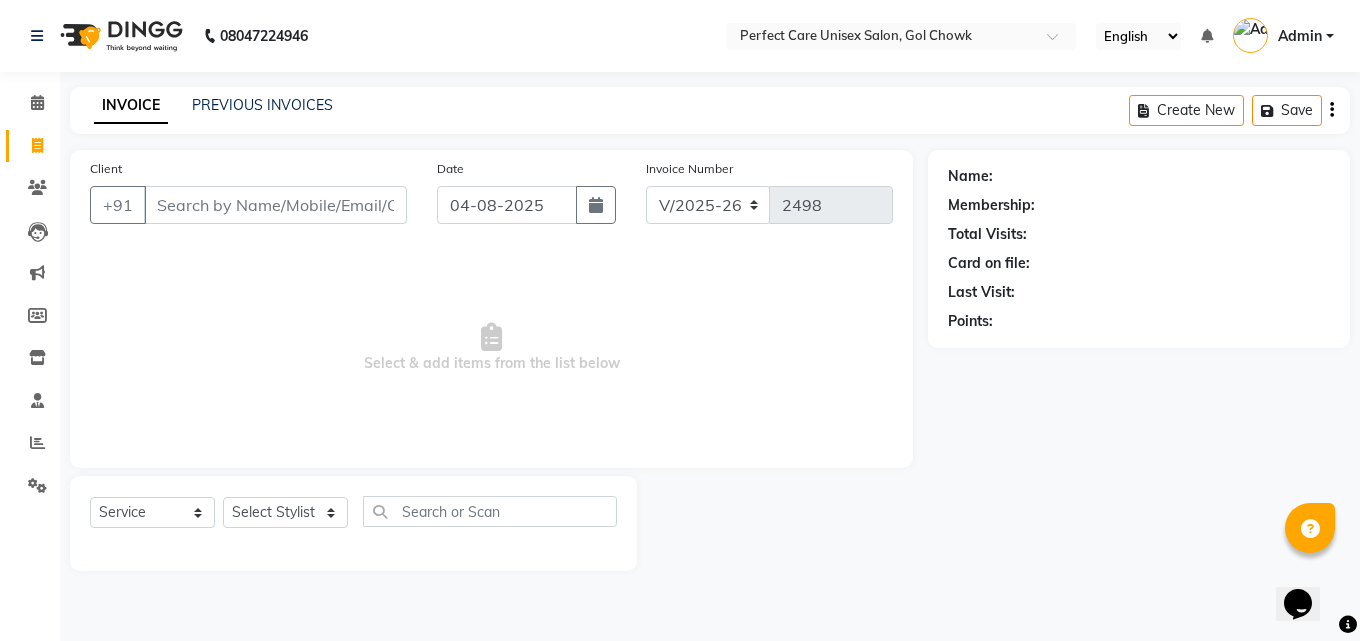 click on "Select & add items from the list below" at bounding box center (491, 348) 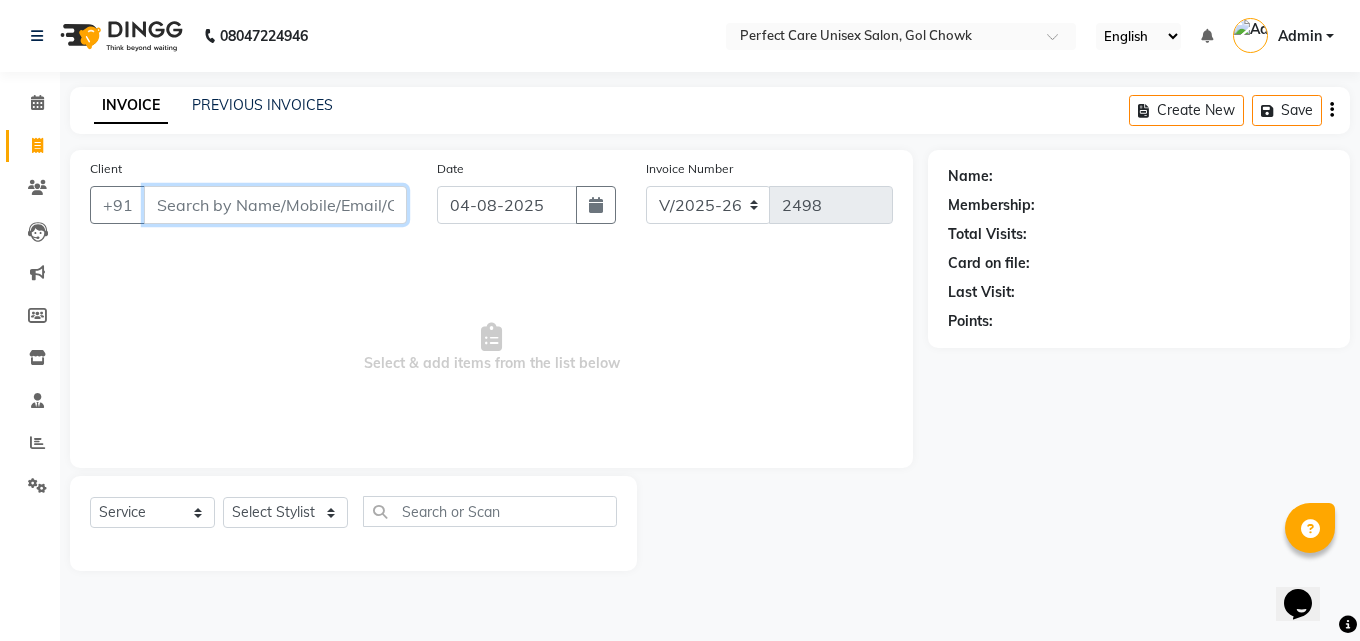 click on "Client" at bounding box center [275, 205] 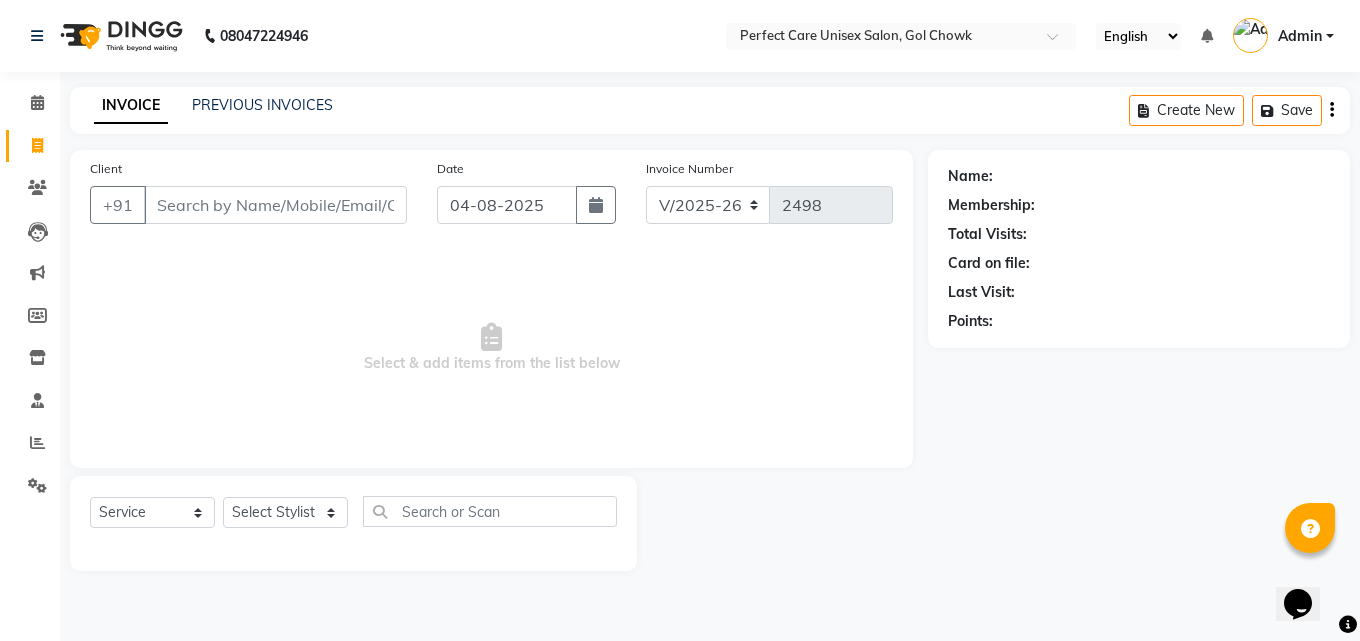 drag, startPoint x: 365, startPoint y: 365, endPoint x: 670, endPoint y: 404, distance: 307.48334 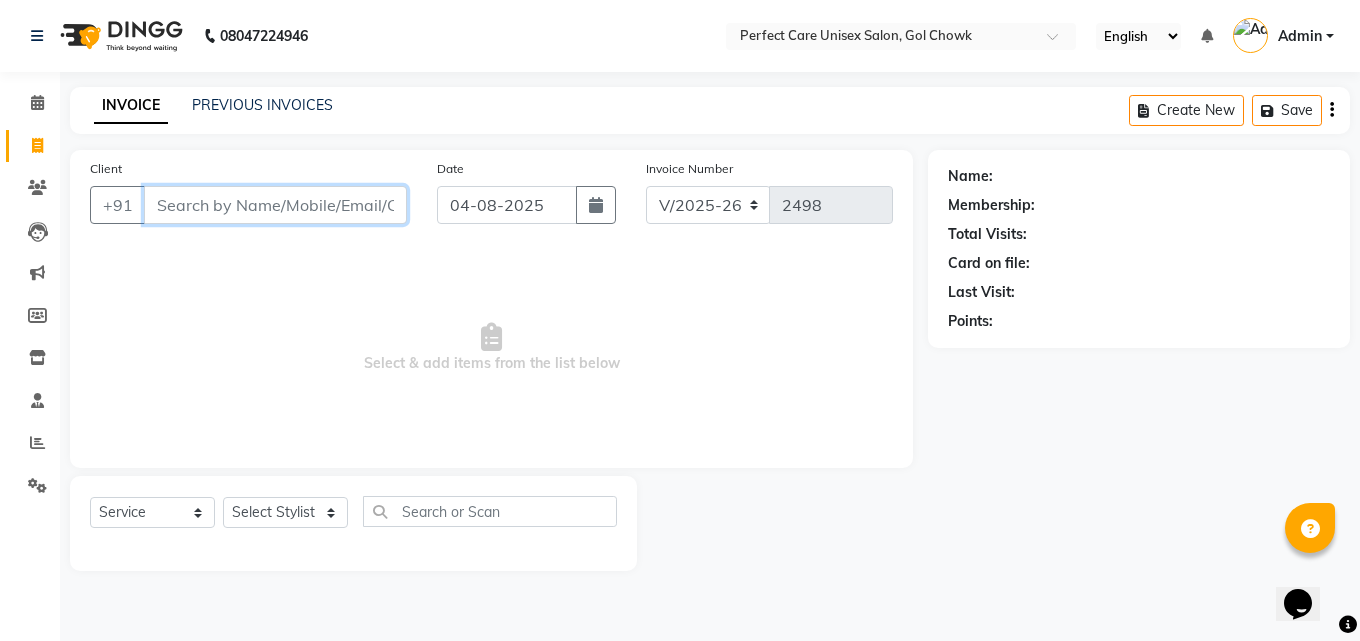 click on "Client" at bounding box center (275, 205) 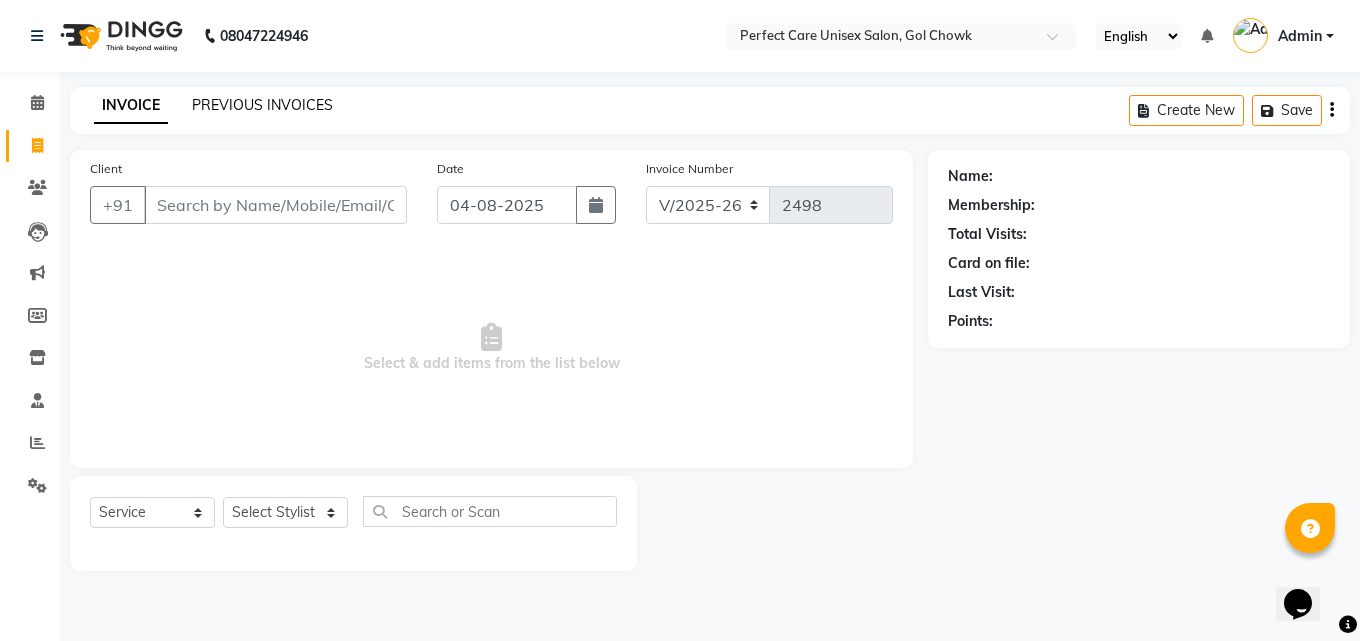 click on "PREVIOUS INVOICES" 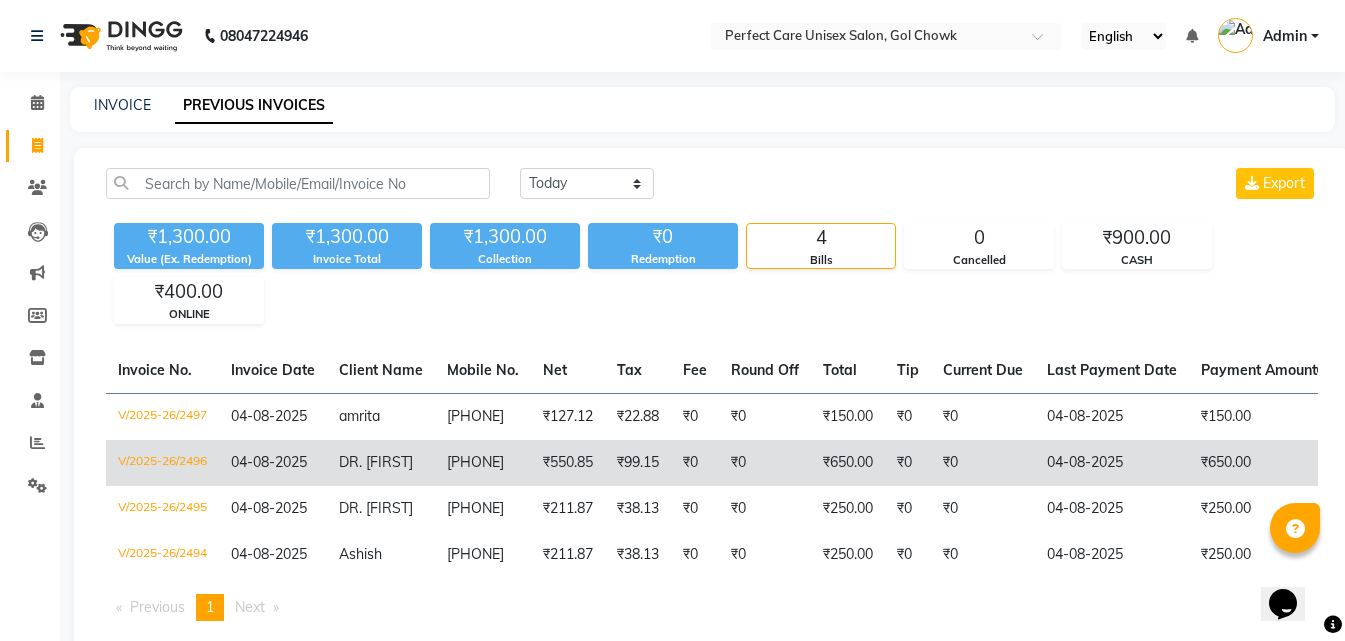 scroll, scrollTop: 61, scrollLeft: 0, axis: vertical 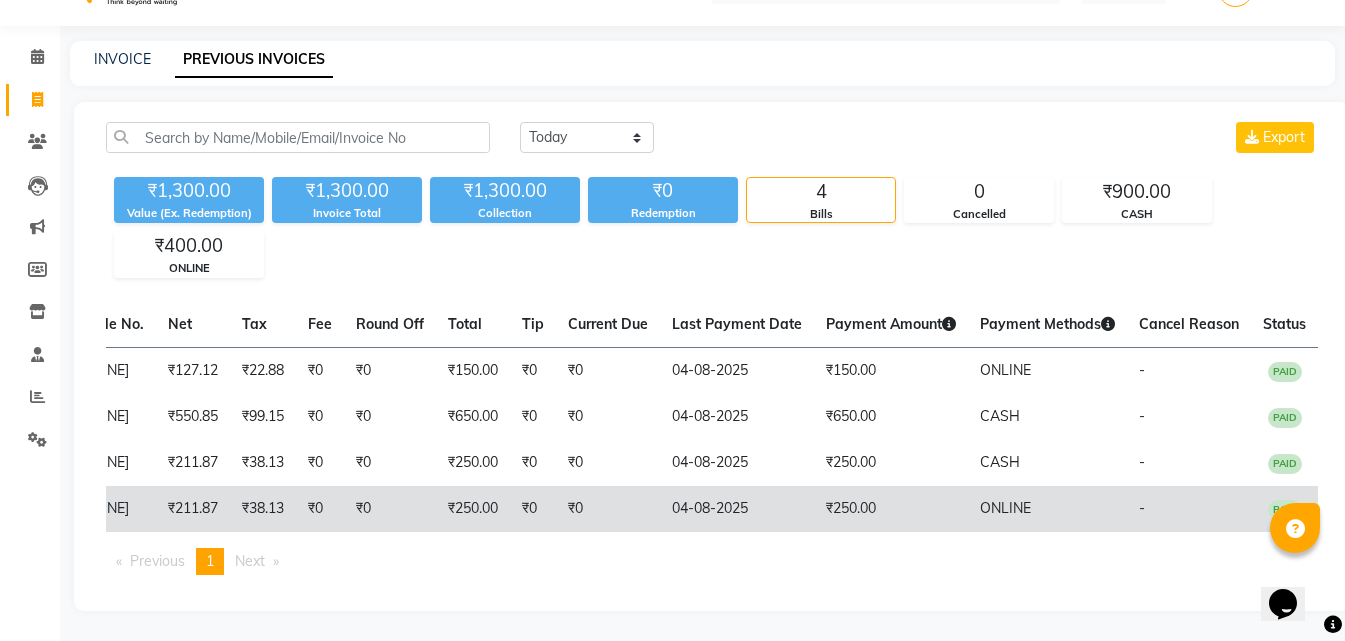 drag, startPoint x: 608, startPoint y: 441, endPoint x: 805, endPoint y: 475, distance: 199.91248 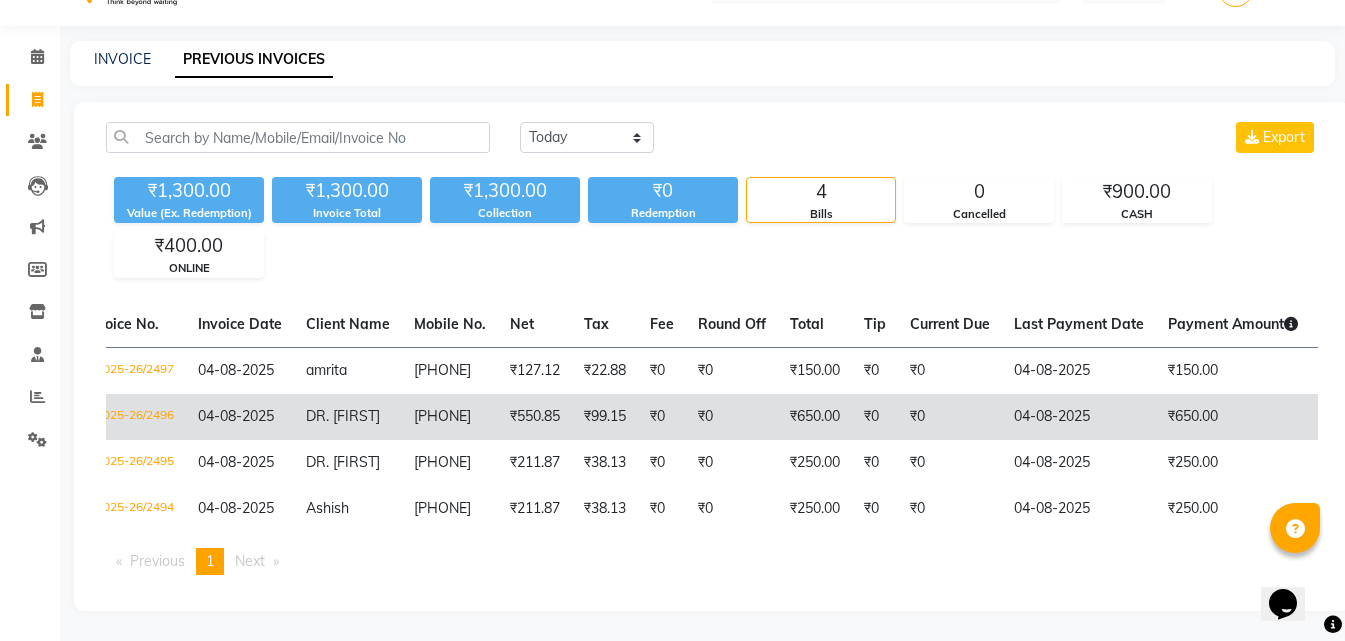 scroll, scrollTop: 0, scrollLeft: 0, axis: both 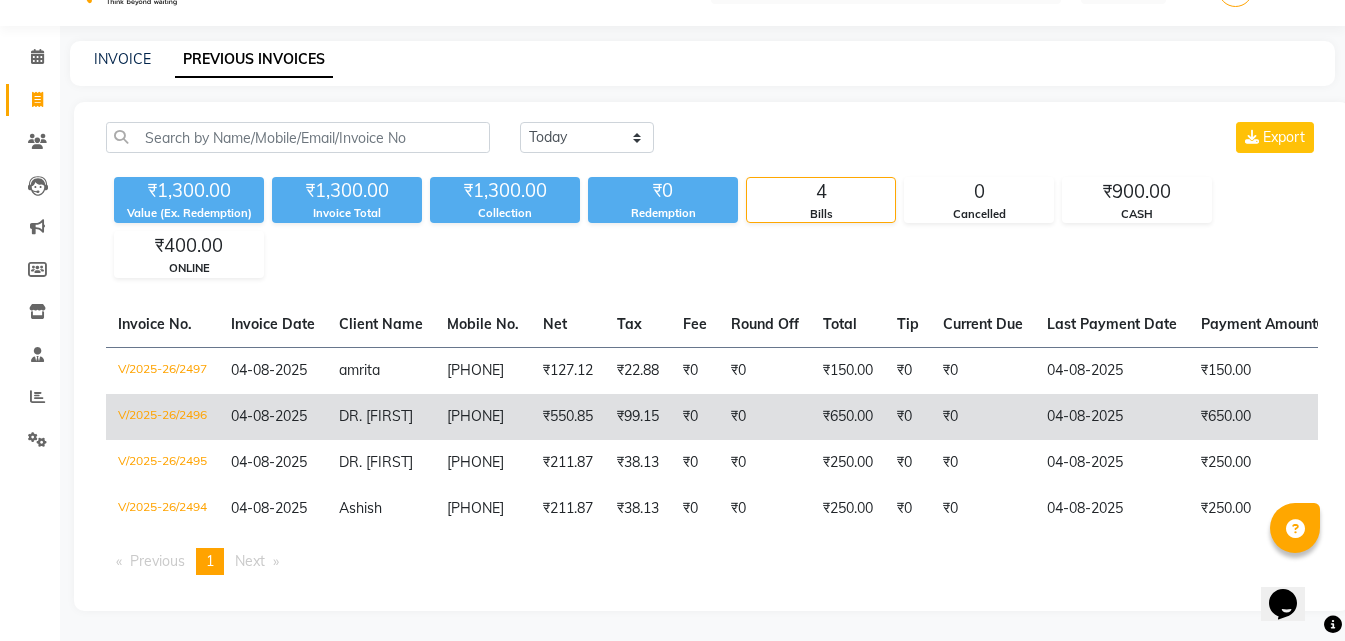 drag, startPoint x: 595, startPoint y: 434, endPoint x: 501, endPoint y: 413, distance: 96.317184 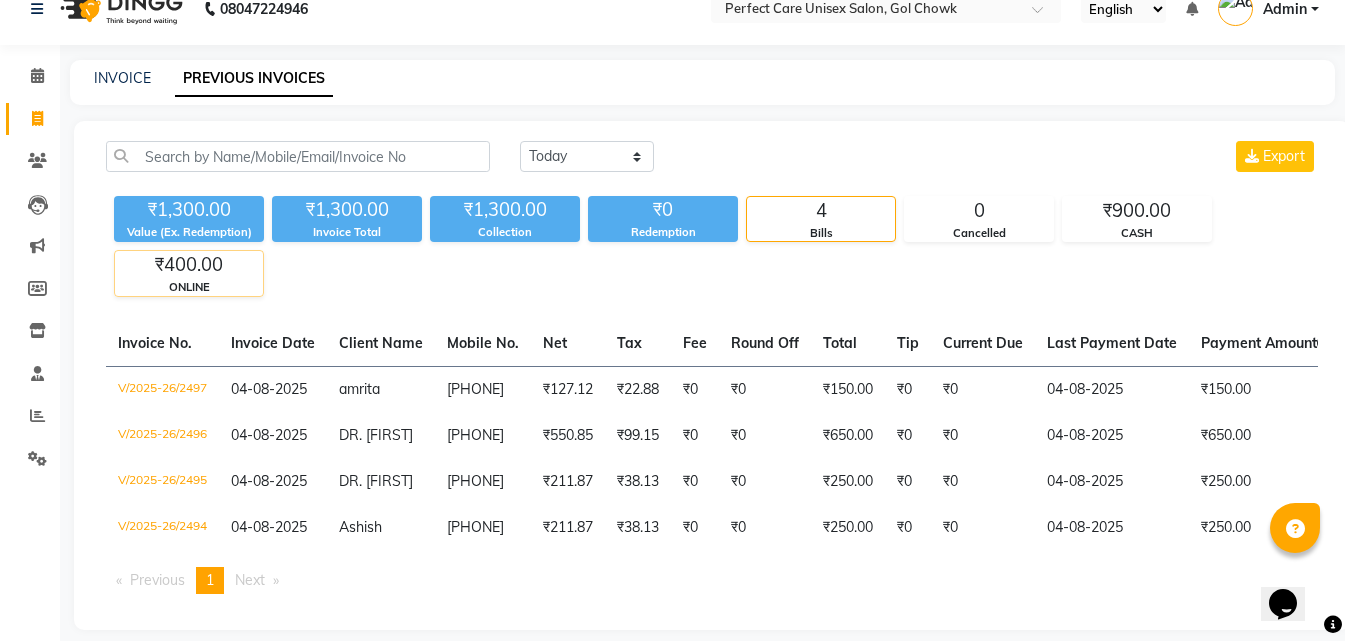 scroll, scrollTop: 0, scrollLeft: 0, axis: both 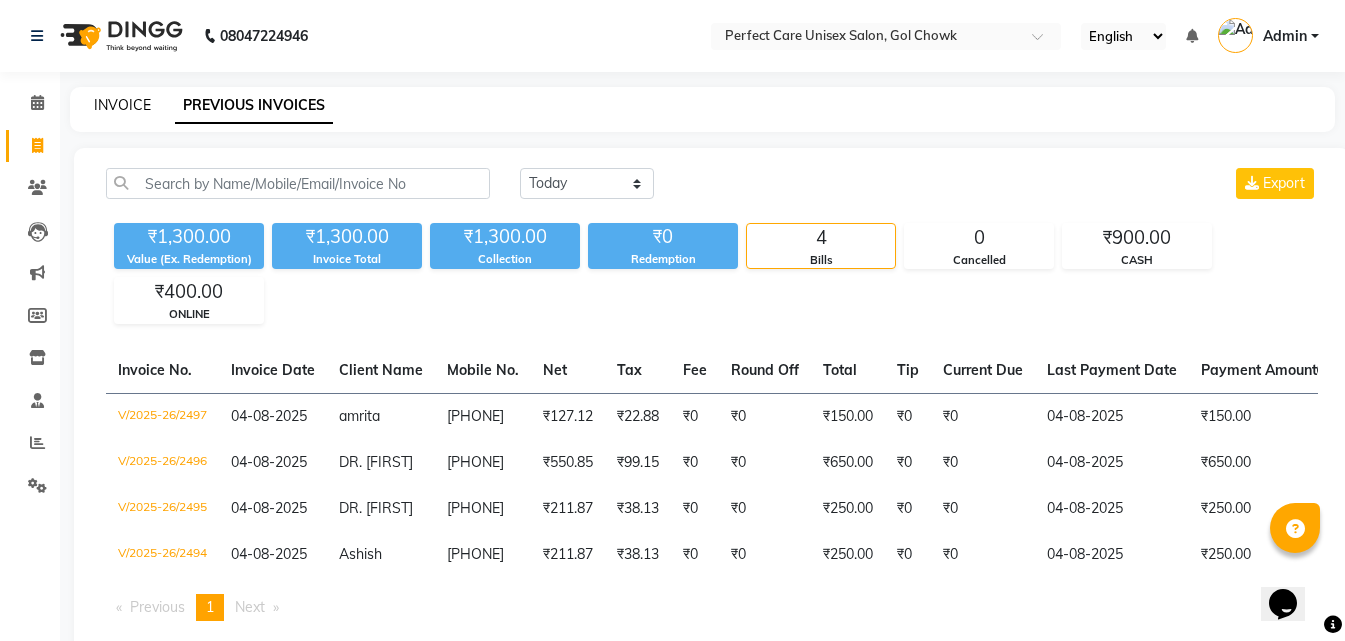 click on "INVOICE" 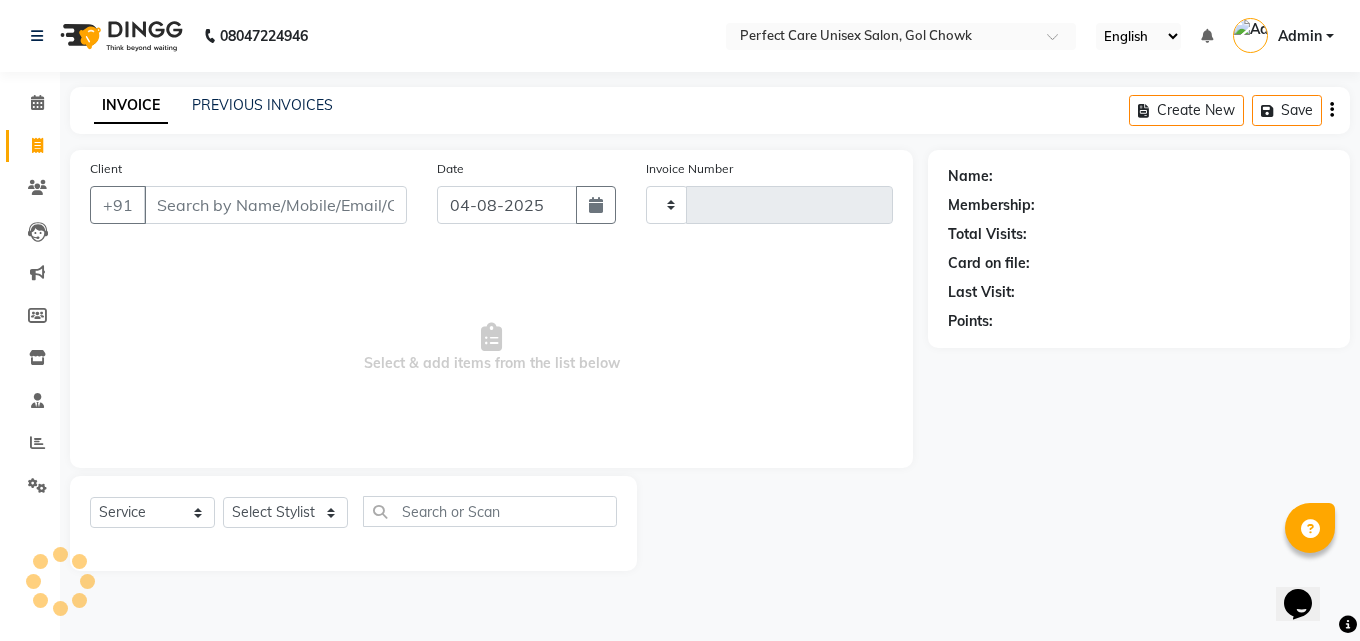 type on "2498" 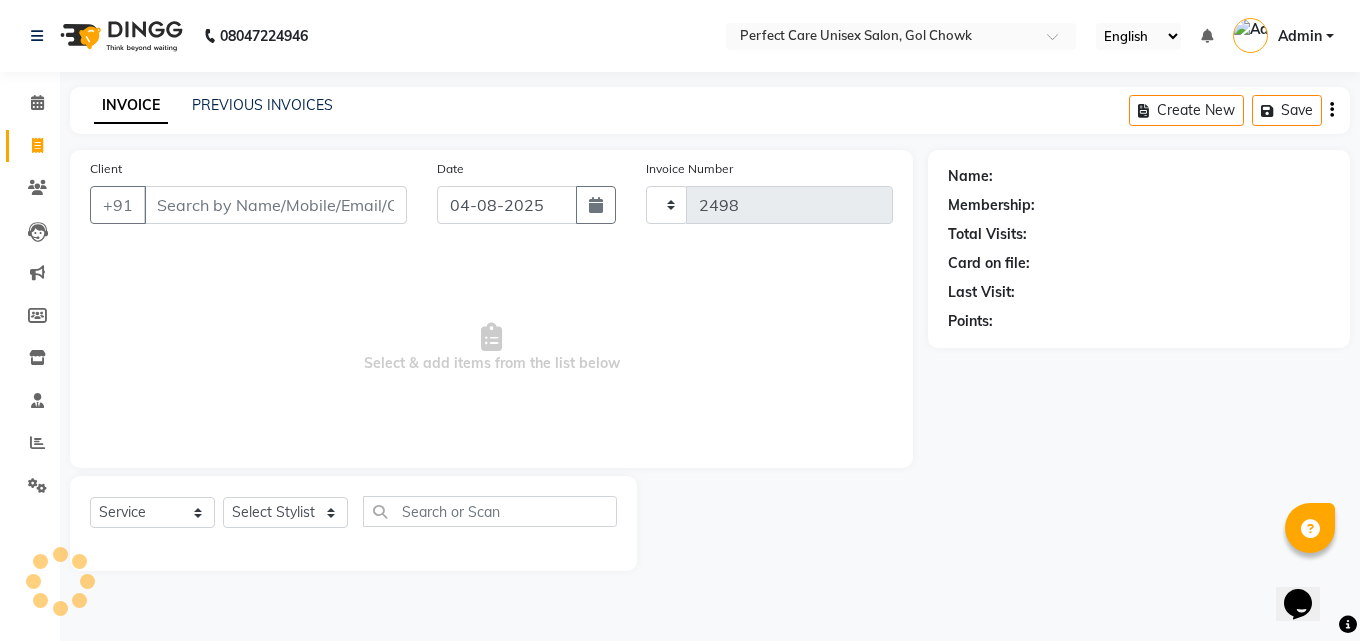 select on "4751" 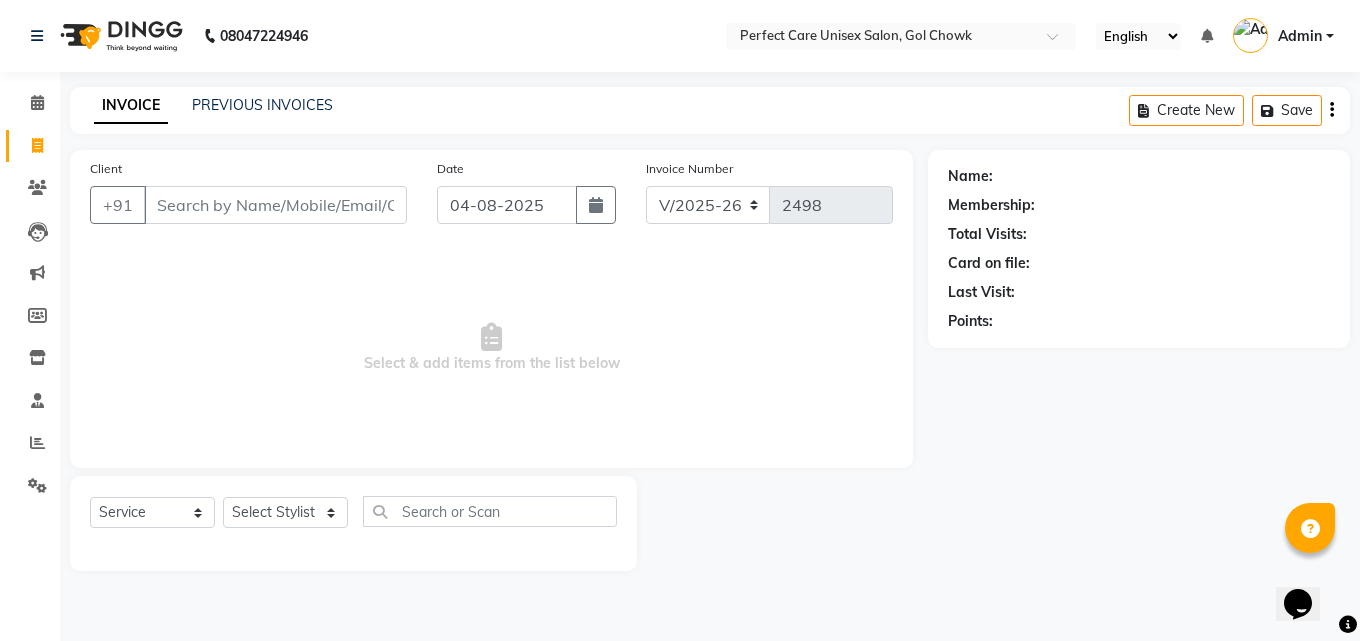 drag, startPoint x: 370, startPoint y: 362, endPoint x: 723, endPoint y: 389, distance: 354.03107 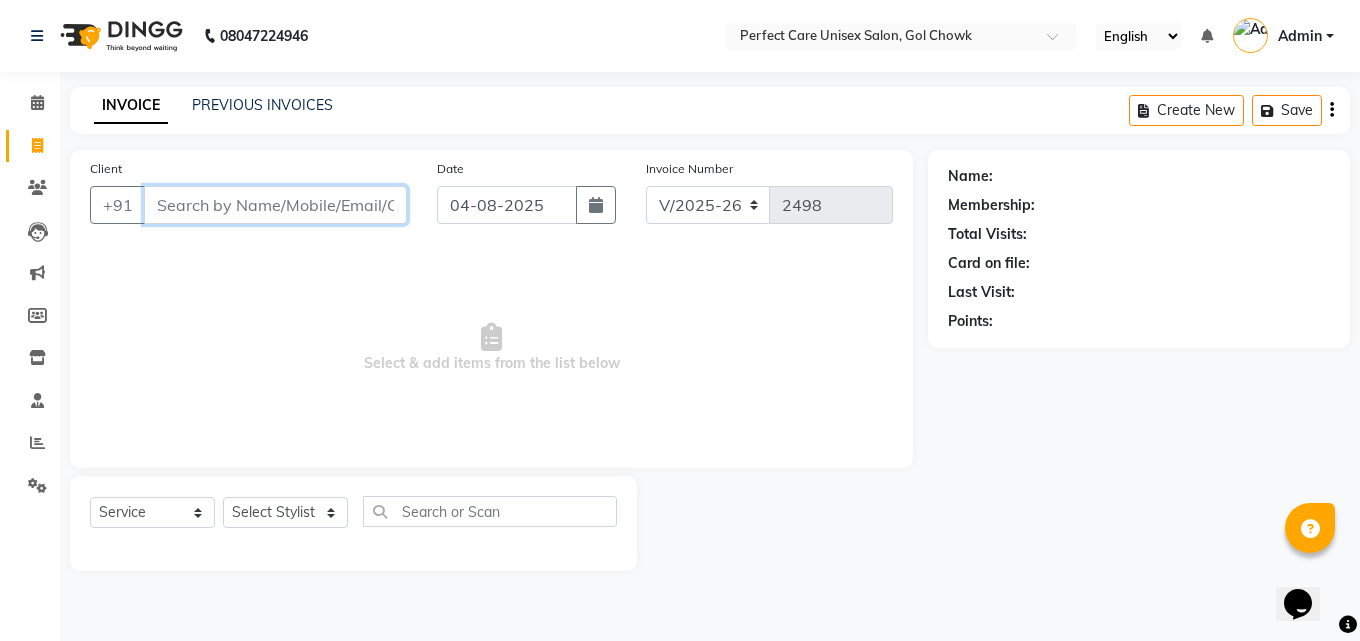 click on "Client" at bounding box center (275, 205) 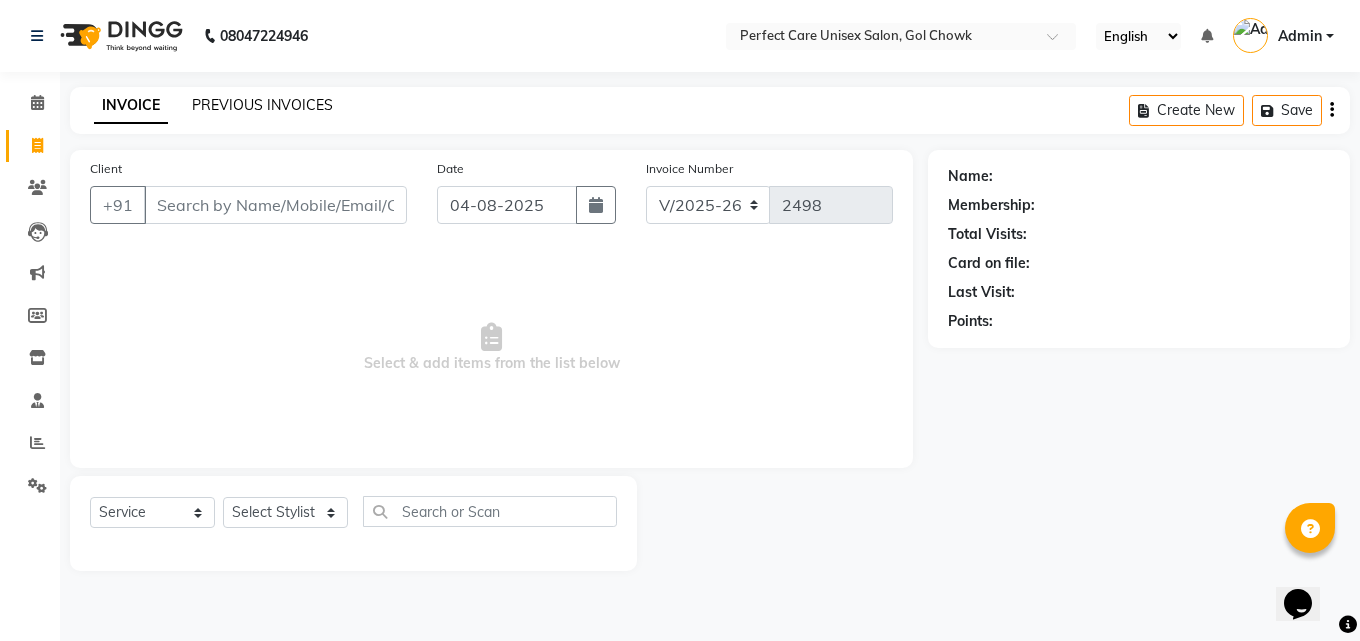 click on "PREVIOUS INVOICES" 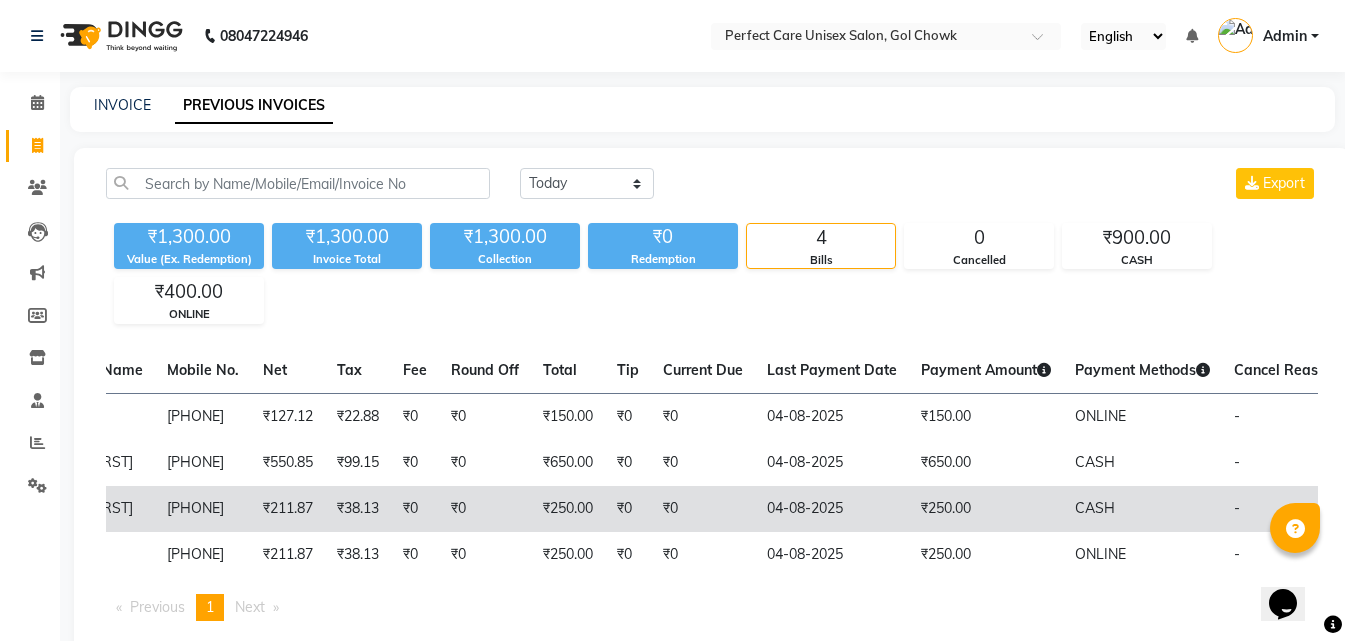 scroll, scrollTop: 0, scrollLeft: 401, axis: horizontal 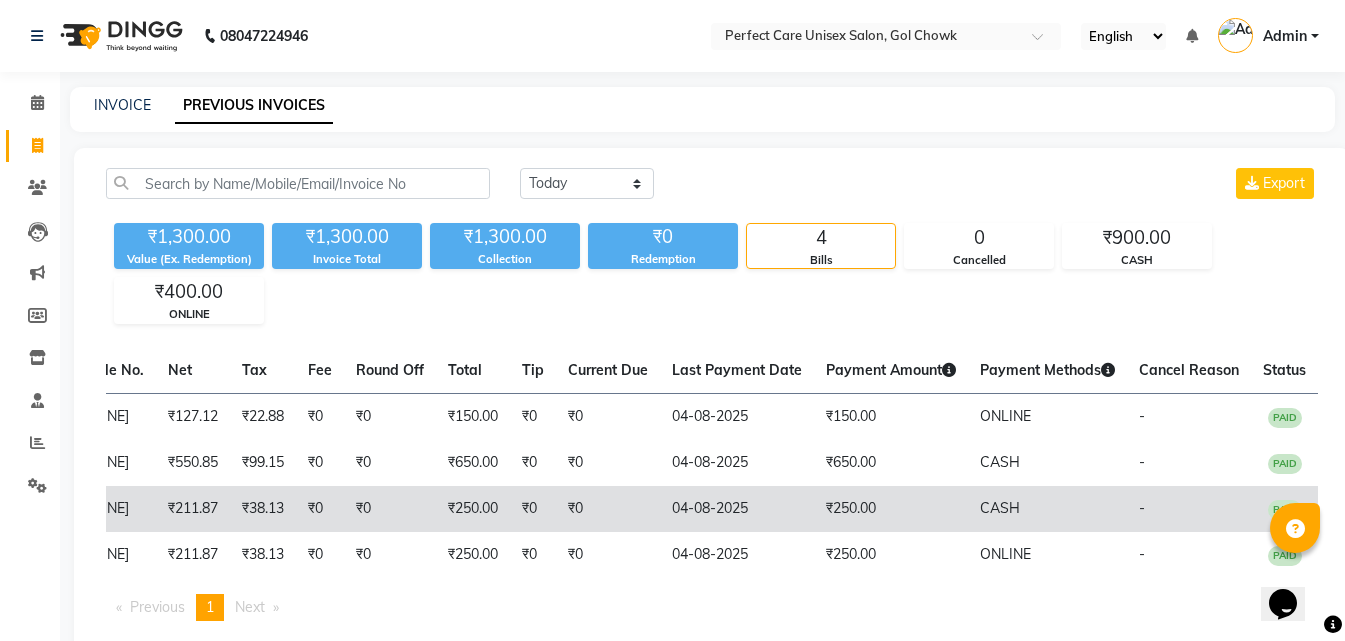 drag, startPoint x: 616, startPoint y: 485, endPoint x: 802, endPoint y: 515, distance: 188.40382 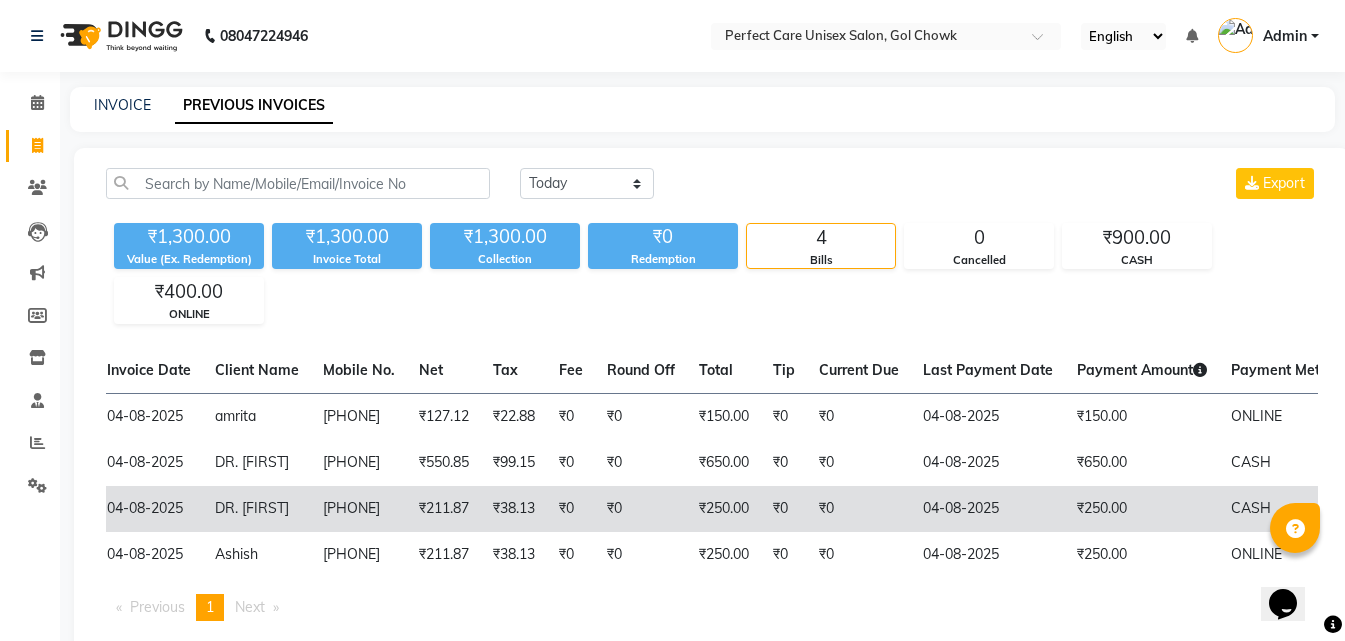 scroll, scrollTop: 0, scrollLeft: 0, axis: both 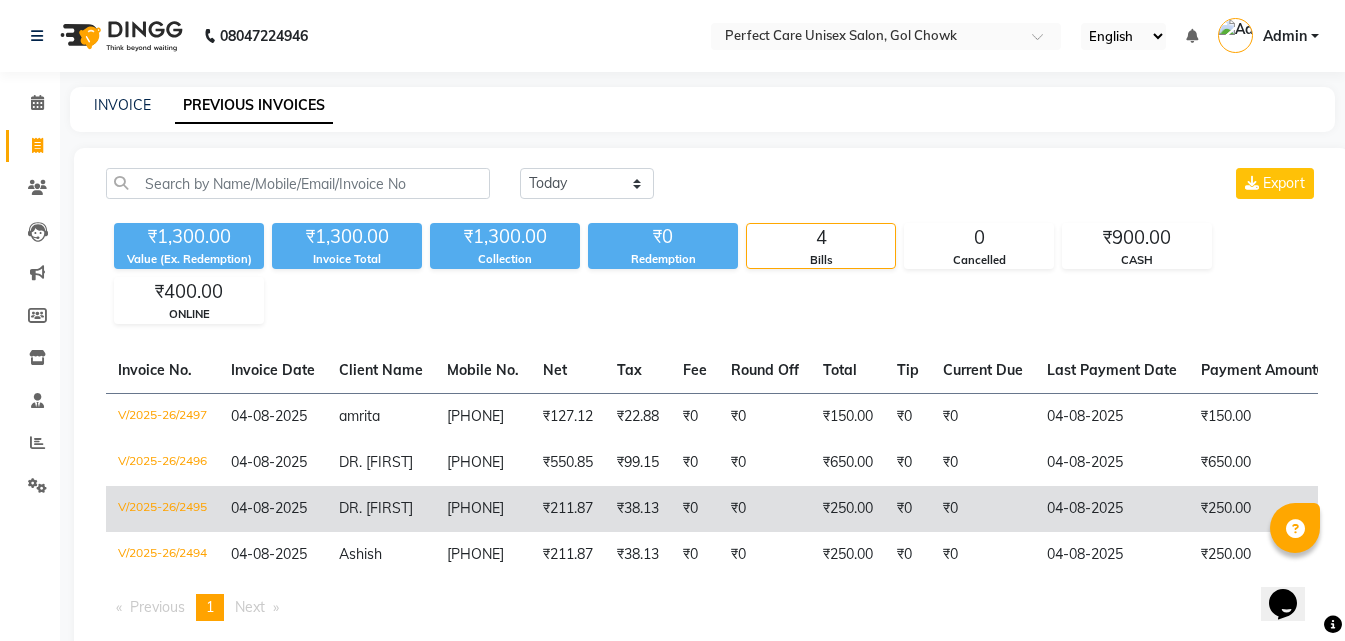 drag, startPoint x: 776, startPoint y: 507, endPoint x: 512, endPoint y: 498, distance: 264.15335 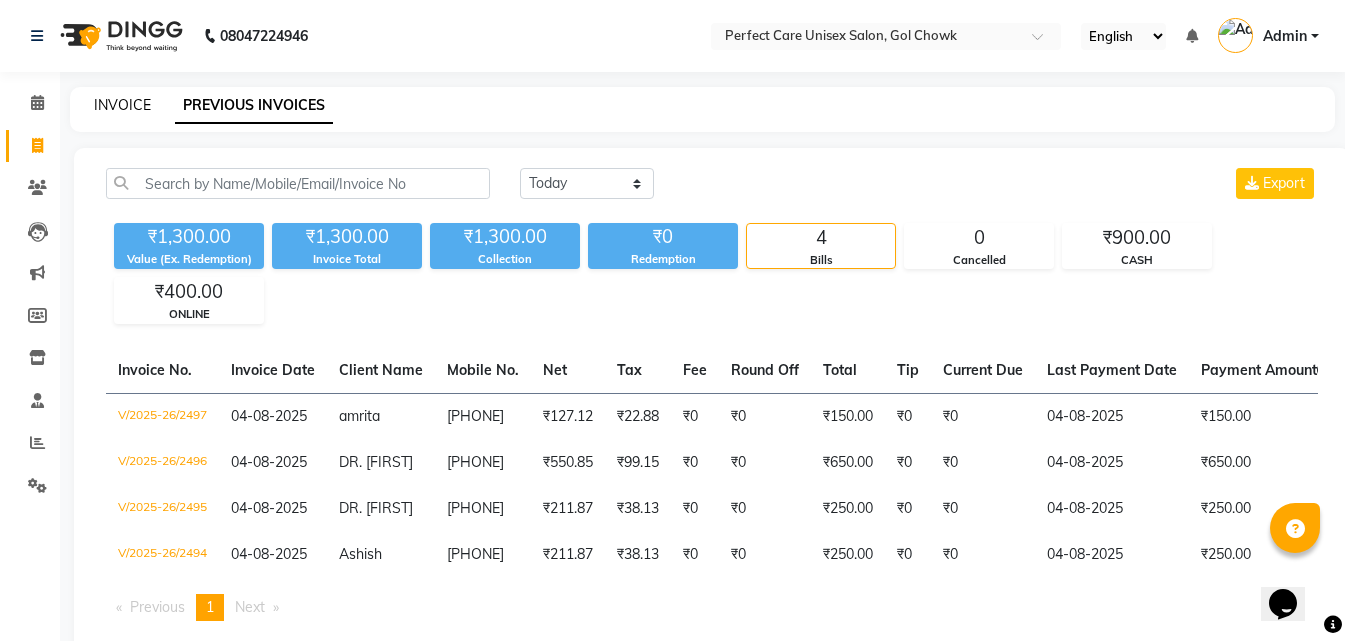 click on "INVOICE" 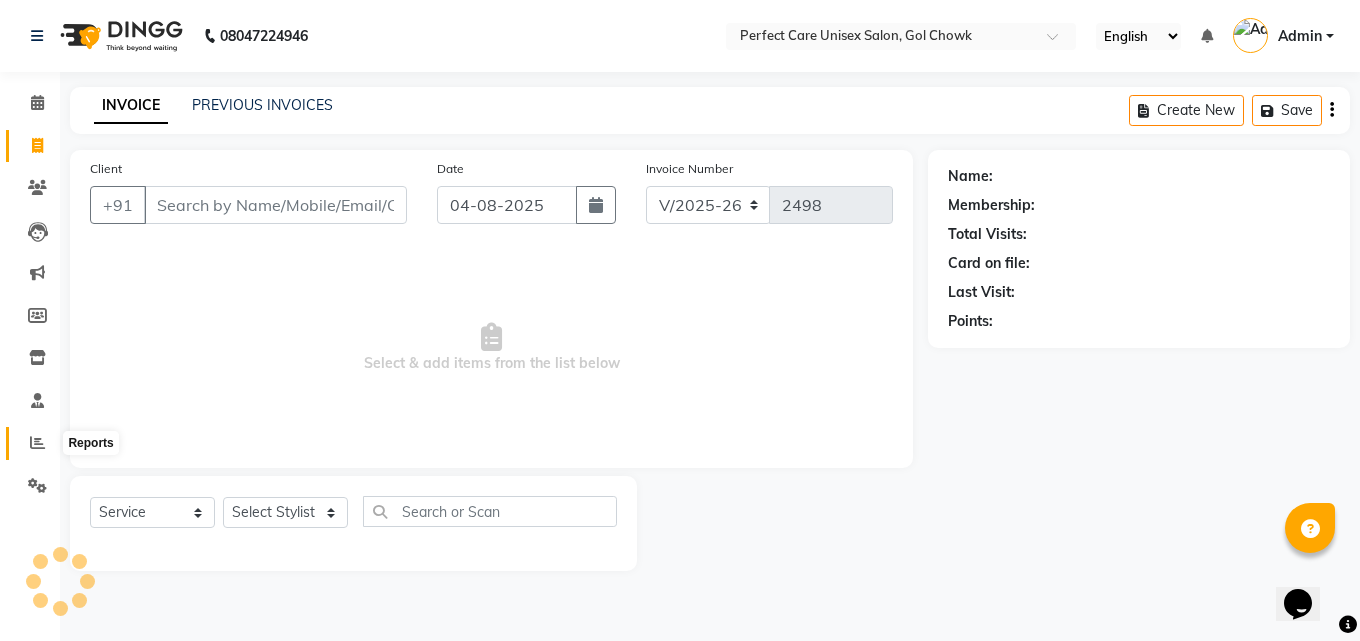 click 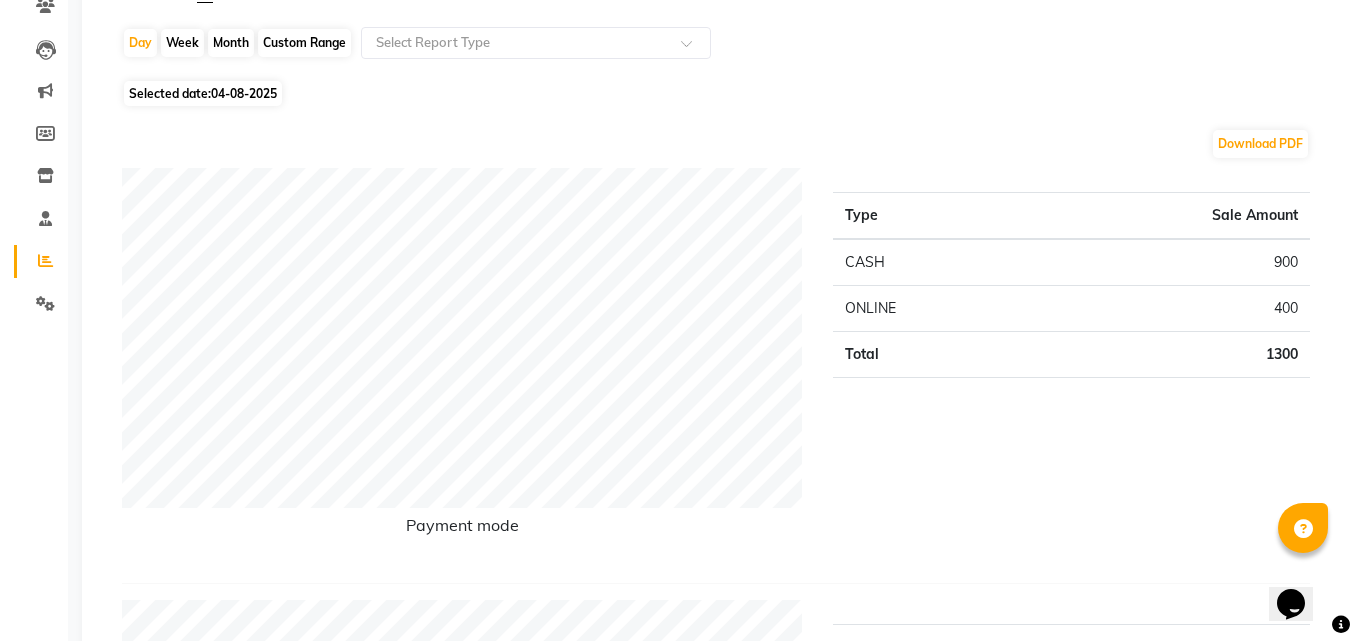 scroll, scrollTop: 0, scrollLeft: 0, axis: both 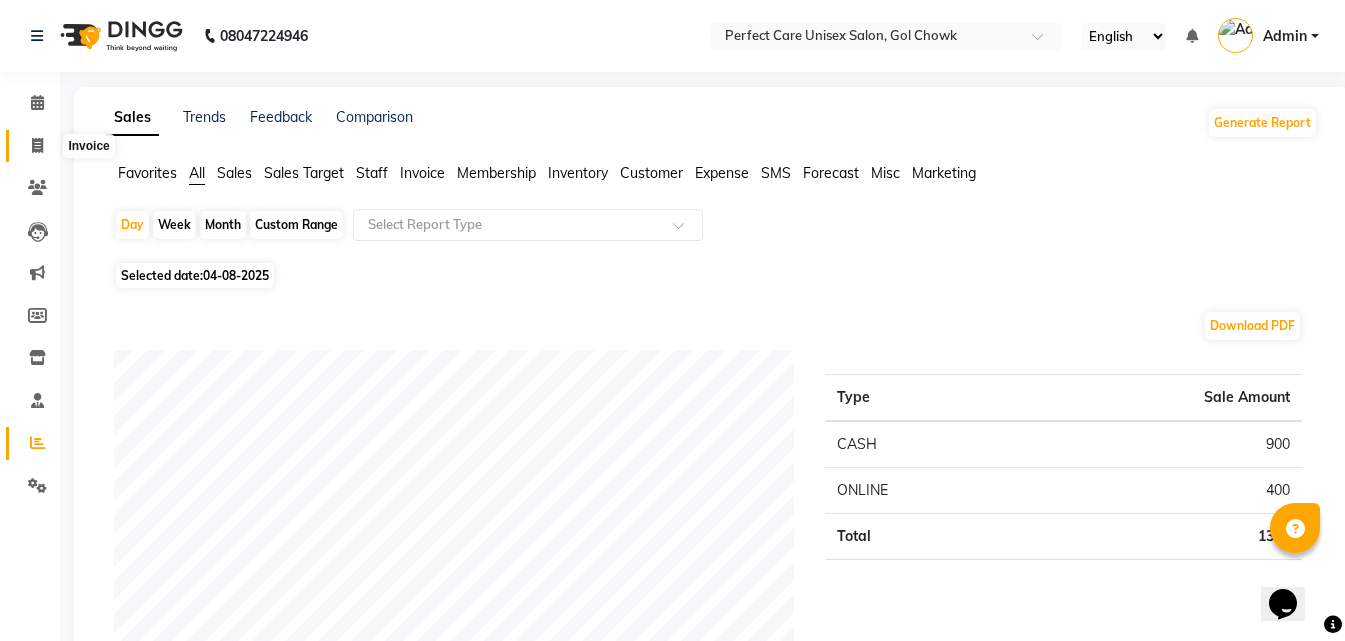 click 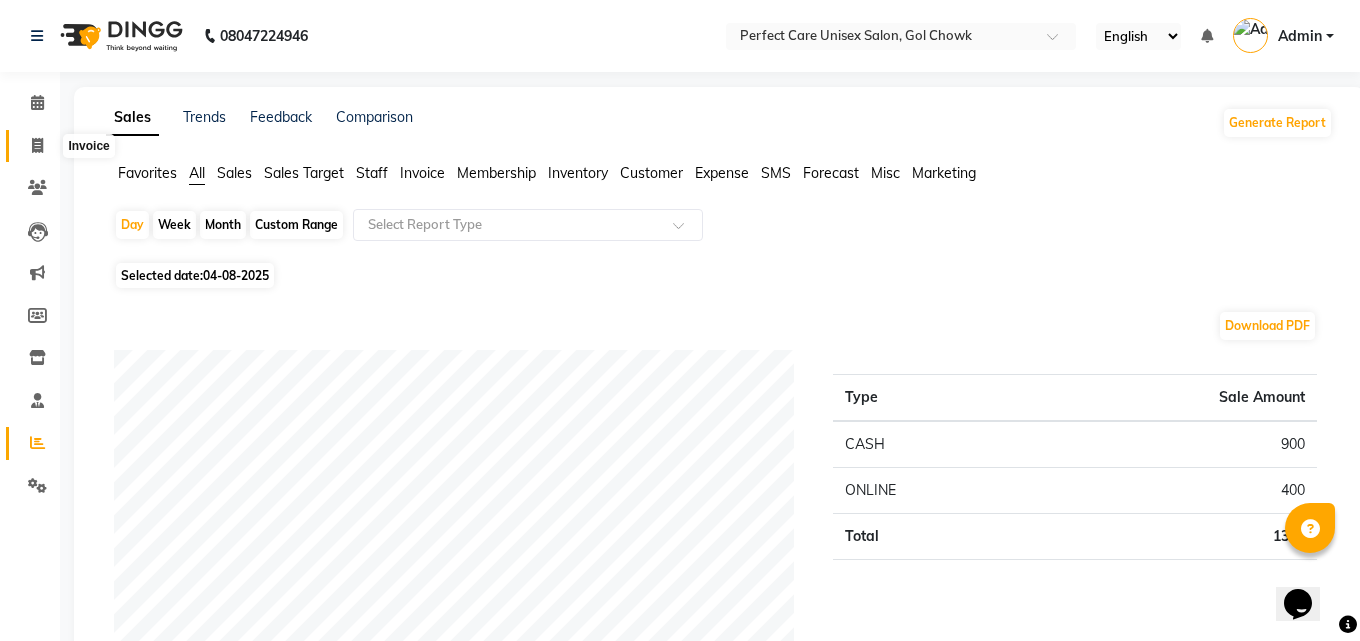 select on "service" 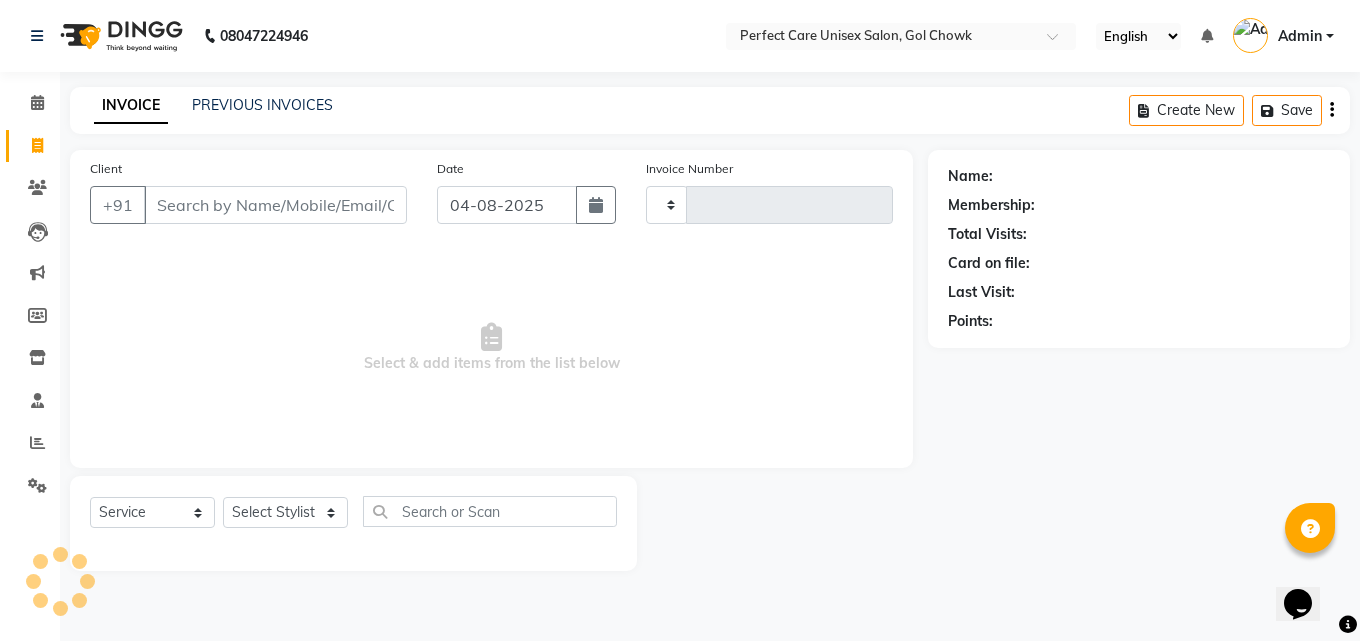 type on "2498" 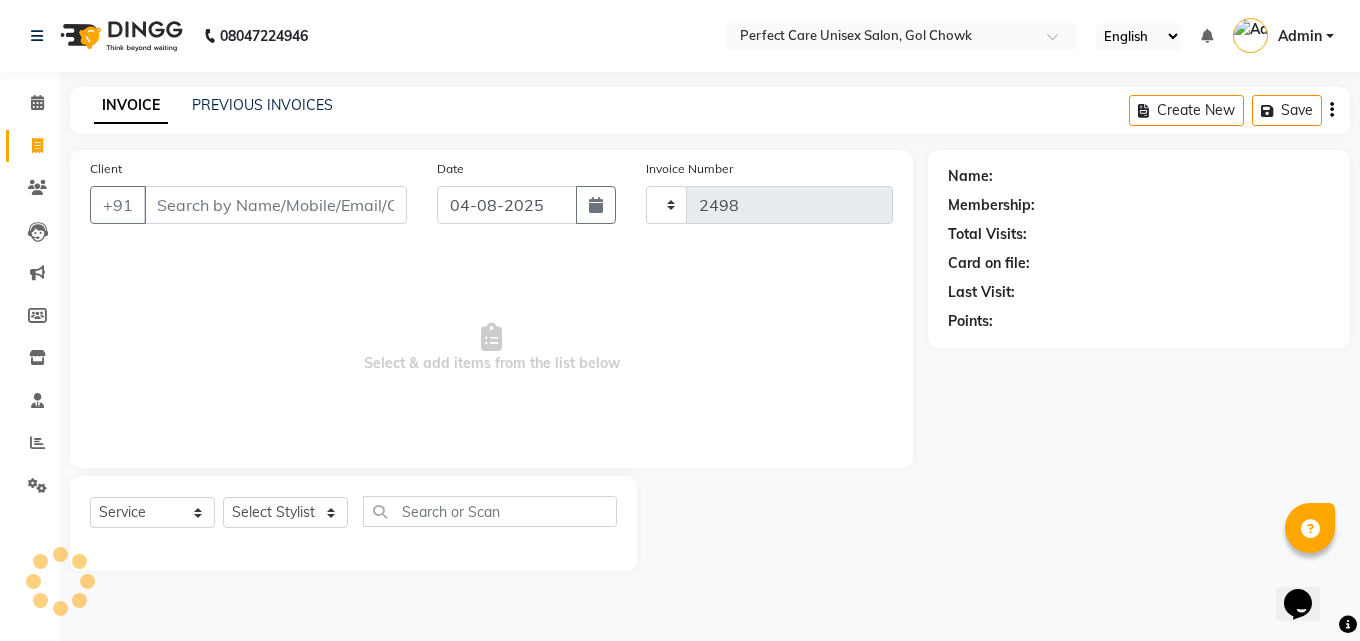 select on "4751" 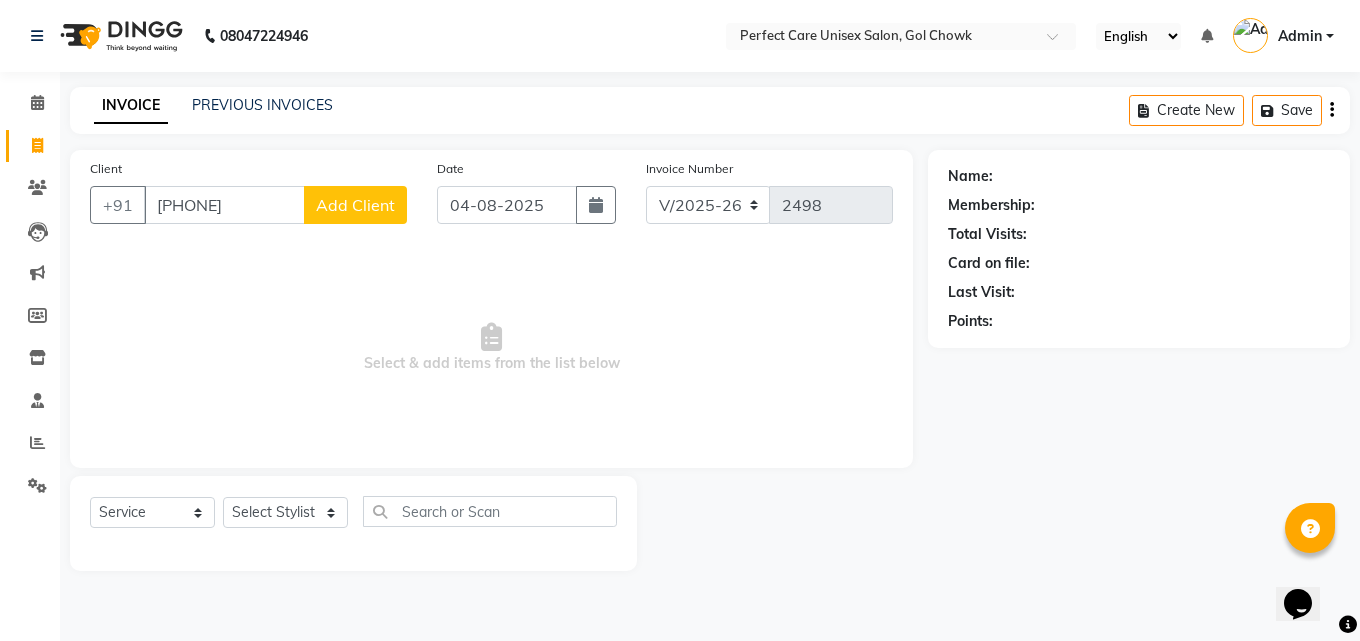 type on "[PHONE]" 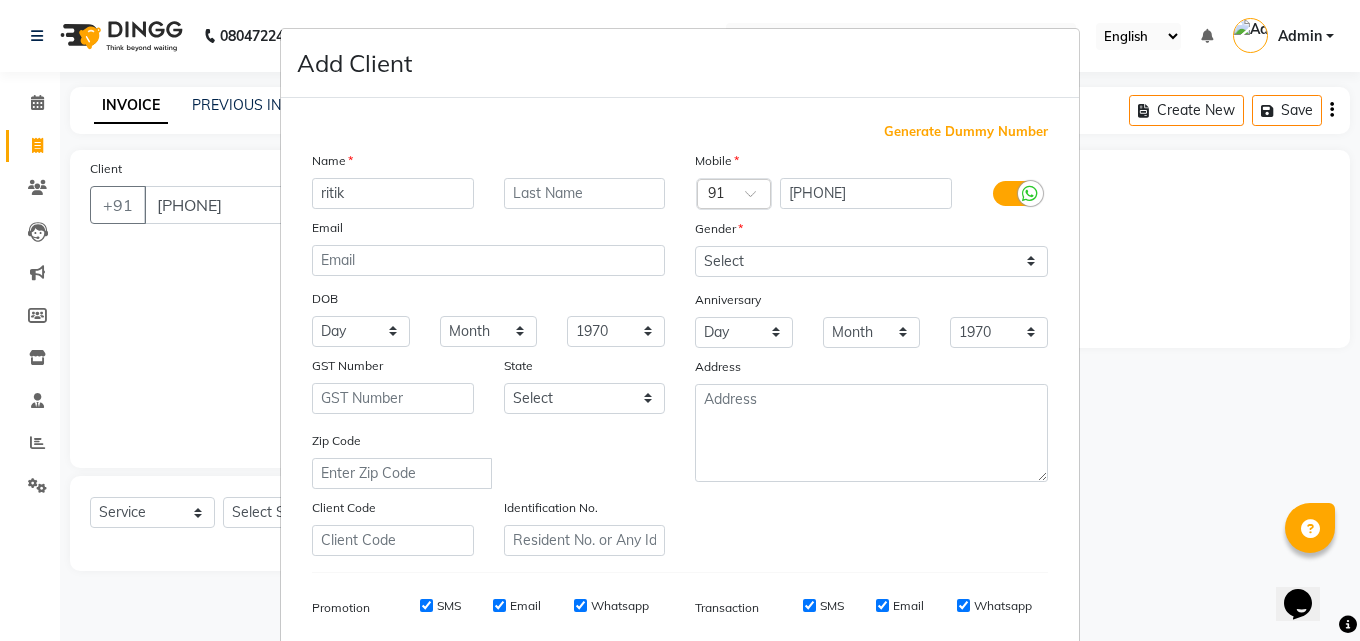 type on "ritik" 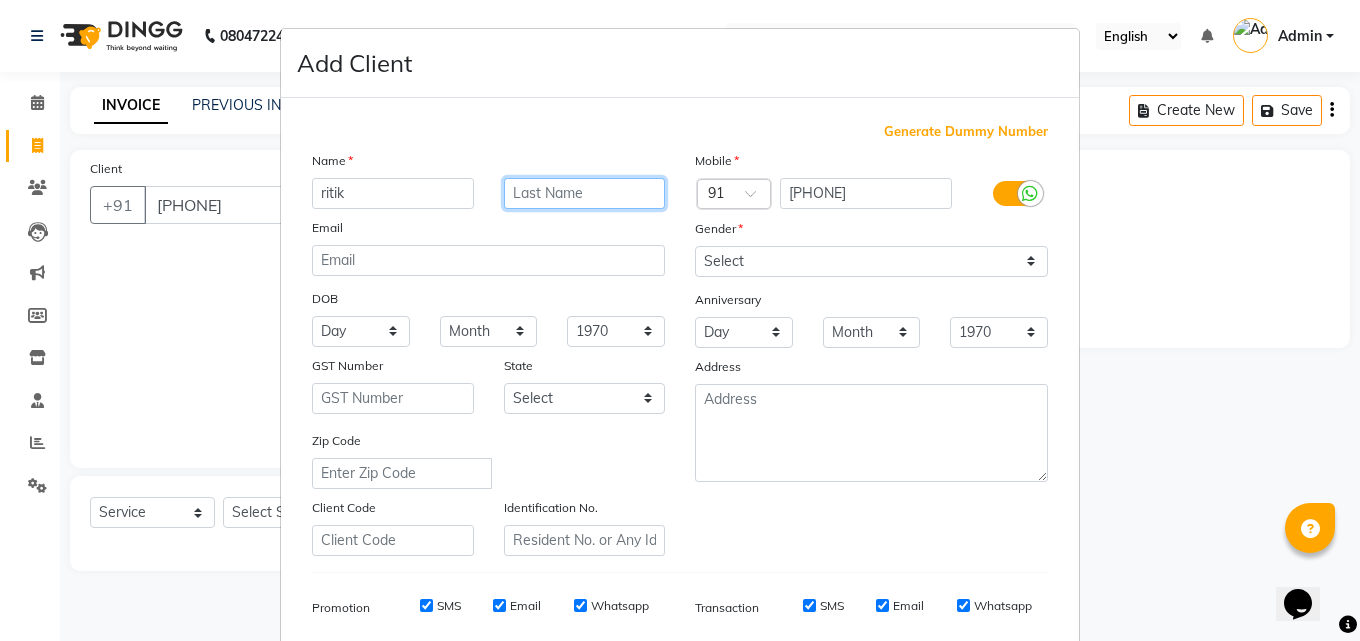 click at bounding box center (585, 193) 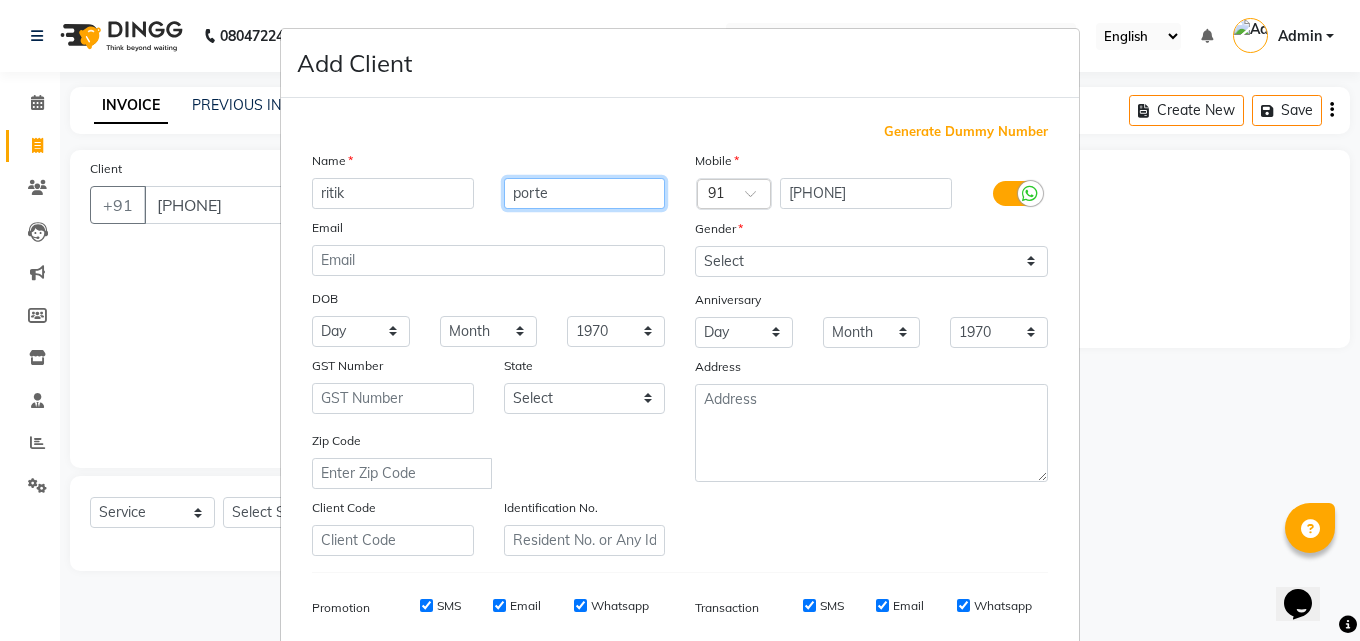 type on "porte" 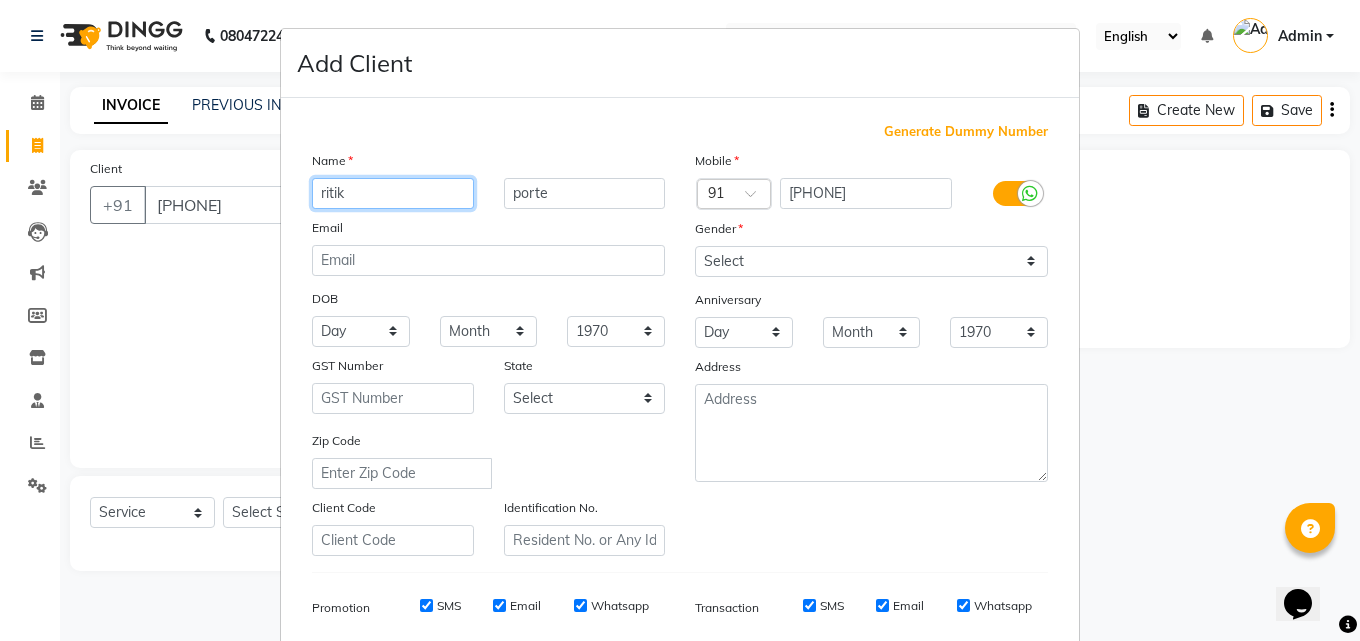 click on "ritik" at bounding box center [393, 193] 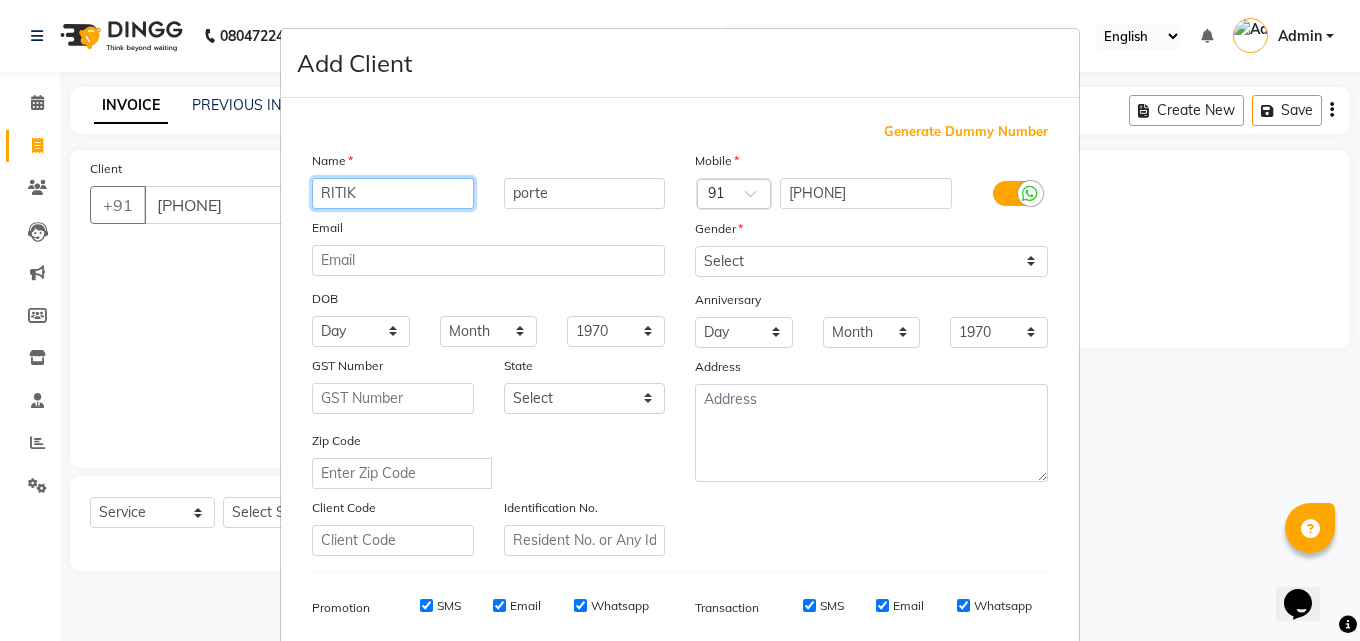 type on "RITIK" 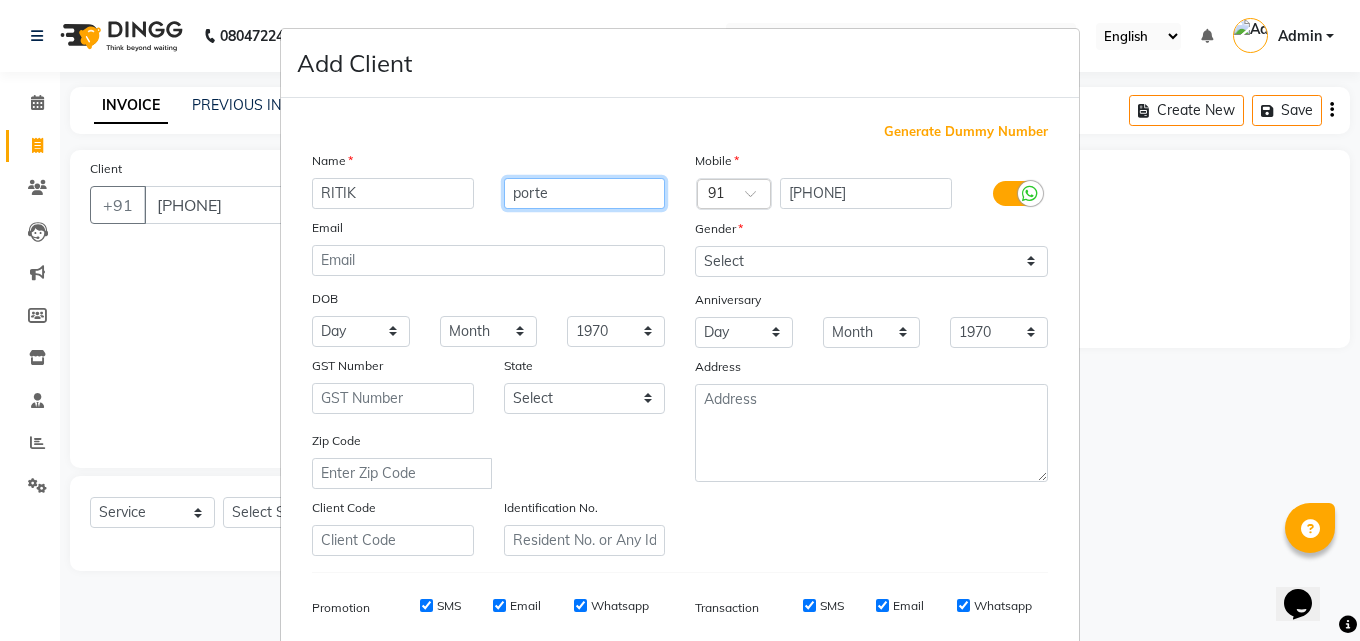 click on "porte" at bounding box center (585, 193) 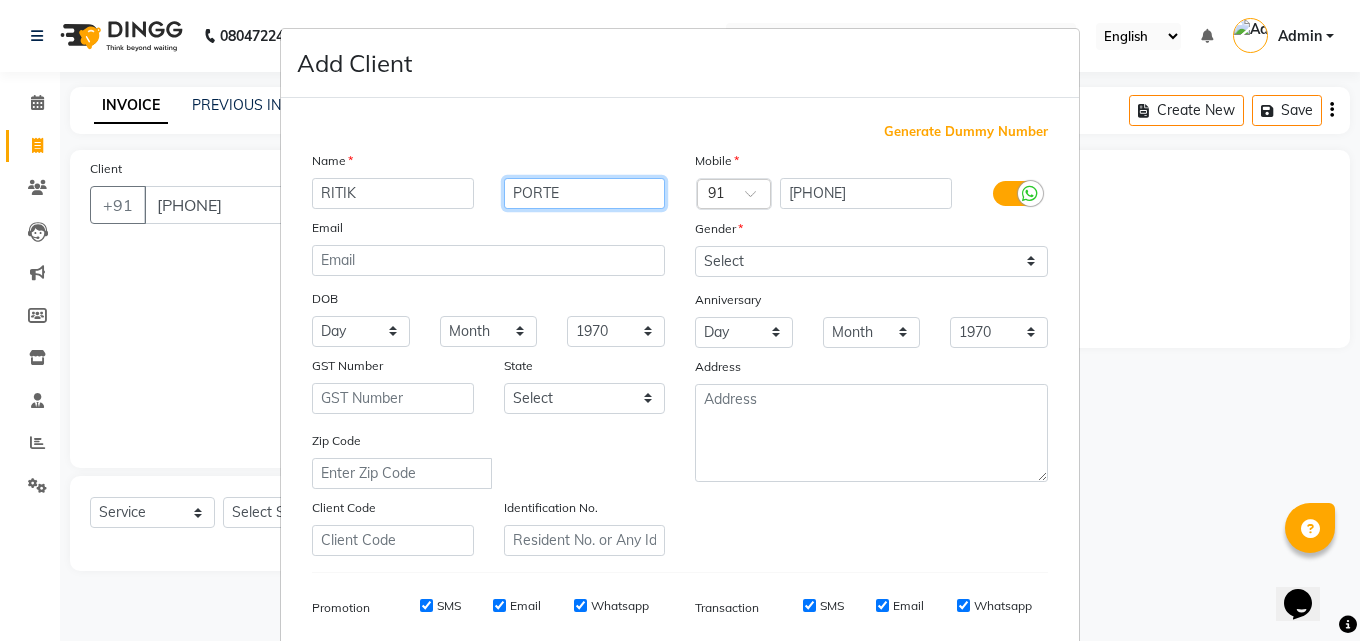 type on "PORTE" 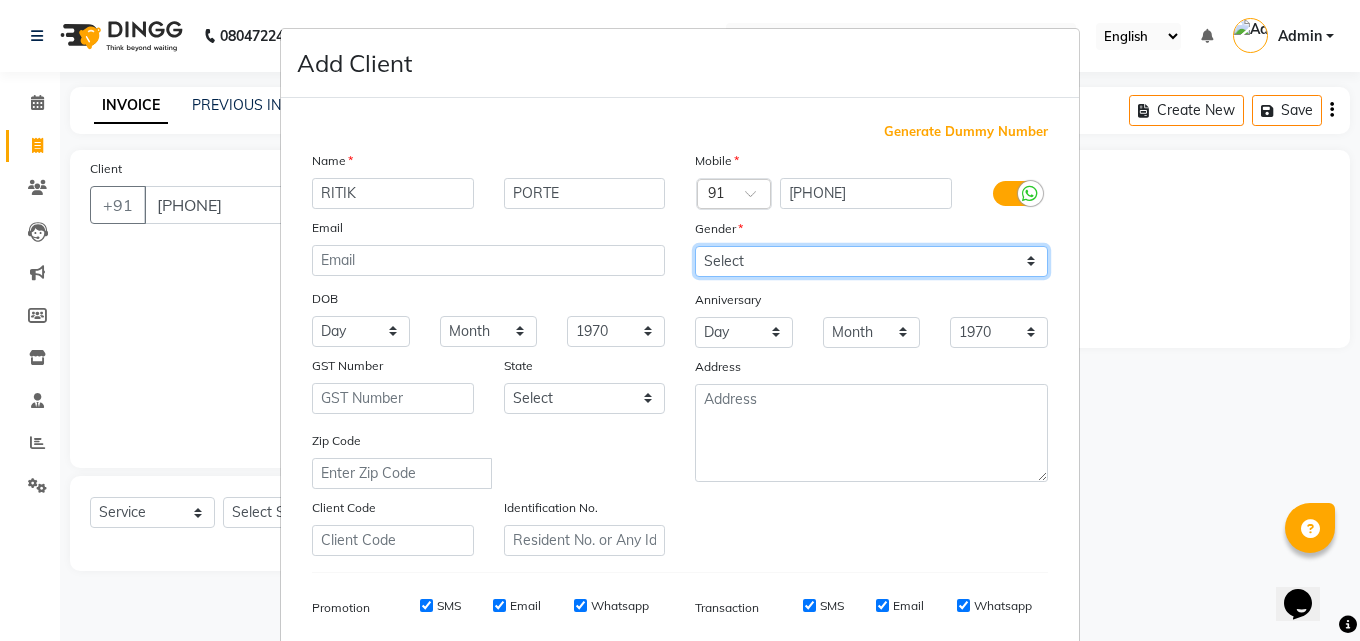 click on "Select Male Female Other Prefer Not To Say" at bounding box center [871, 261] 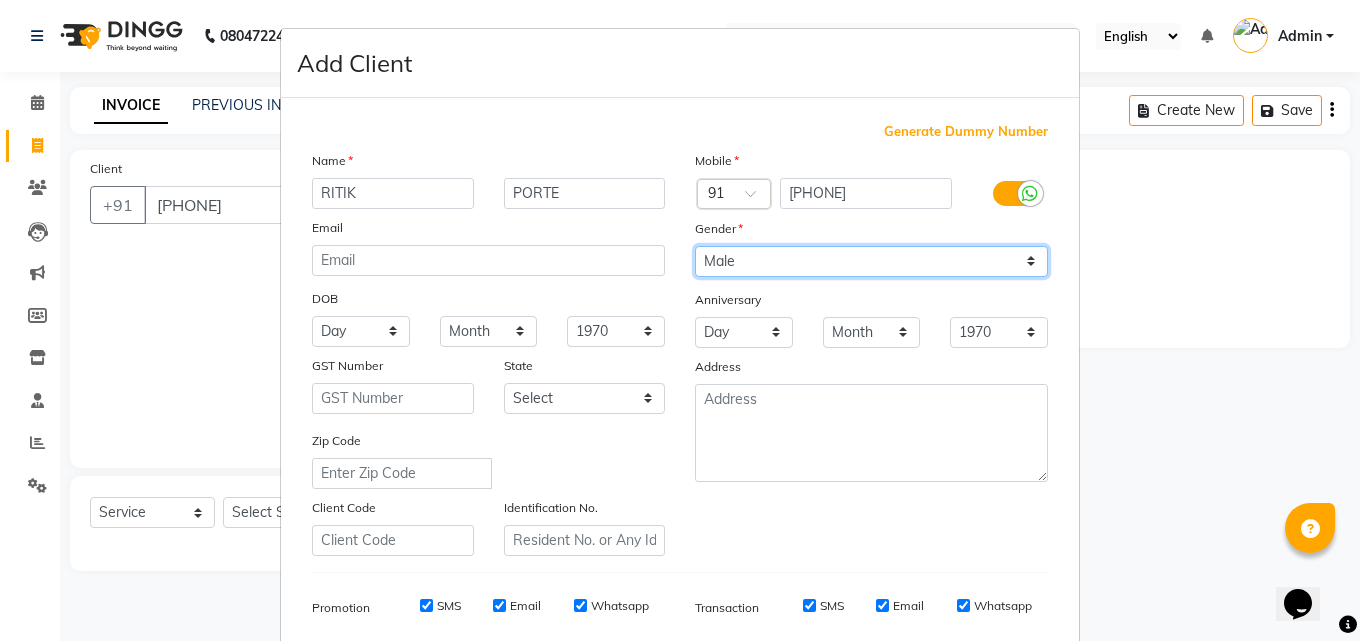 click on "Select Male Female Other Prefer Not To Say" at bounding box center [871, 261] 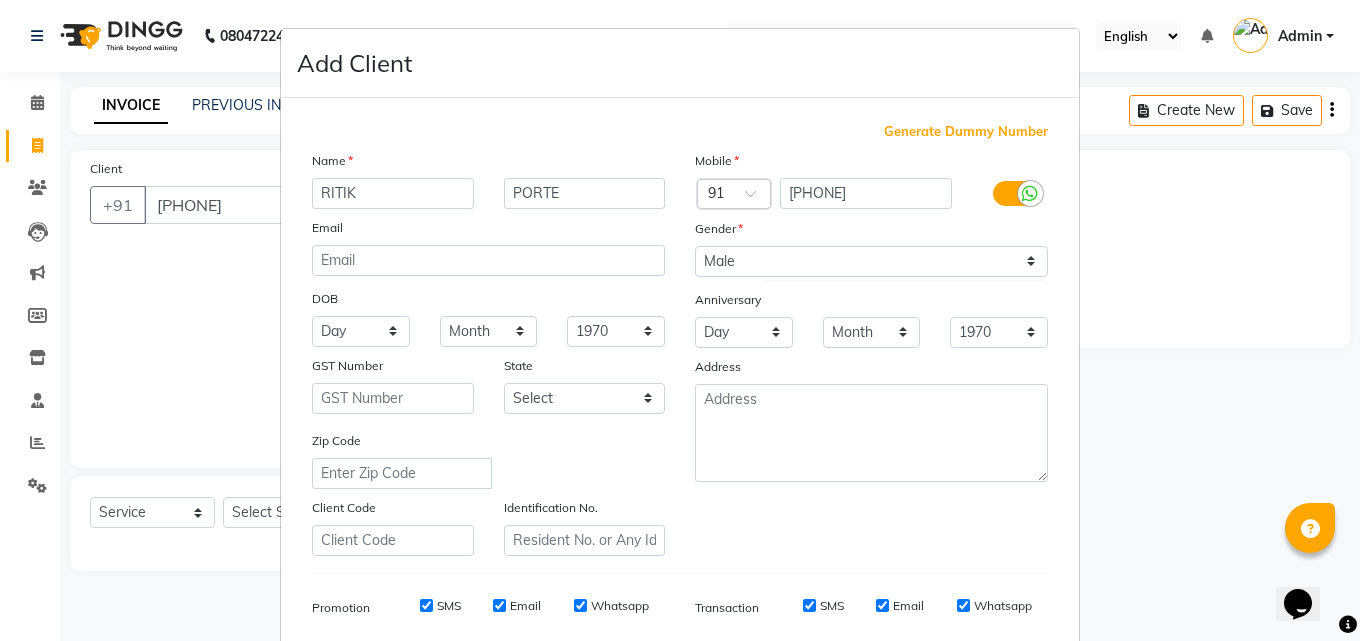 click on "Anniversary" at bounding box center [871, 301] 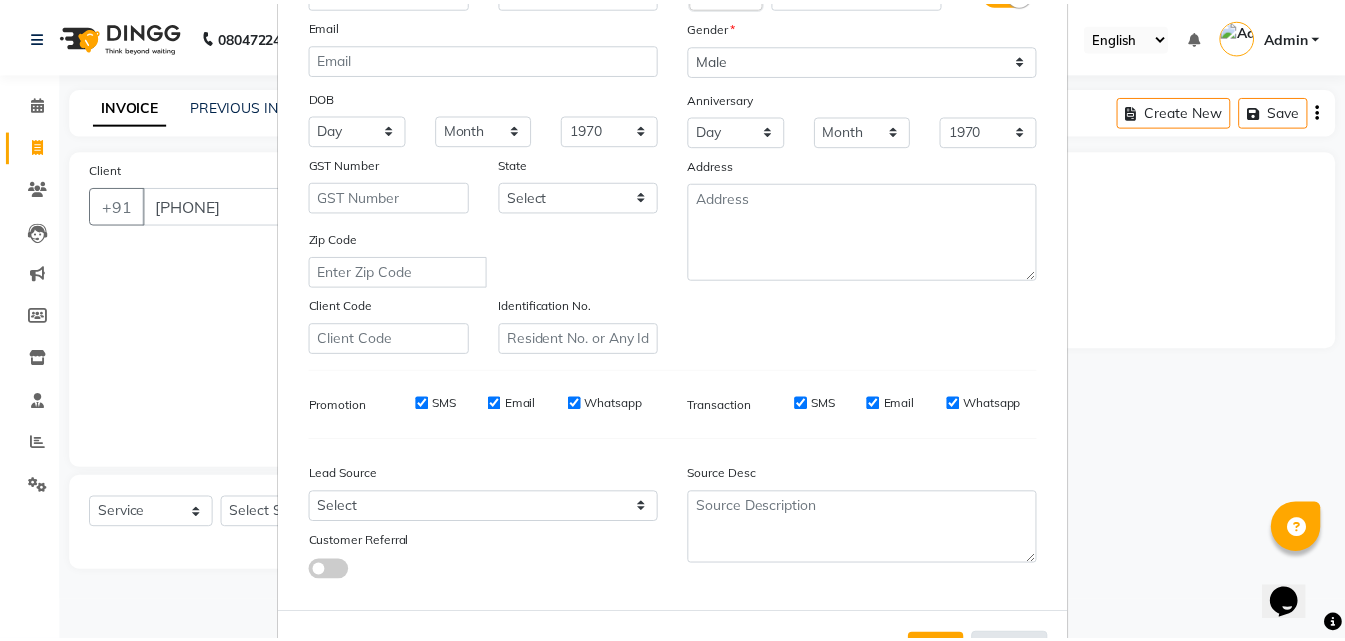 scroll, scrollTop: 282, scrollLeft: 0, axis: vertical 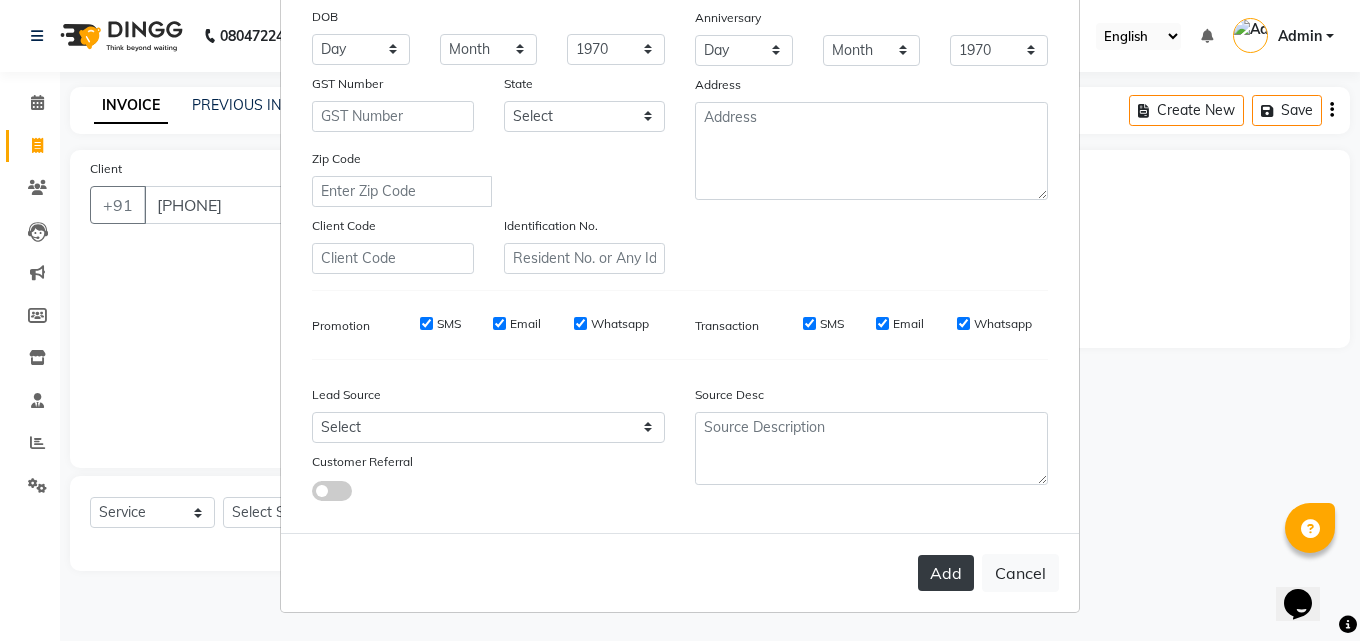 click on "Add" at bounding box center (946, 573) 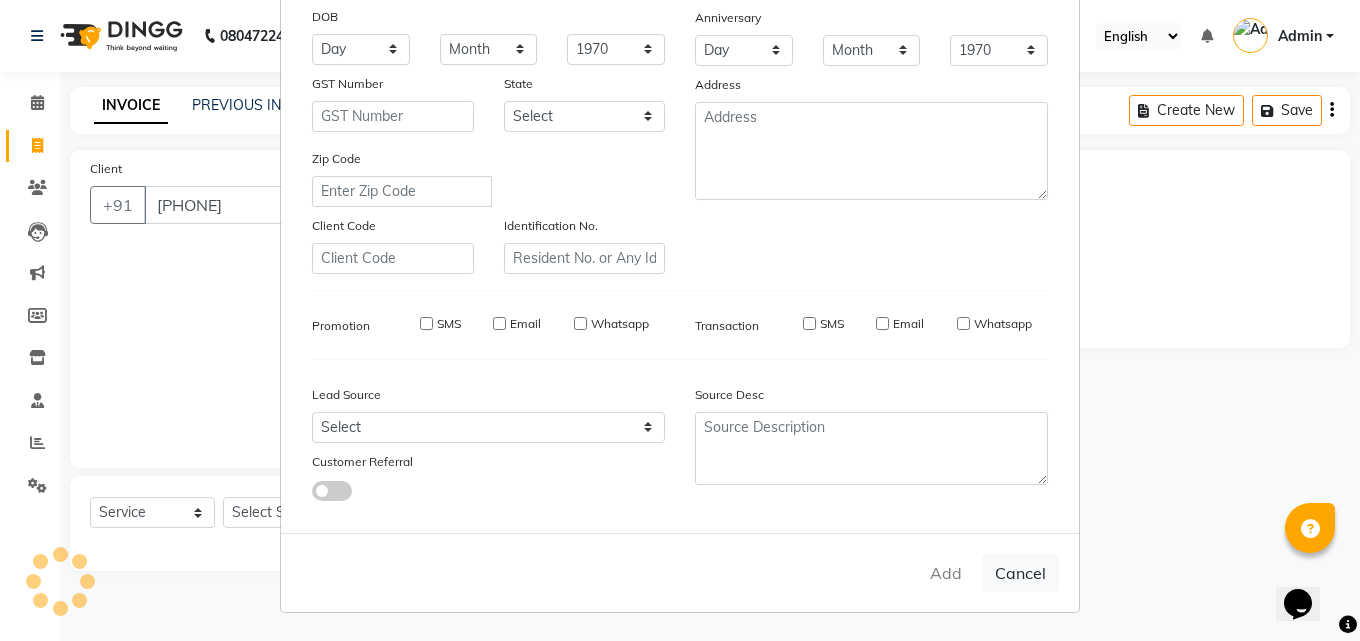 type 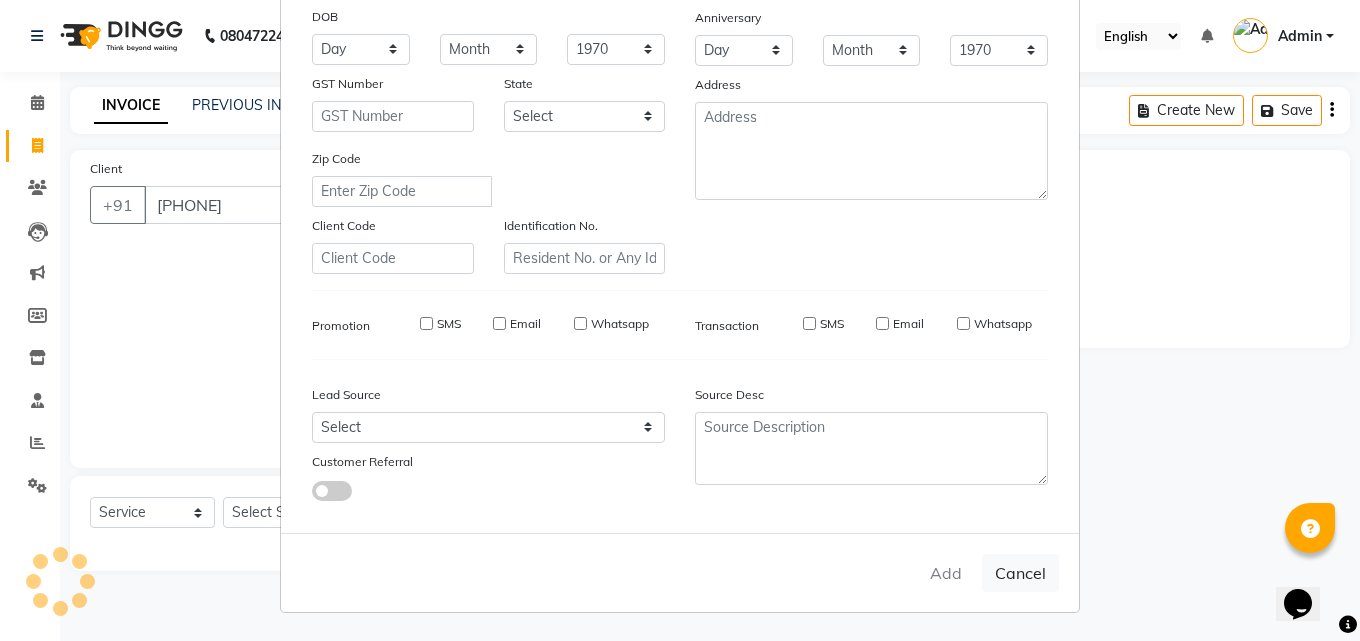 type 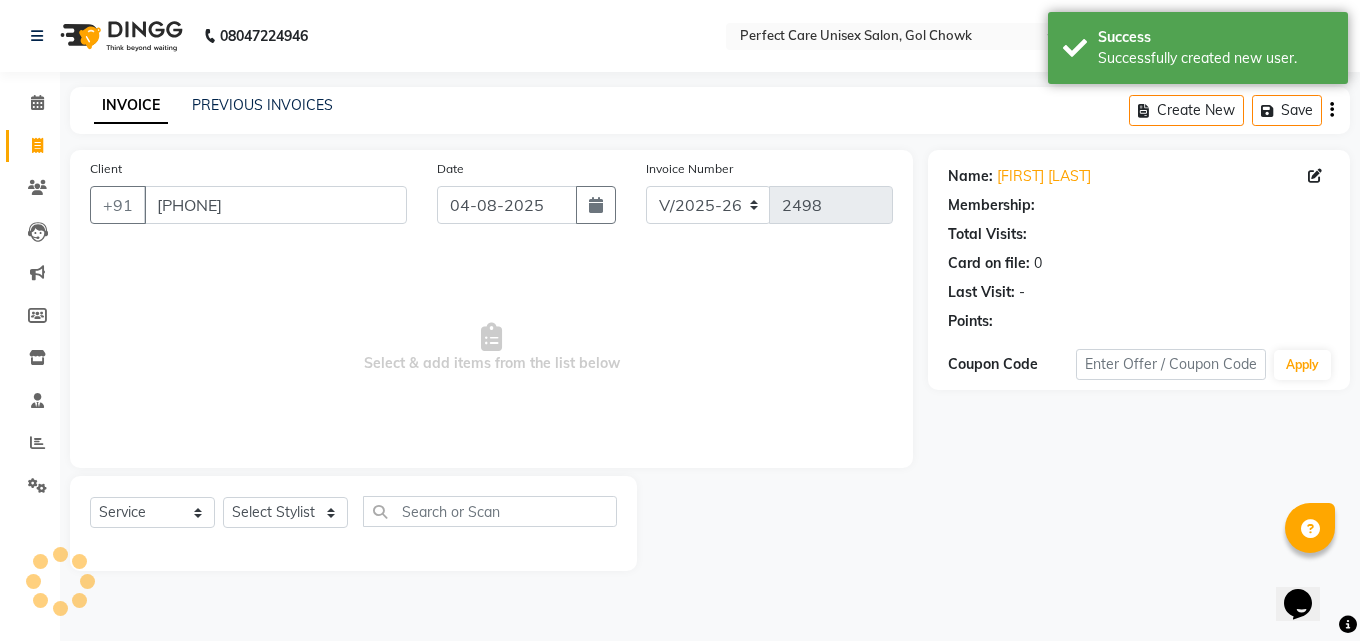 select on "1: Object" 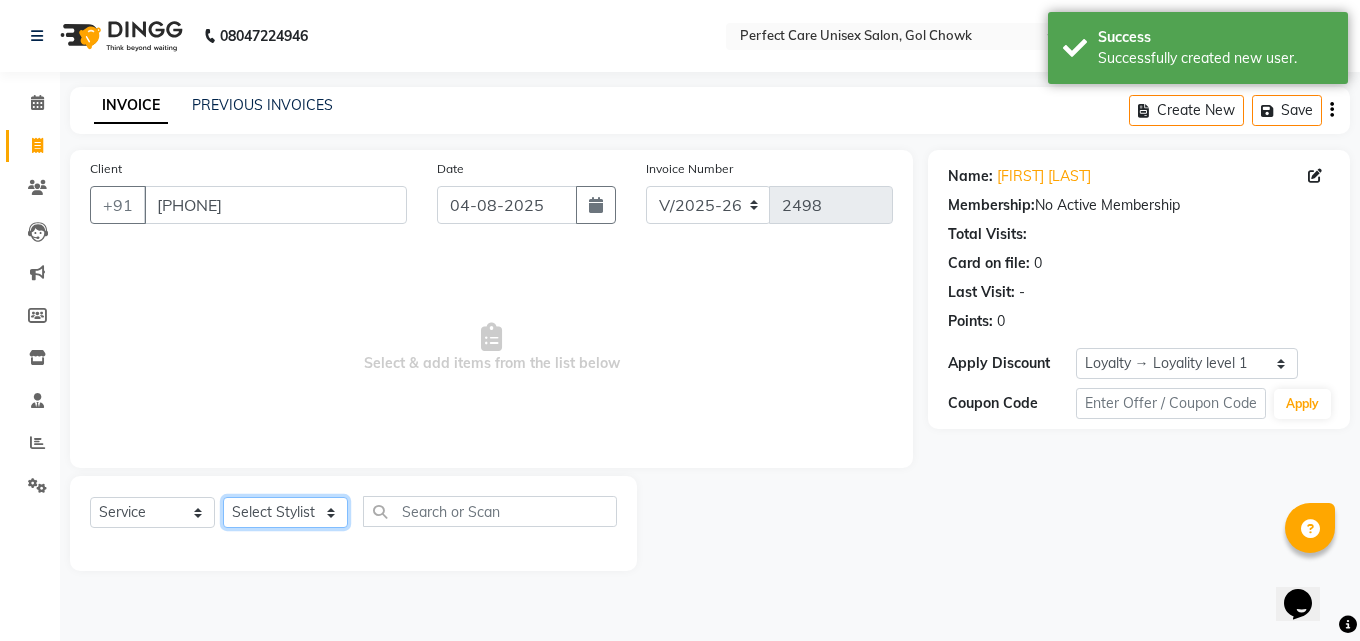 click on "Select Stylist MISS [LAST] MISS [LAST] MISS [FIRST] MISS [FIRST] MISS [FIRST] MISS.[FIRST] MISS.[FIRST] MISS [LAST] MISS. [LAST] MISS [FIRST] mohbat MR. [FIRST] MR.[FIRST] MR. [FIRST] MR. [FIRST] MR [FIRST] MR. [FIRST] MR.[FIRST] MR. [FIRST] MR. [FIRST] MR. [FIRST] MR. [FIRST] MR. [FIRST] MR.[FIRST] MR.[FIRST] NONE rashmi" 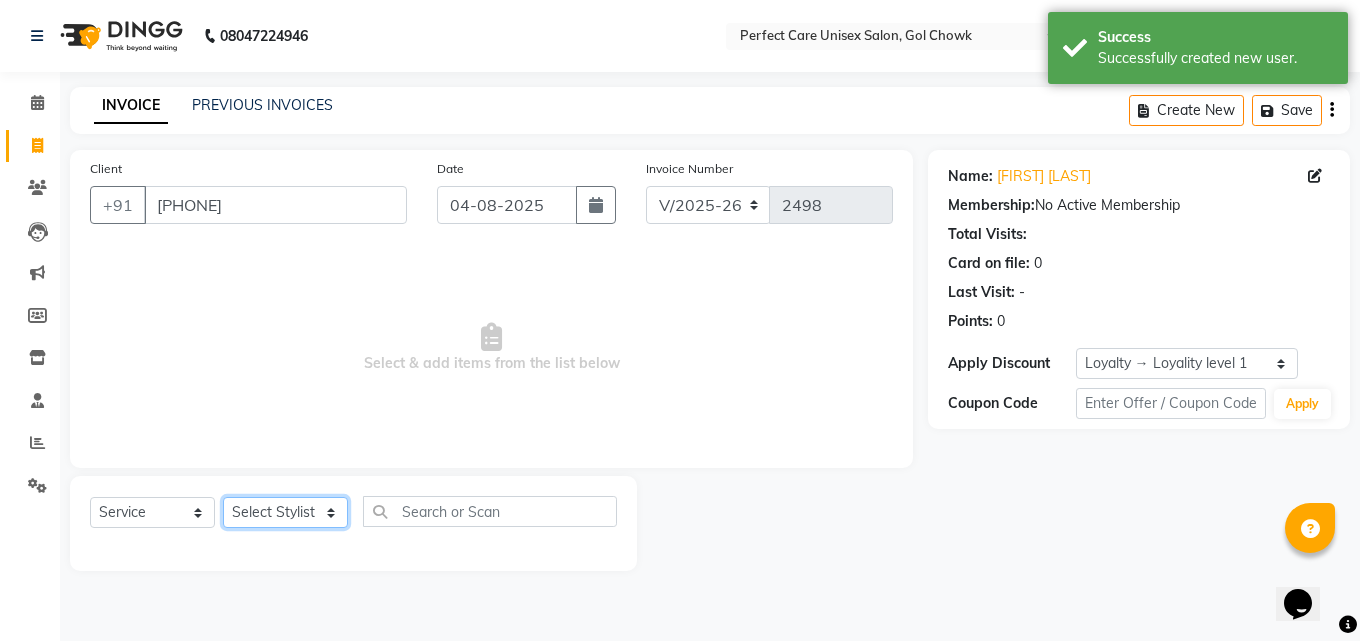 select on "71364" 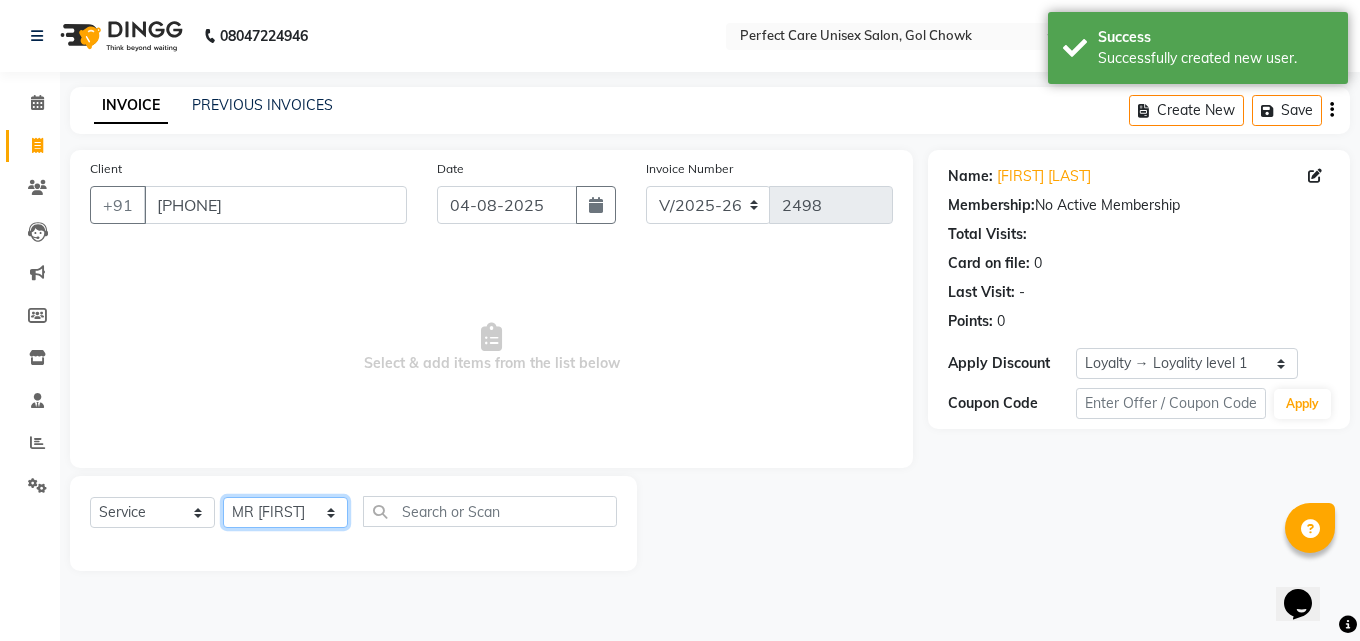 click on "Select Stylist MISS [LAST] MISS [LAST] MISS [FIRST] MISS [FIRST] MISS [FIRST] MISS.[FIRST] MISS.[FIRST] MISS [LAST] MISS. [LAST] MISS [FIRST] mohbat MR. [FIRST] MR.[FIRST] MR. [FIRST] MR. [FIRST] MR [FIRST] MR. [FIRST] MR.[FIRST] MR. [FIRST] MR. [FIRST] MR. [FIRST] MR. [FIRST] MR. [FIRST] MR.[FIRST] MR.[FIRST] NONE rashmi" 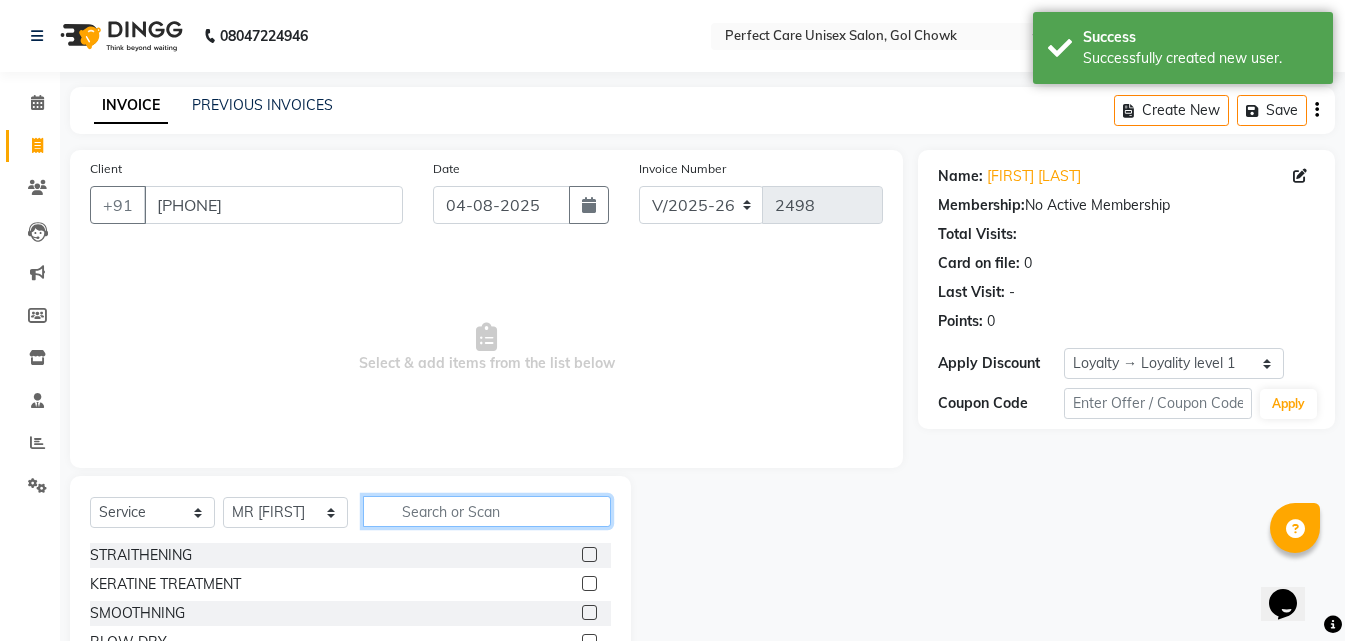 click 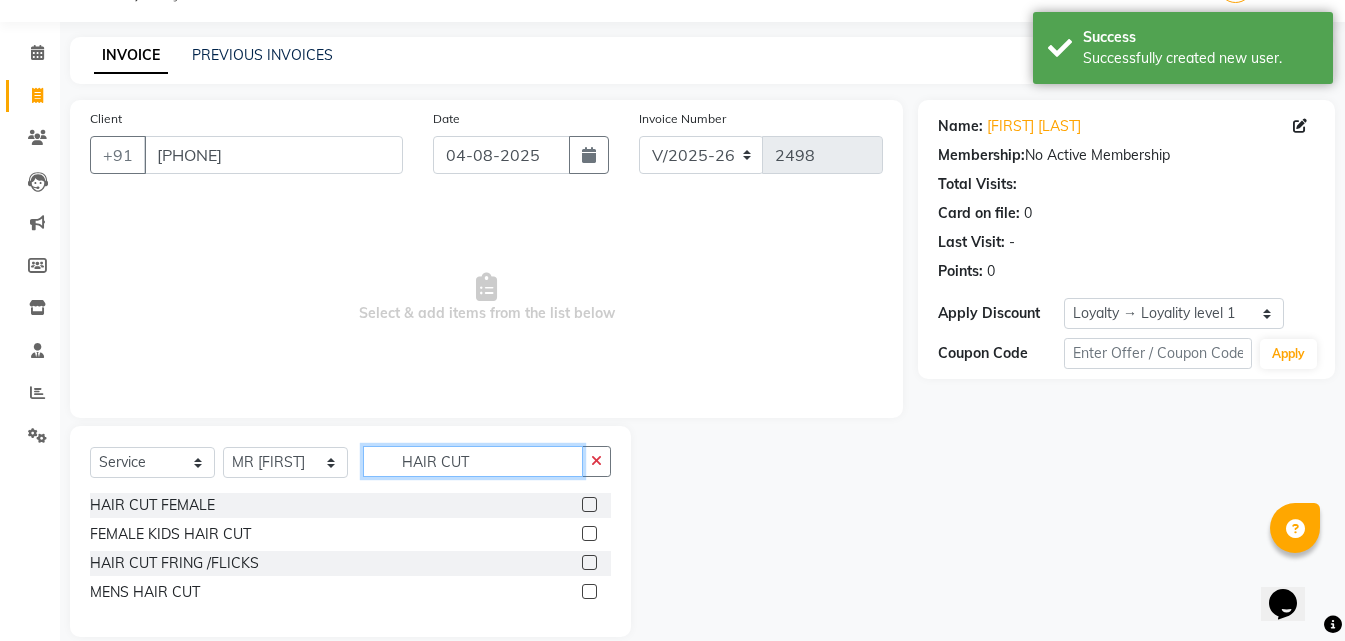 scroll, scrollTop: 76, scrollLeft: 0, axis: vertical 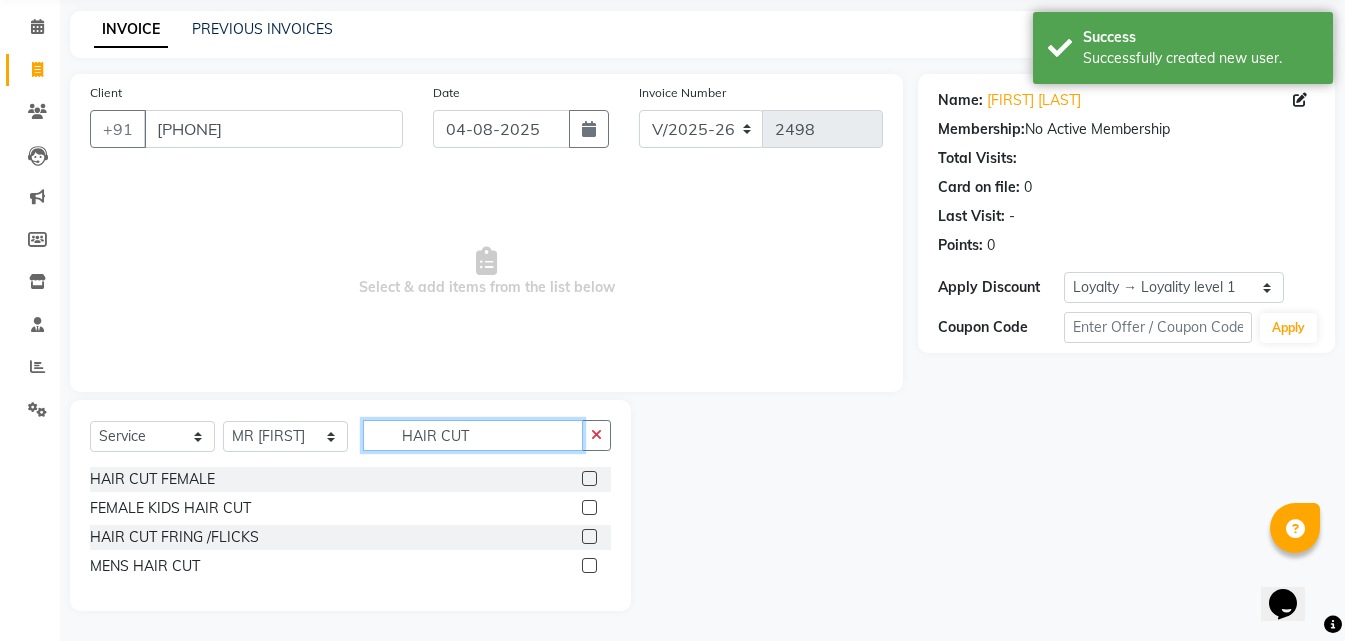 type on "HAIR CUT" 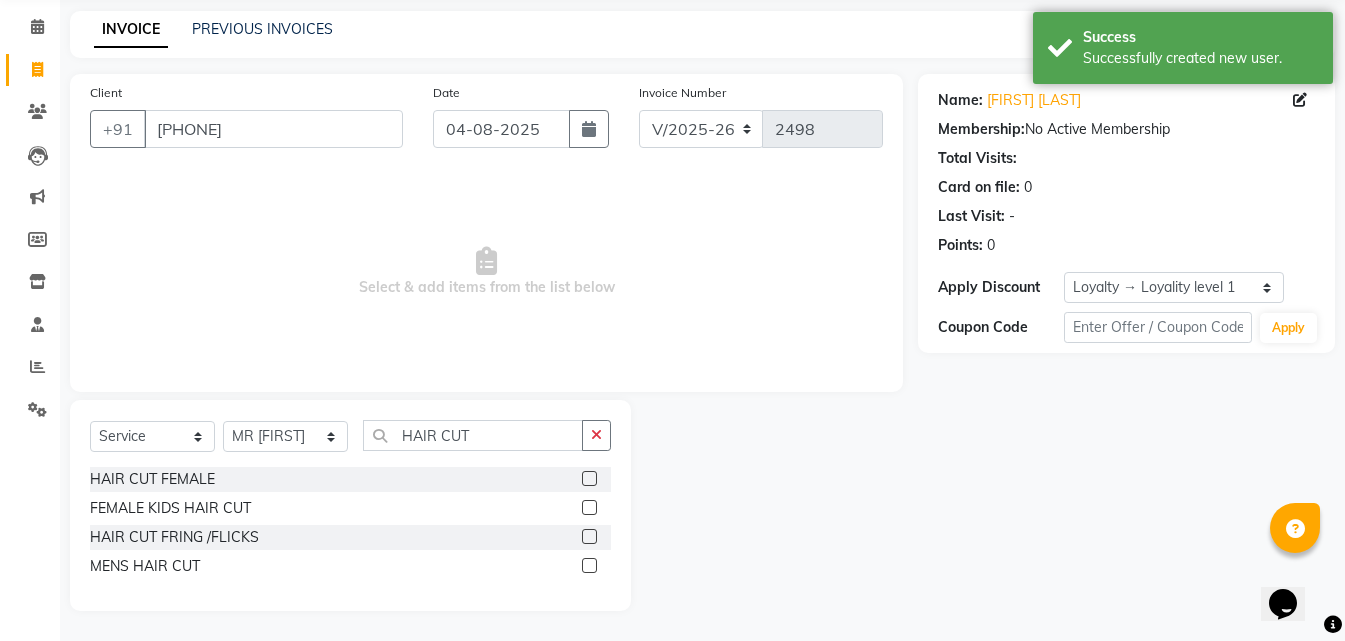click 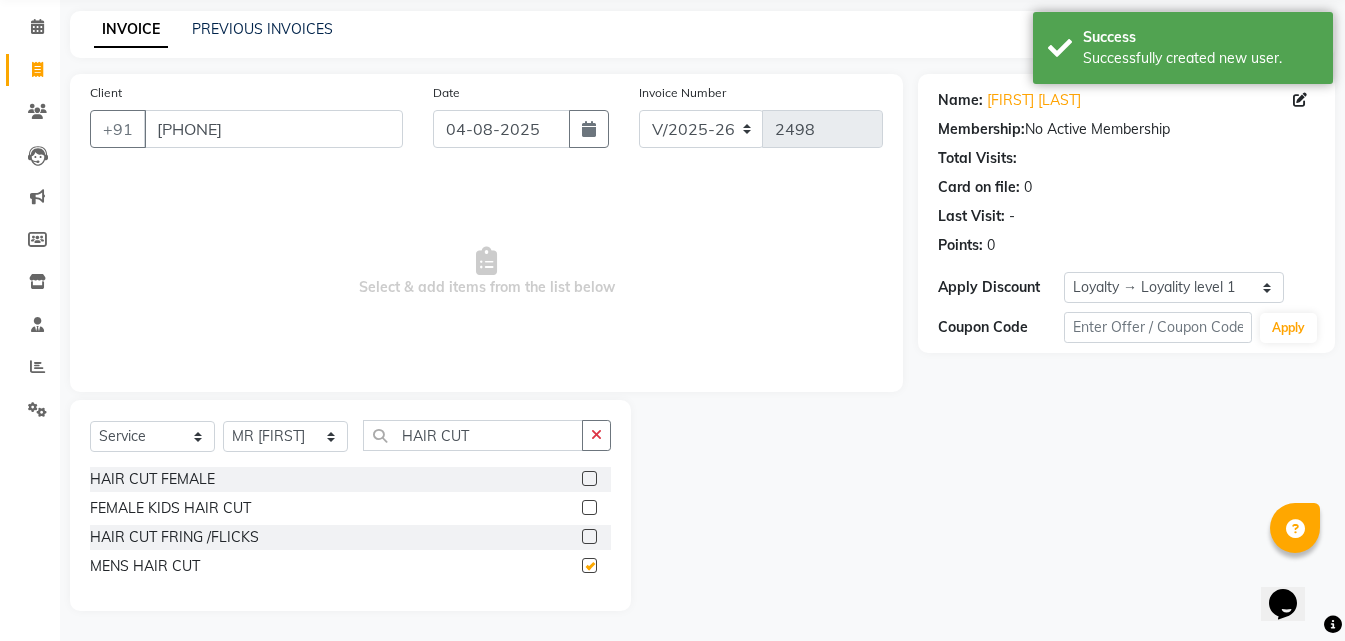 drag, startPoint x: 588, startPoint y: 564, endPoint x: 577, endPoint y: 561, distance: 11.401754 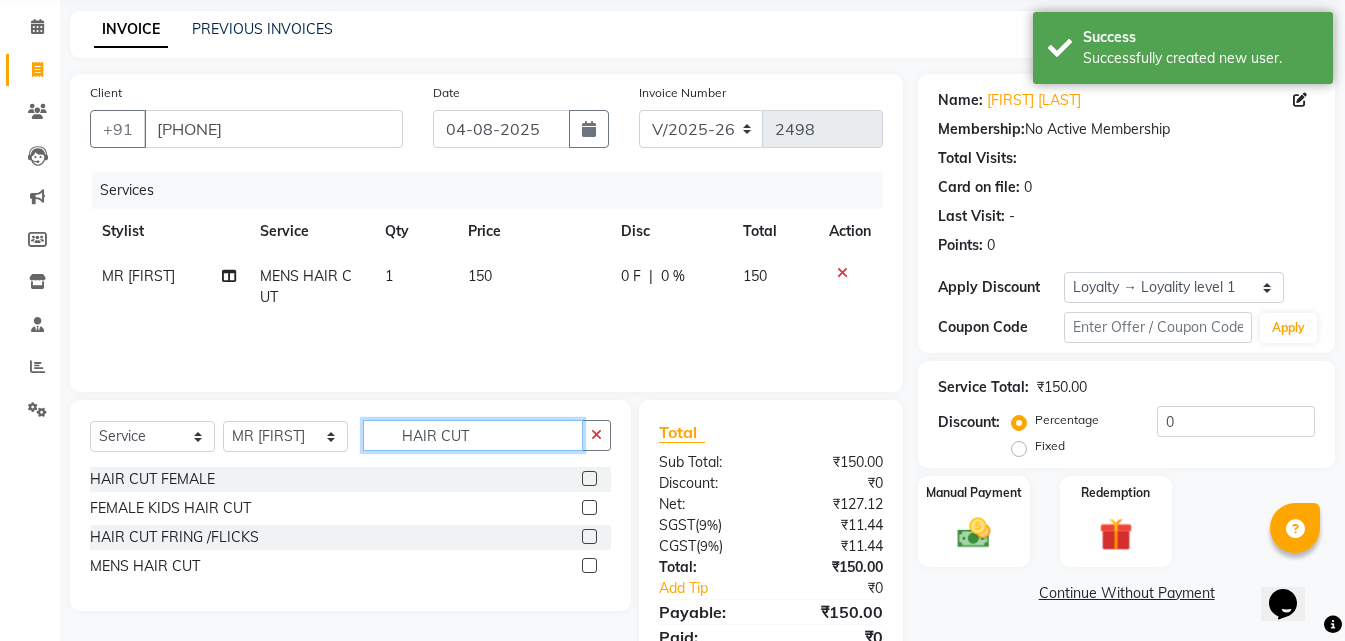 drag, startPoint x: 513, startPoint y: 425, endPoint x: 393, endPoint y: 437, distance: 120.59851 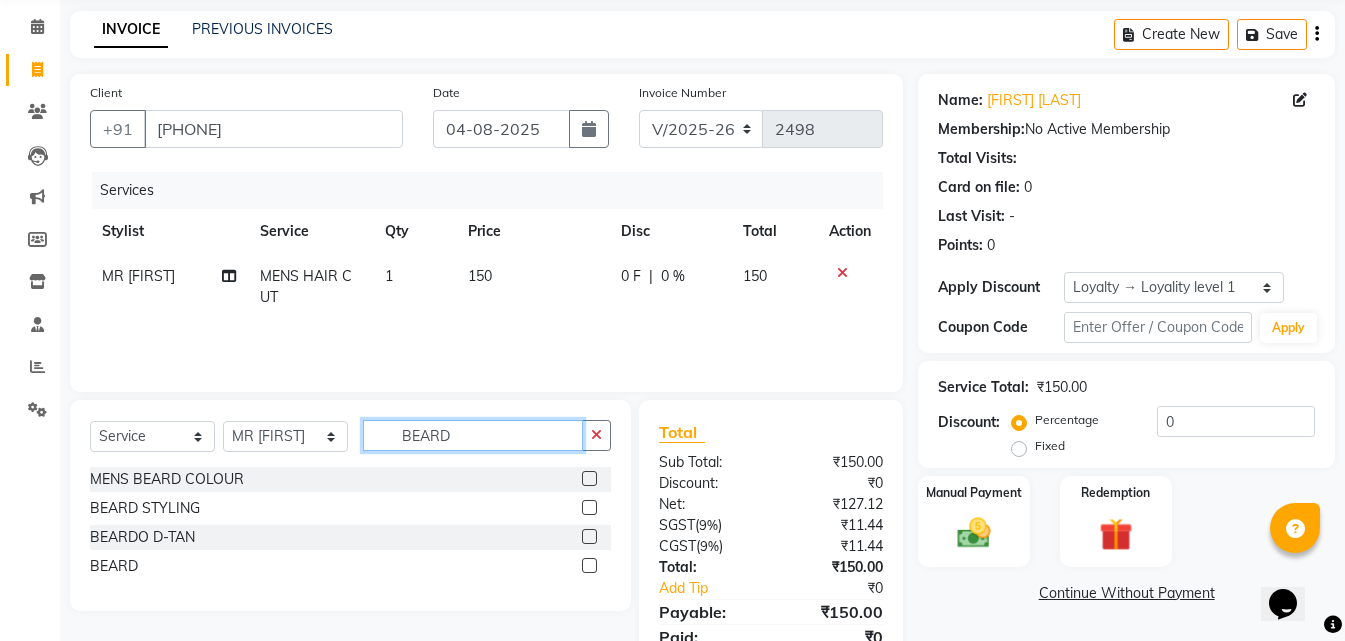 type on "BEARD" 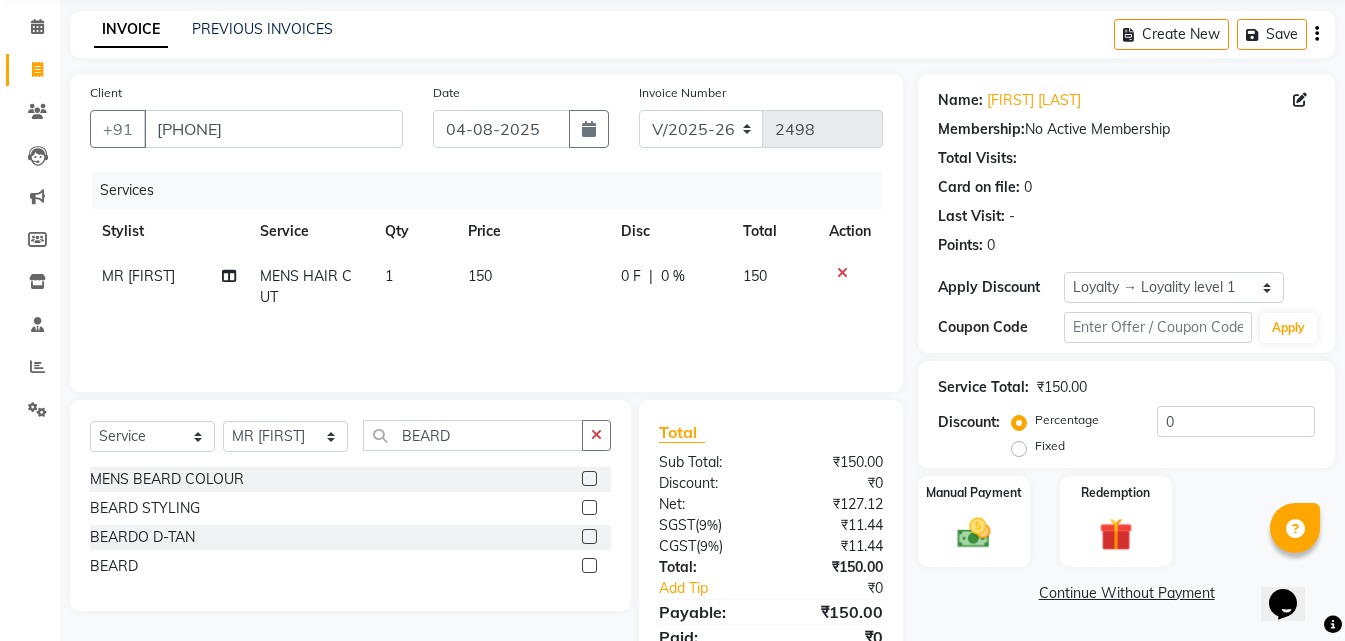 click 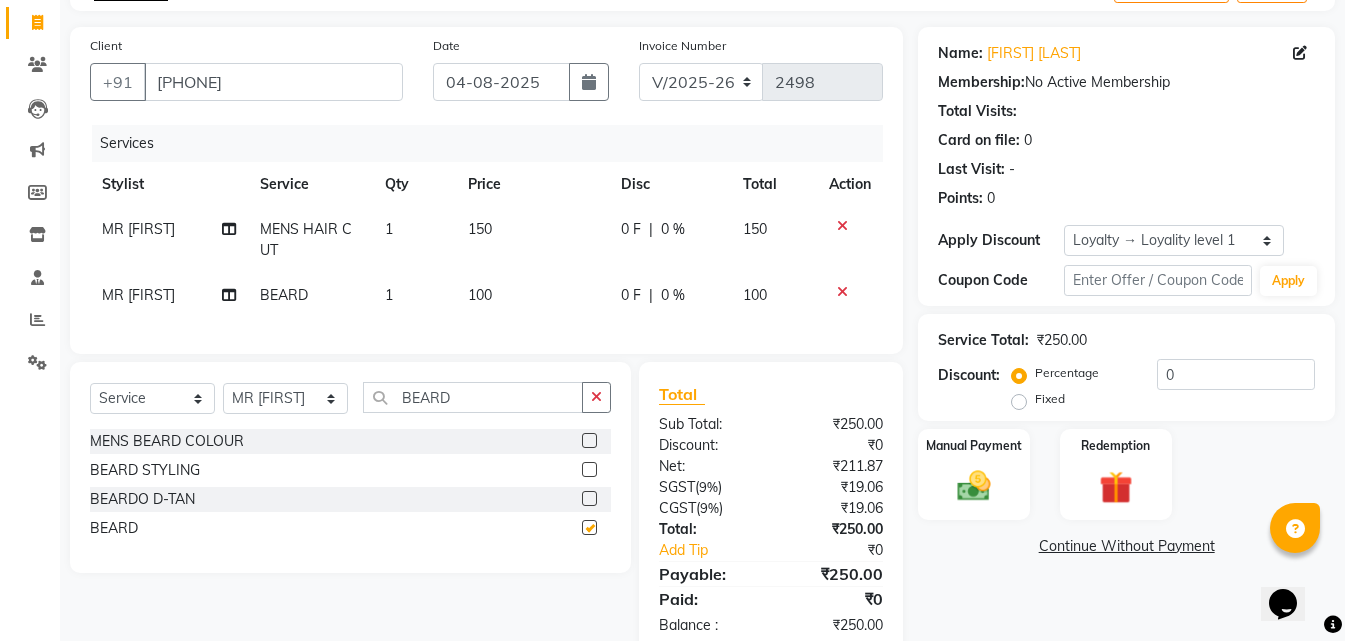 checkbox on "false" 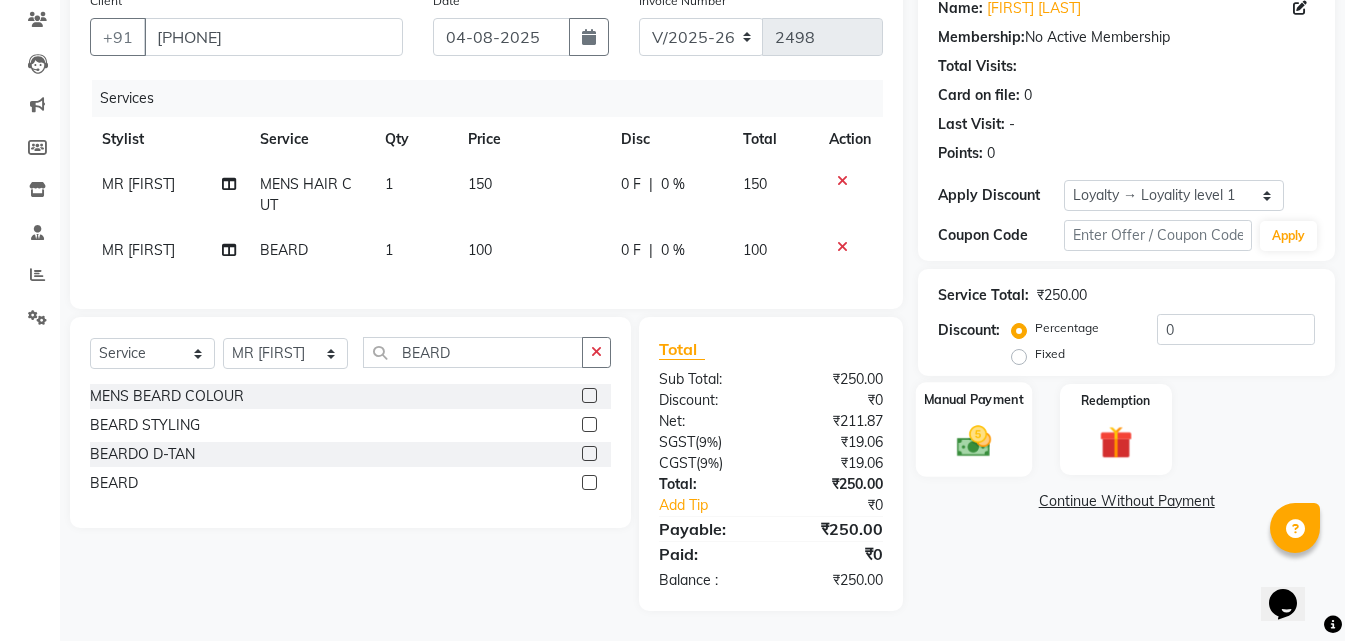 scroll, scrollTop: 183, scrollLeft: 0, axis: vertical 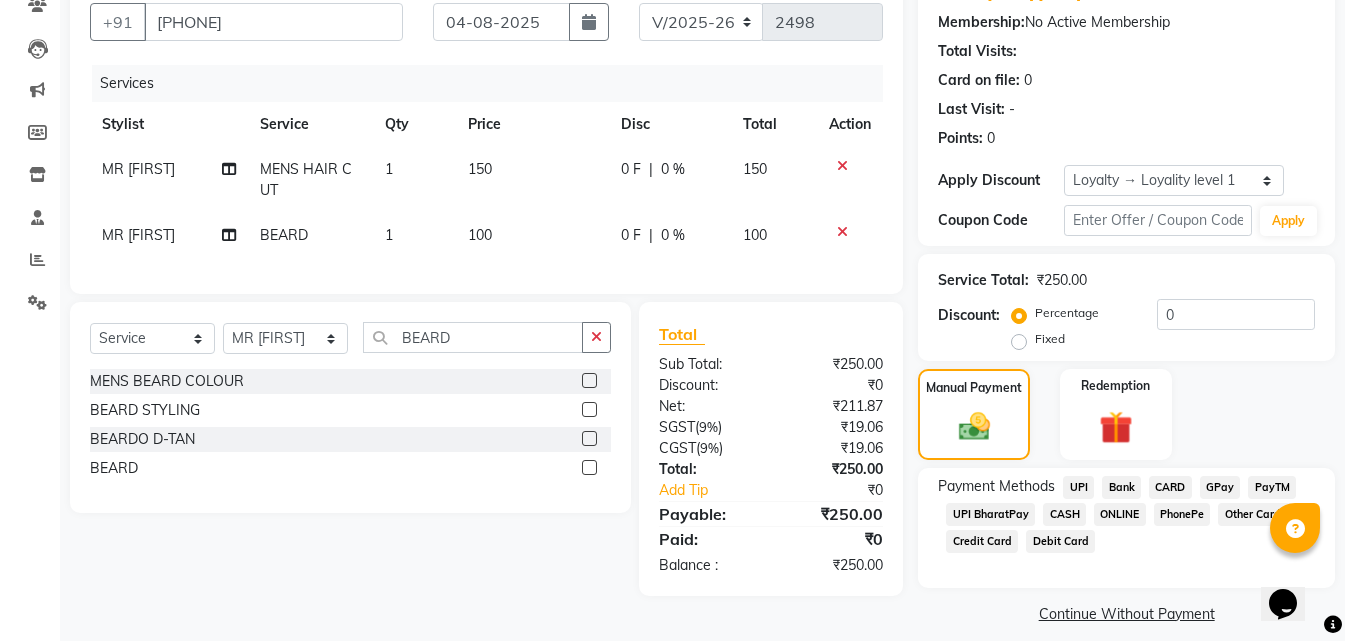 click on "ONLINE" 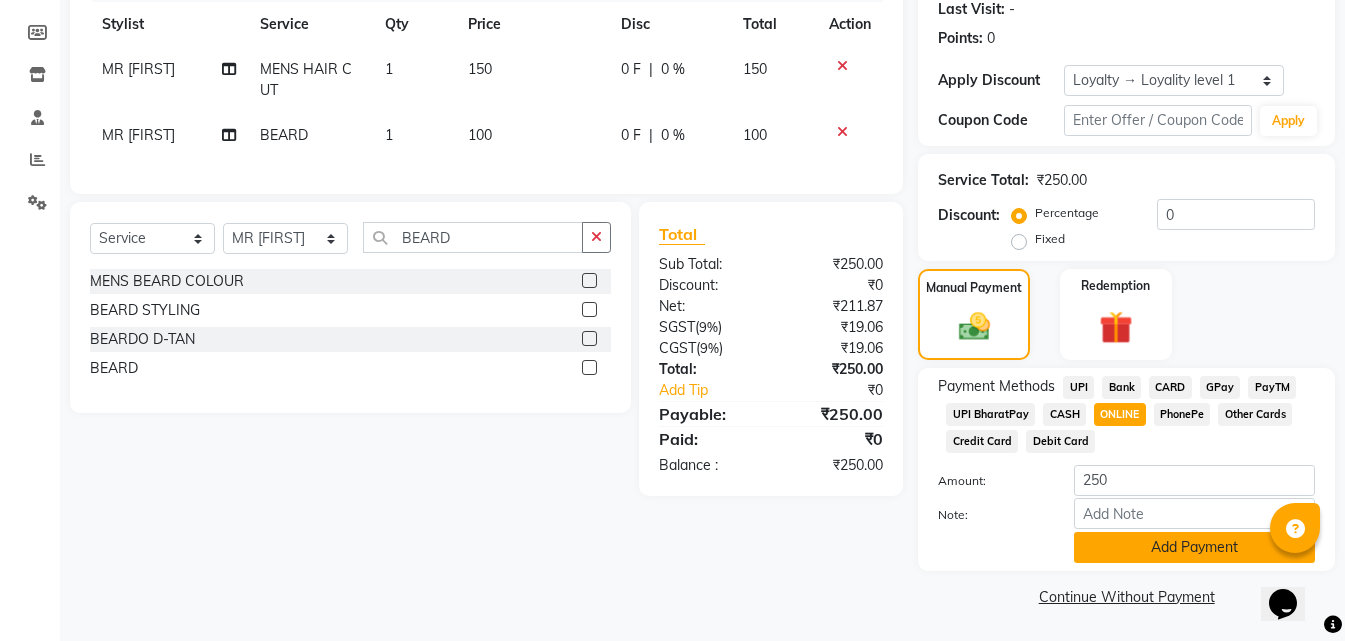 click on "Add Payment" 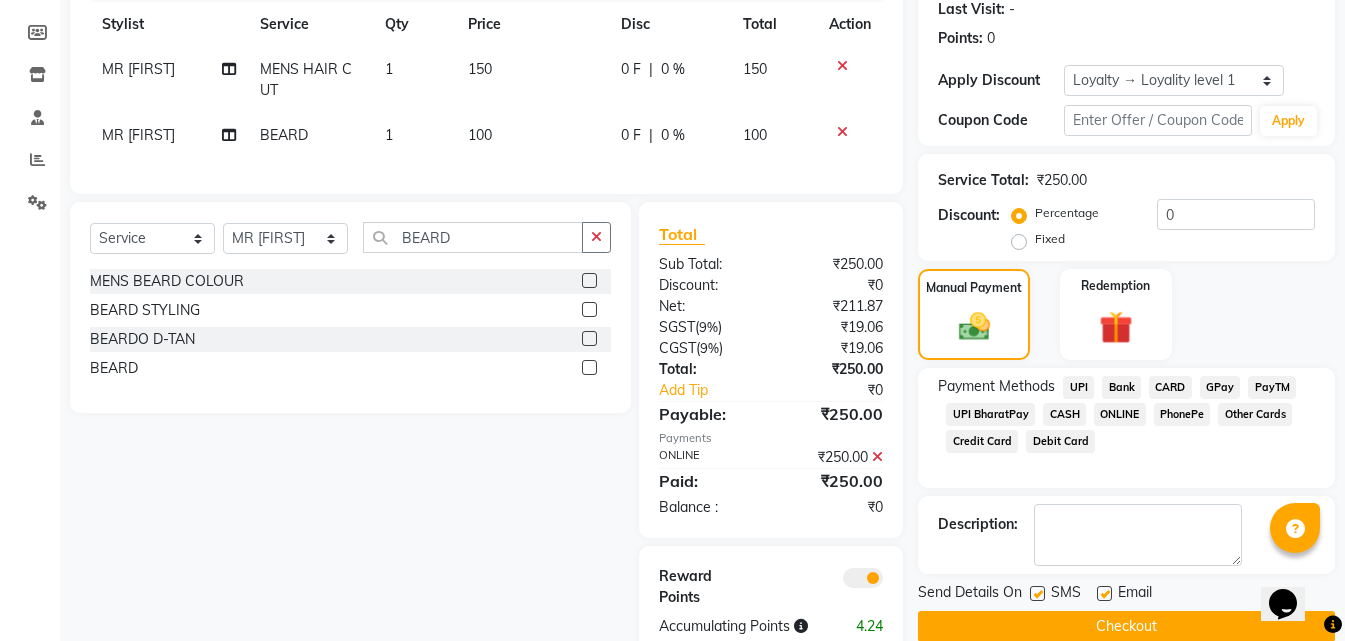 click 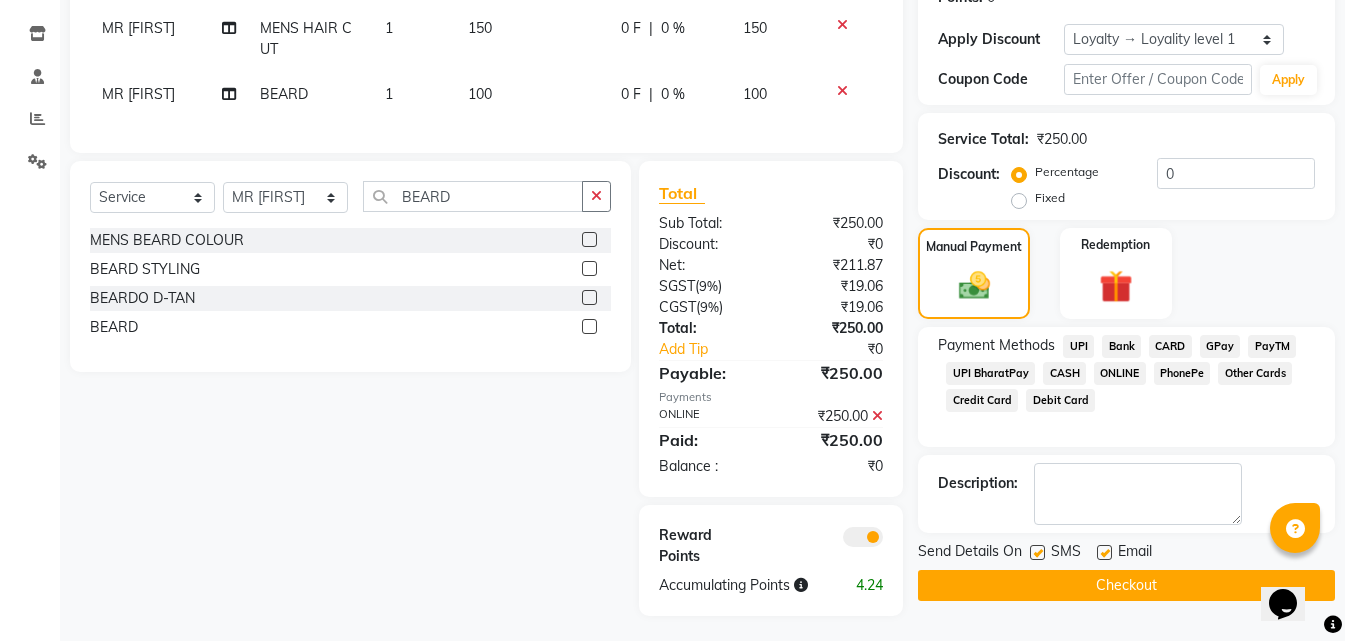 scroll, scrollTop: 344, scrollLeft: 0, axis: vertical 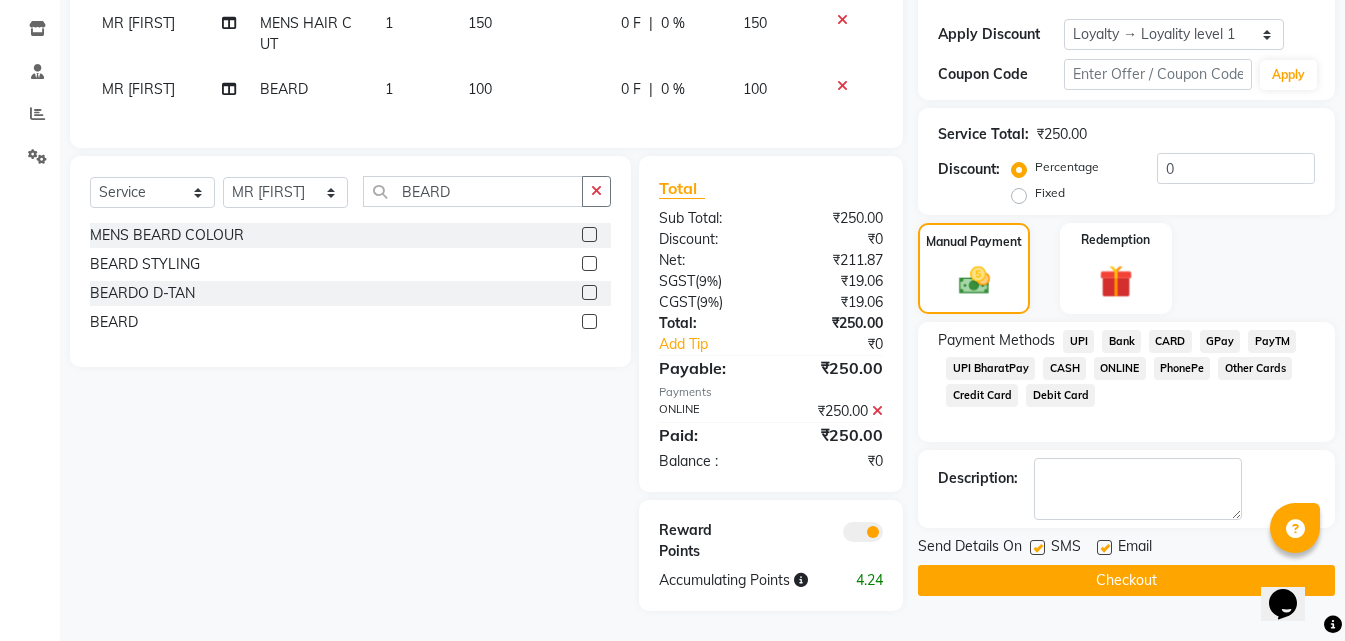 click on "Checkout" 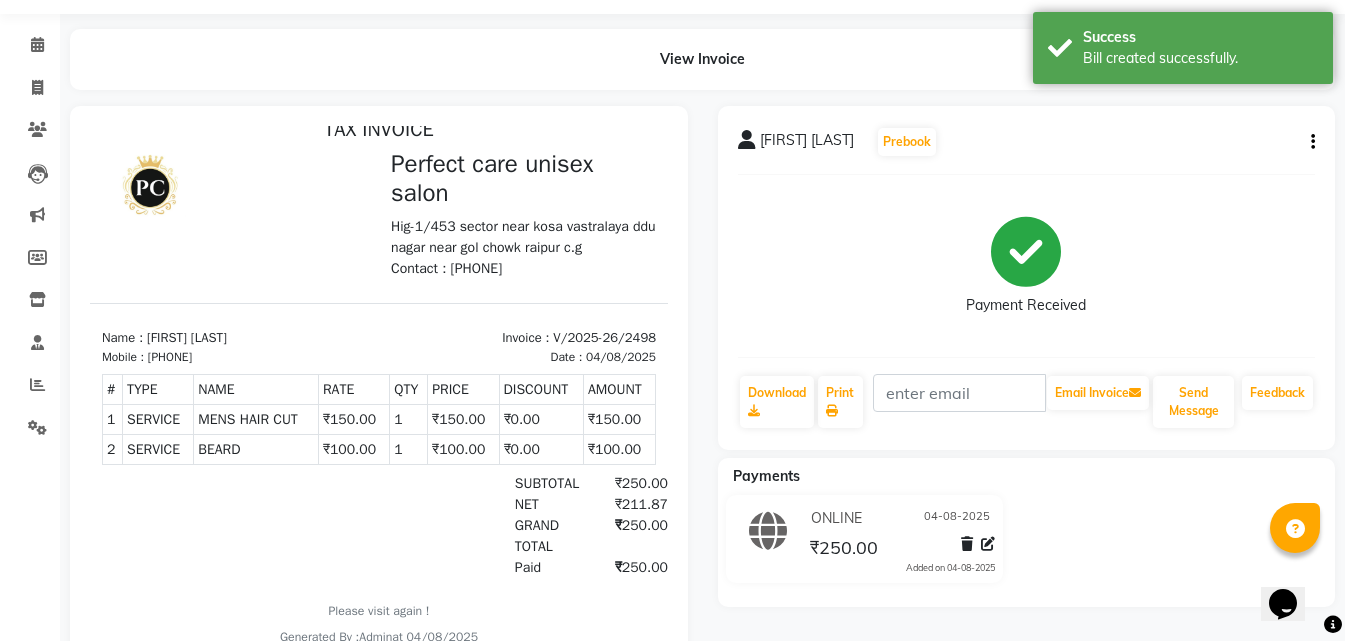 scroll, scrollTop: 0, scrollLeft: 0, axis: both 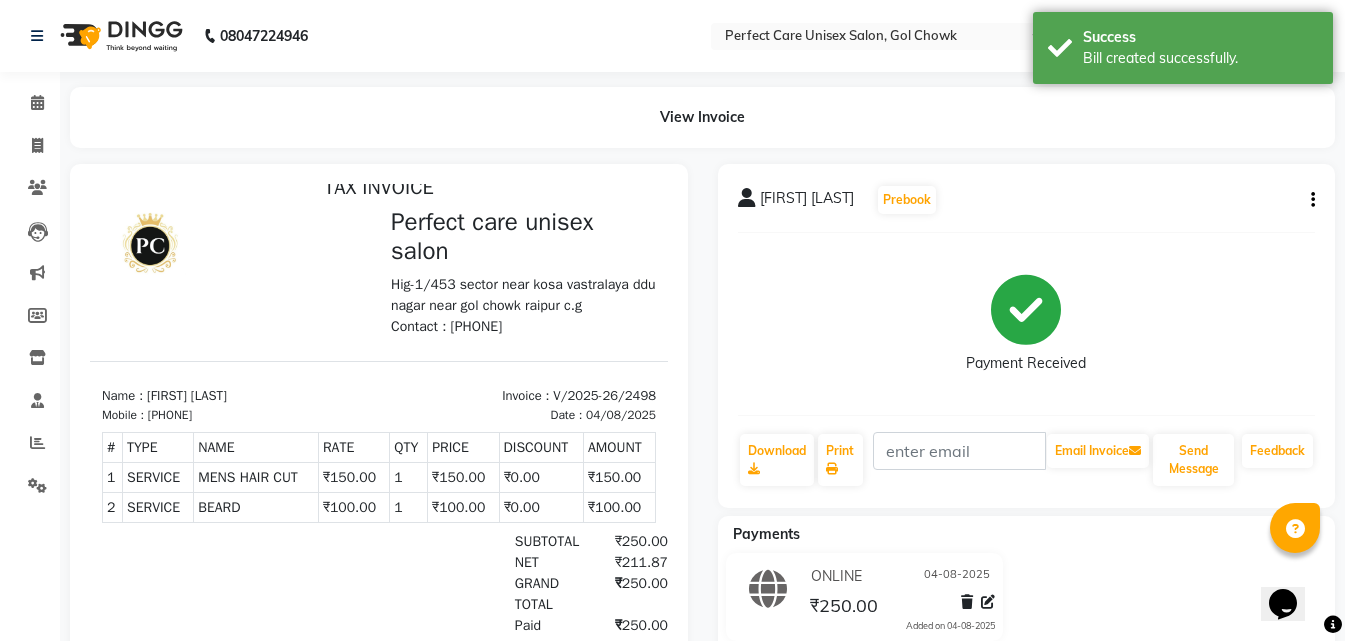 select on "service" 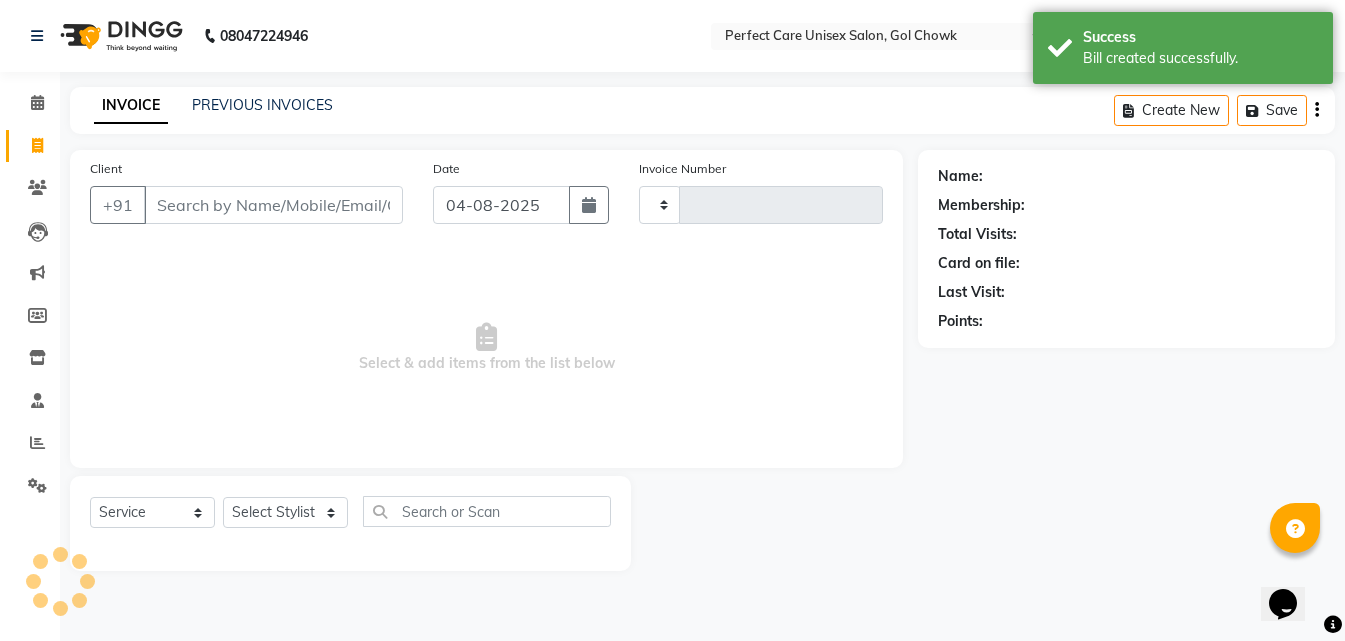 type on "2499" 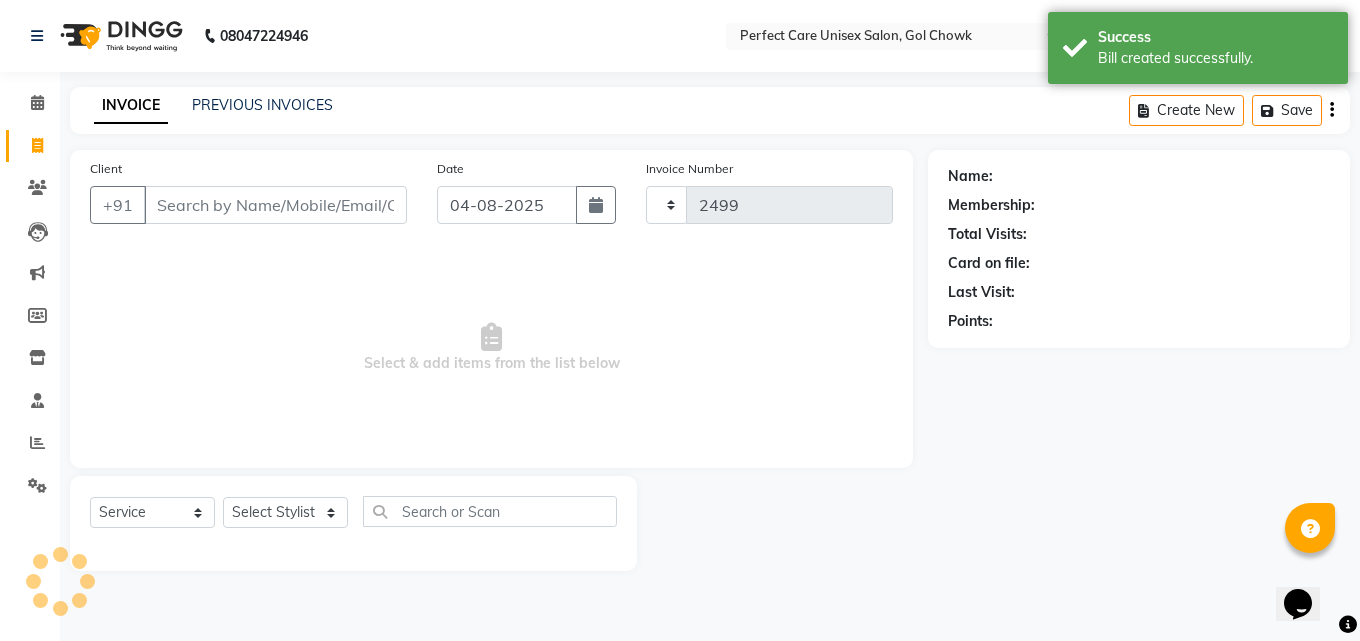 select on "4751" 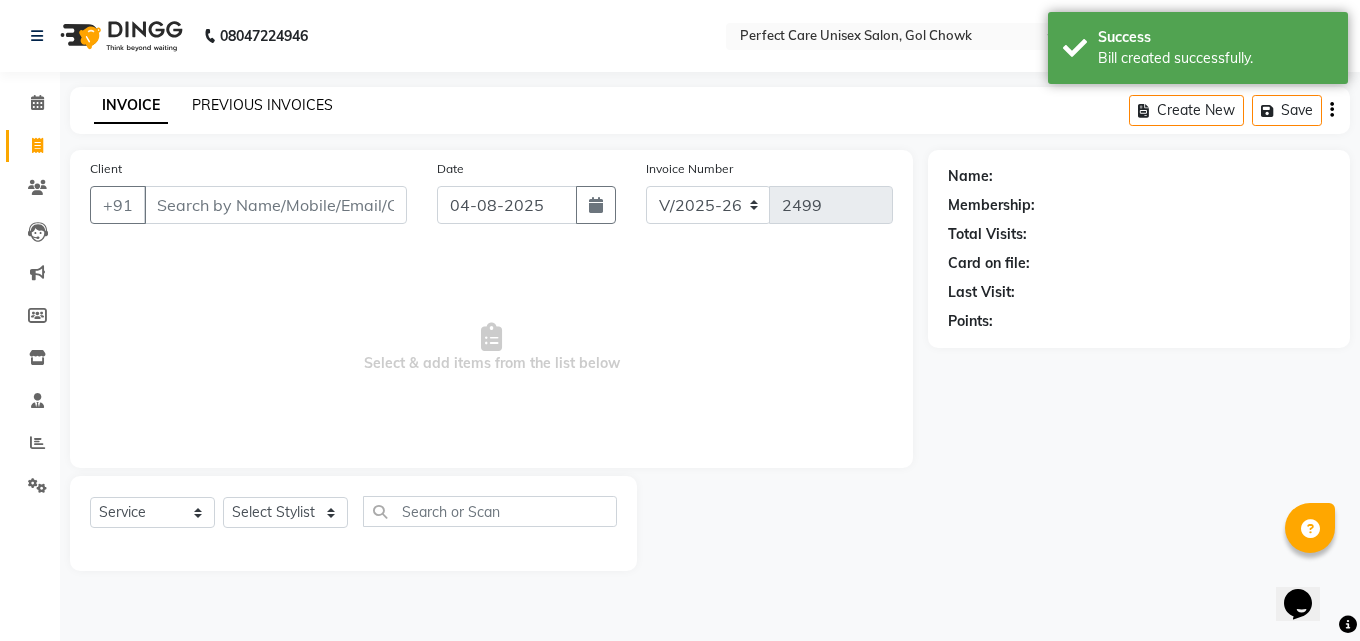 click on "PREVIOUS INVOICES" 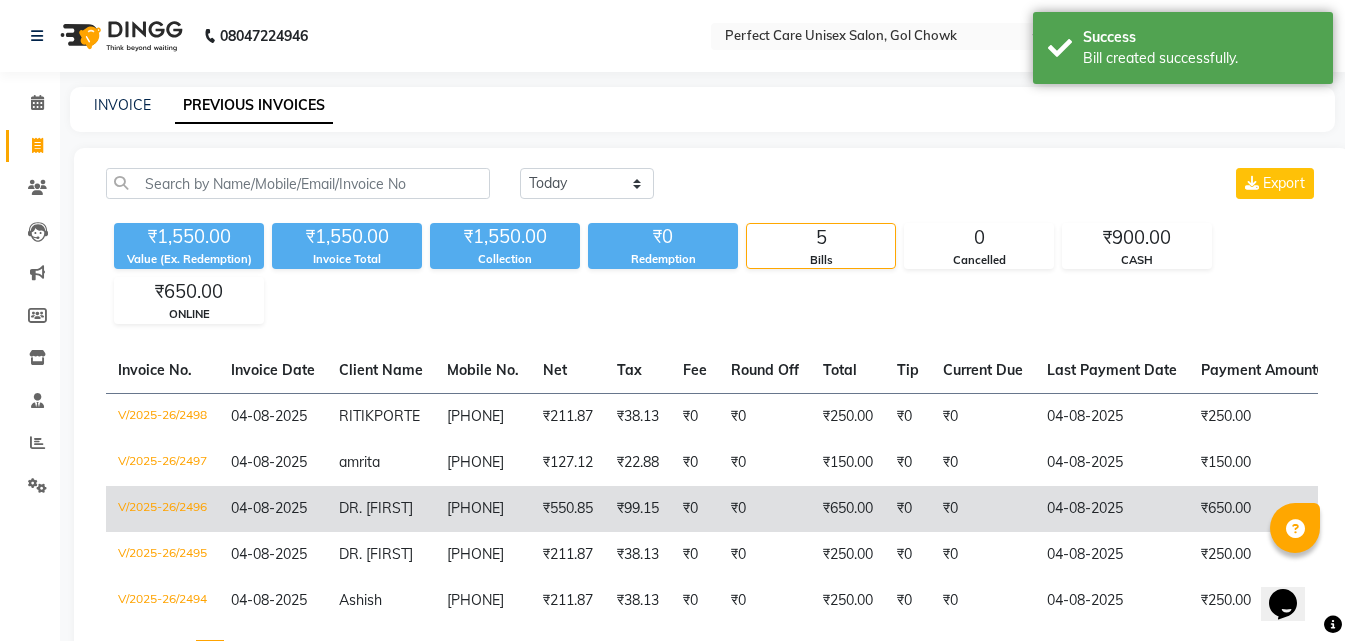 scroll, scrollTop: 0, scrollLeft: 401, axis: horizontal 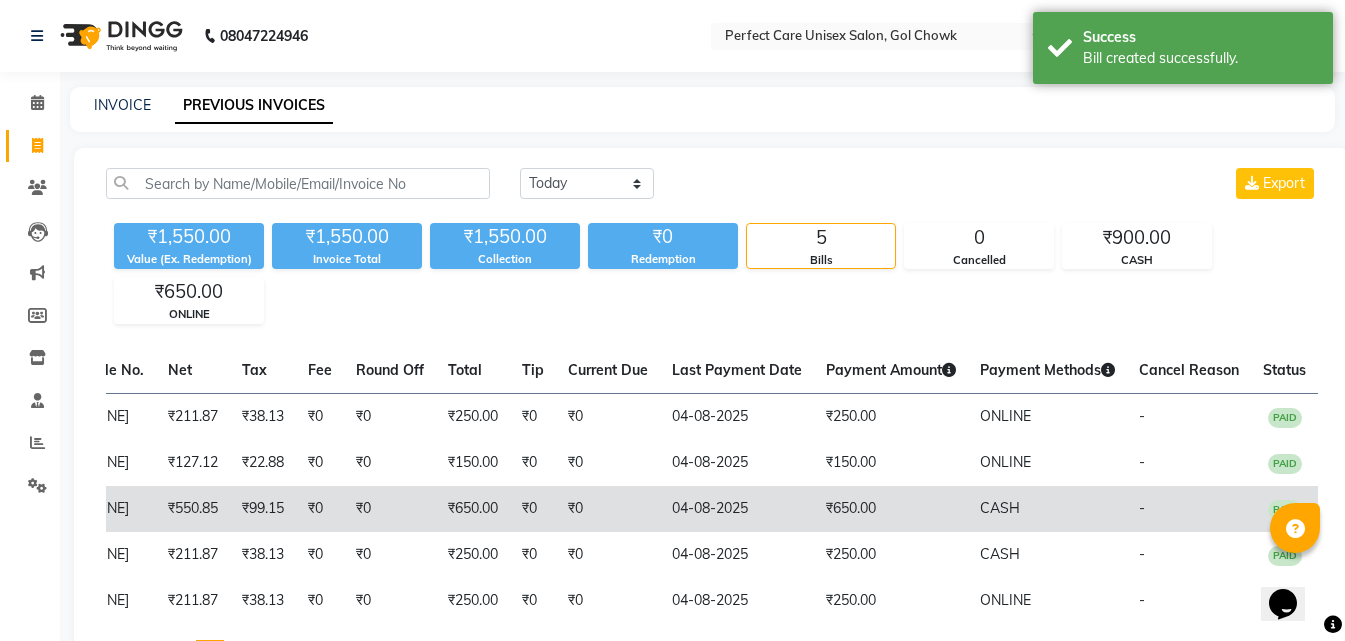 drag, startPoint x: 589, startPoint y: 473, endPoint x: 1048, endPoint y: 505, distance: 460.1141 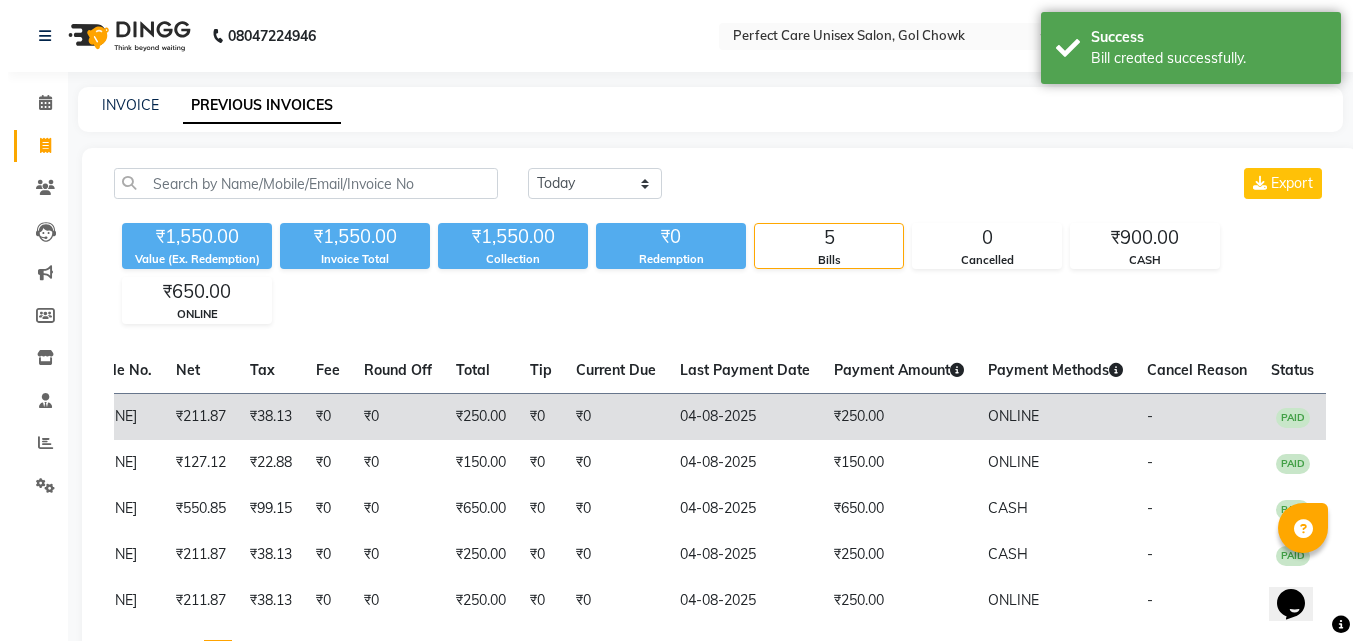 scroll, scrollTop: 0, scrollLeft: 0, axis: both 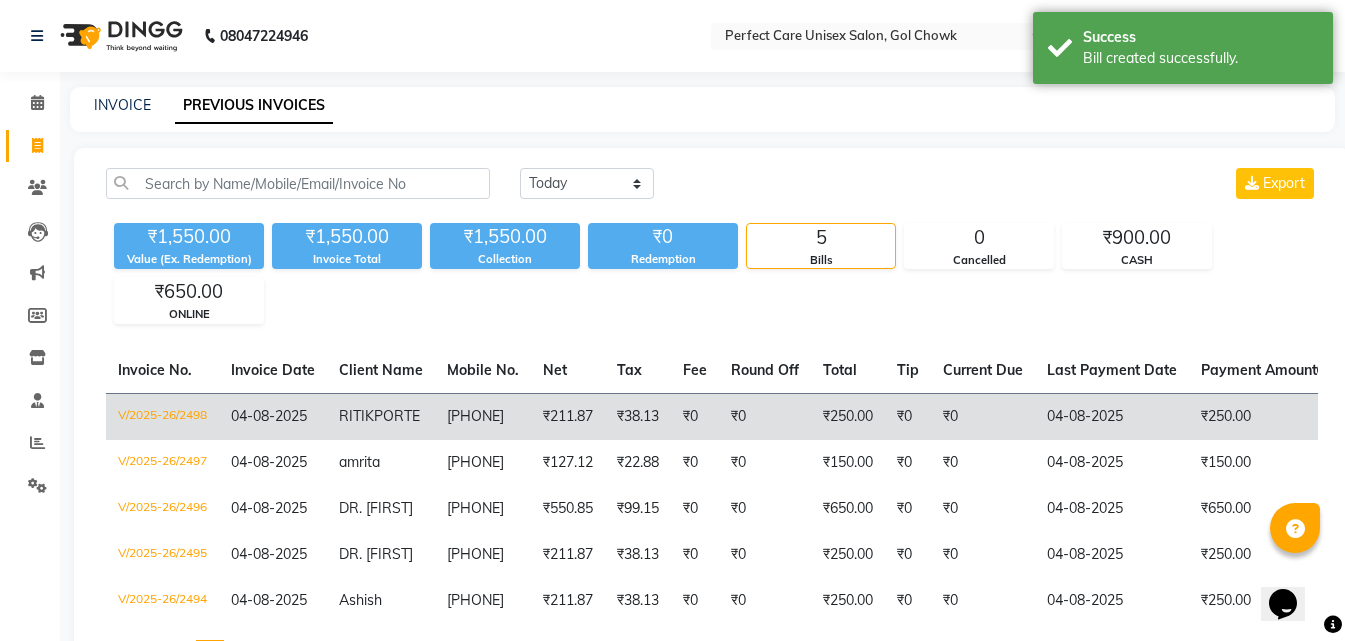 drag, startPoint x: 816, startPoint y: 522, endPoint x: 288, endPoint y: 441, distance: 534.17694 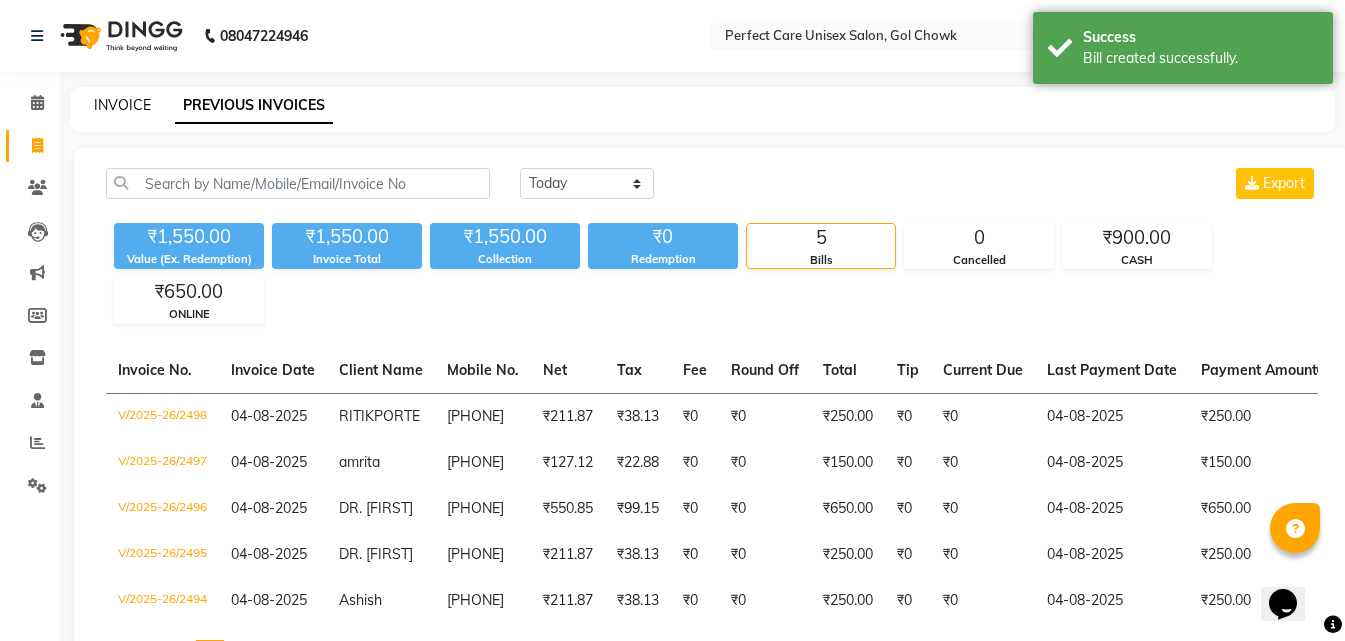 click on "INVOICE" 